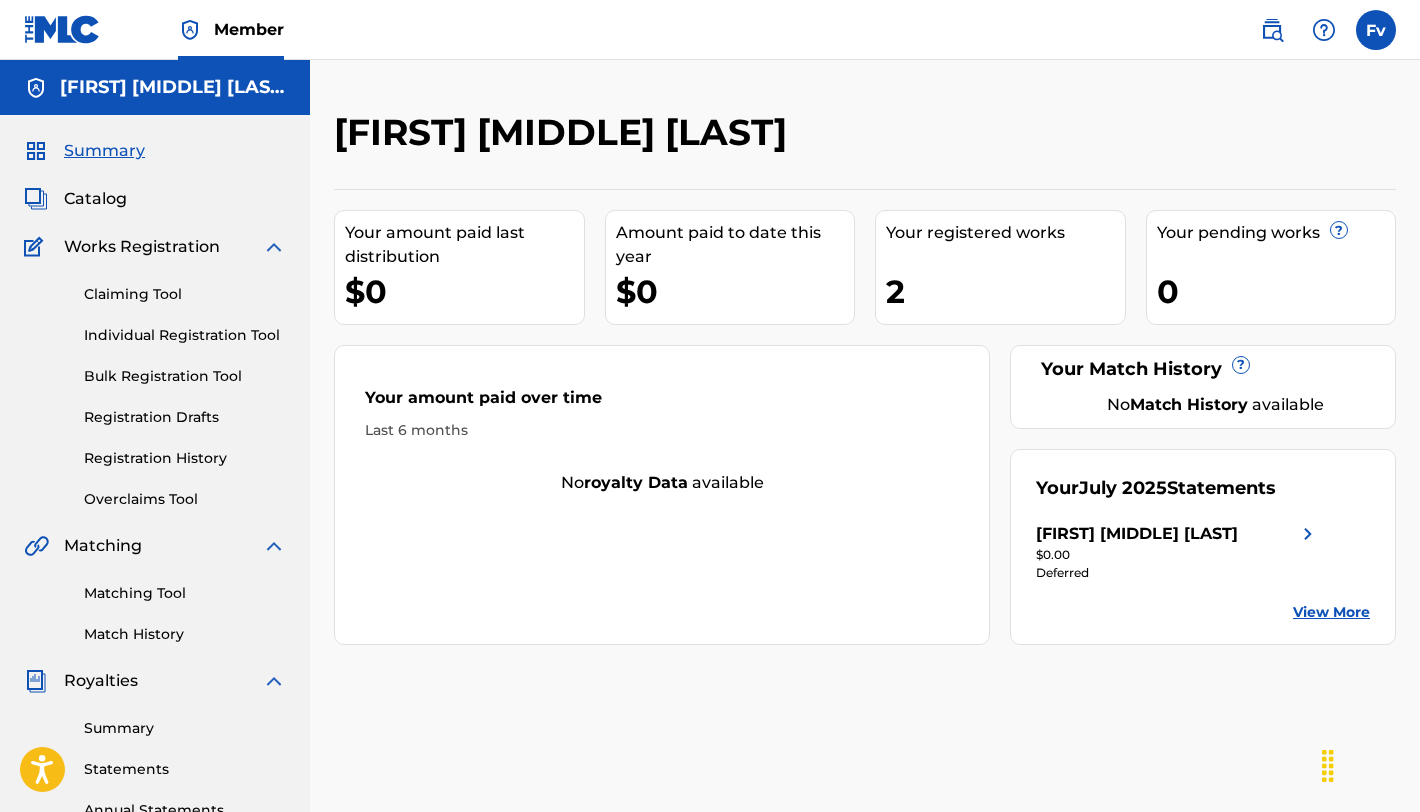 scroll, scrollTop: 0, scrollLeft: 0, axis: both 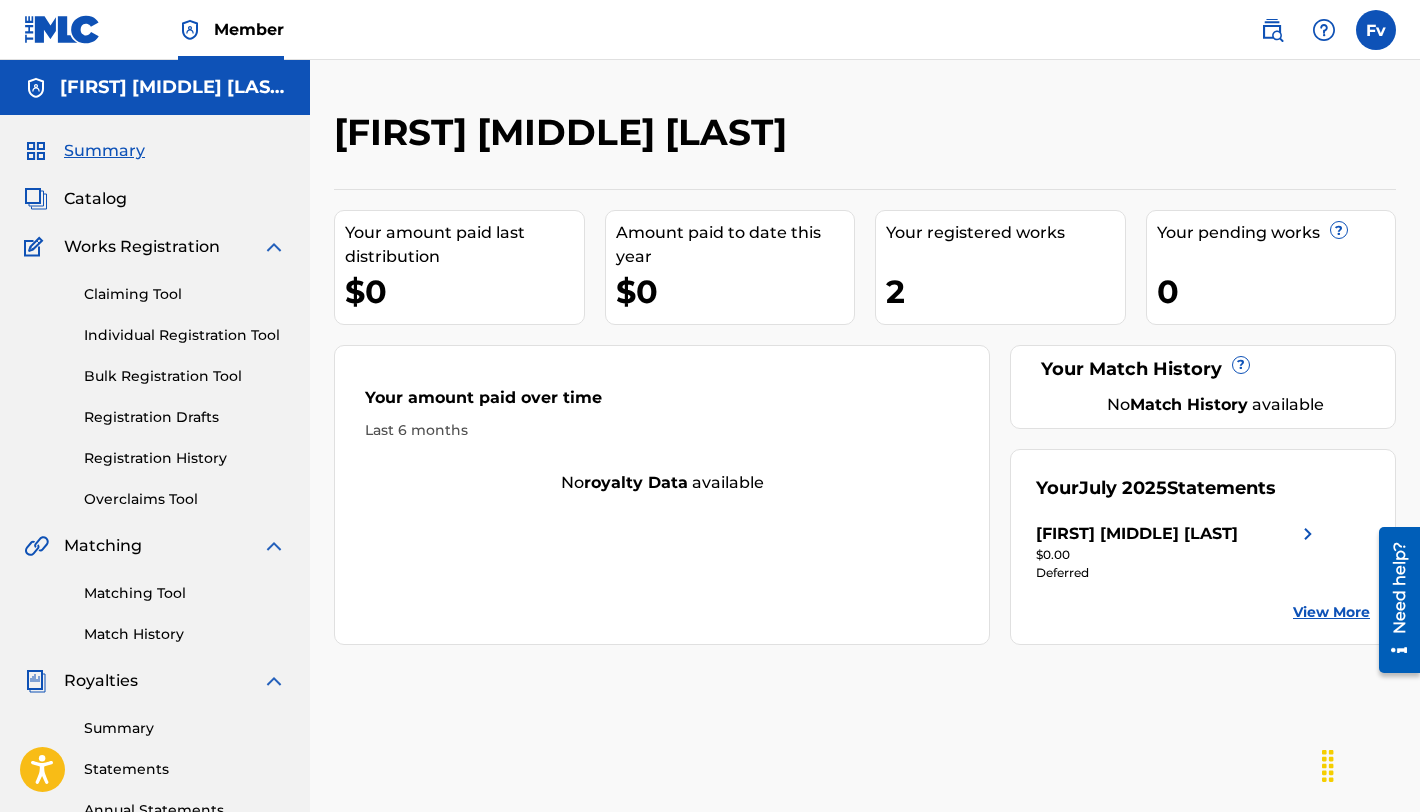 click on "Catalog" at bounding box center (95, 199) 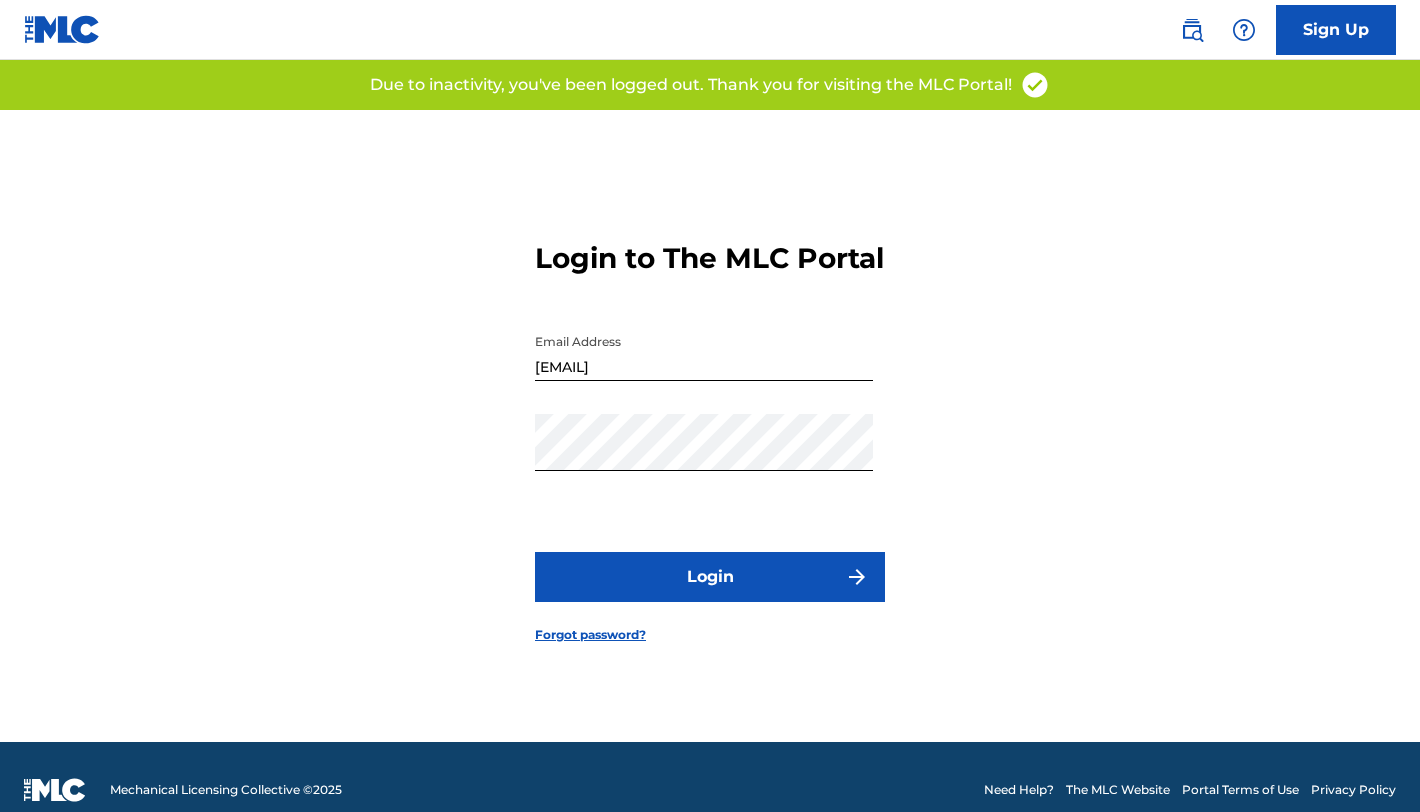 scroll, scrollTop: 0, scrollLeft: 0, axis: both 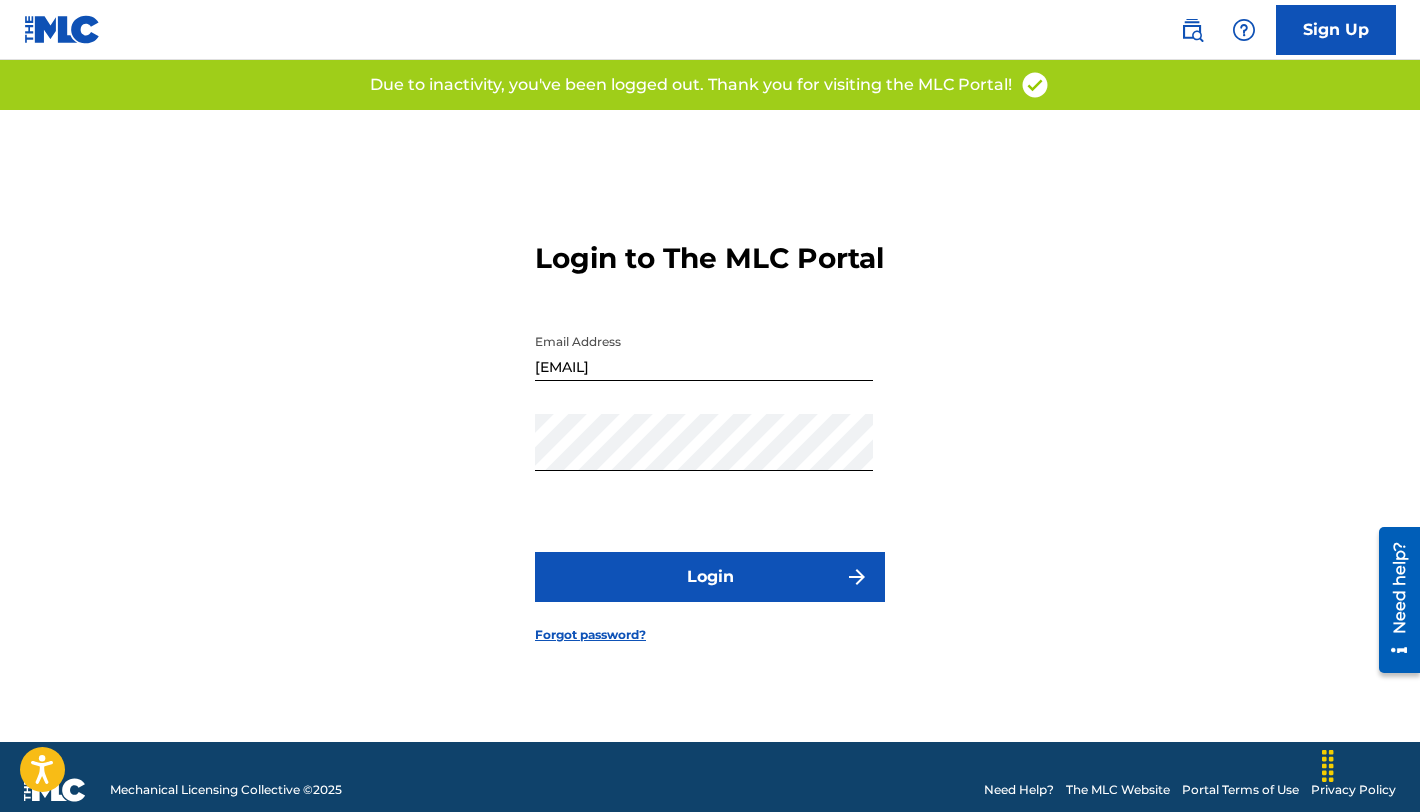 click on "Login" at bounding box center [710, 577] 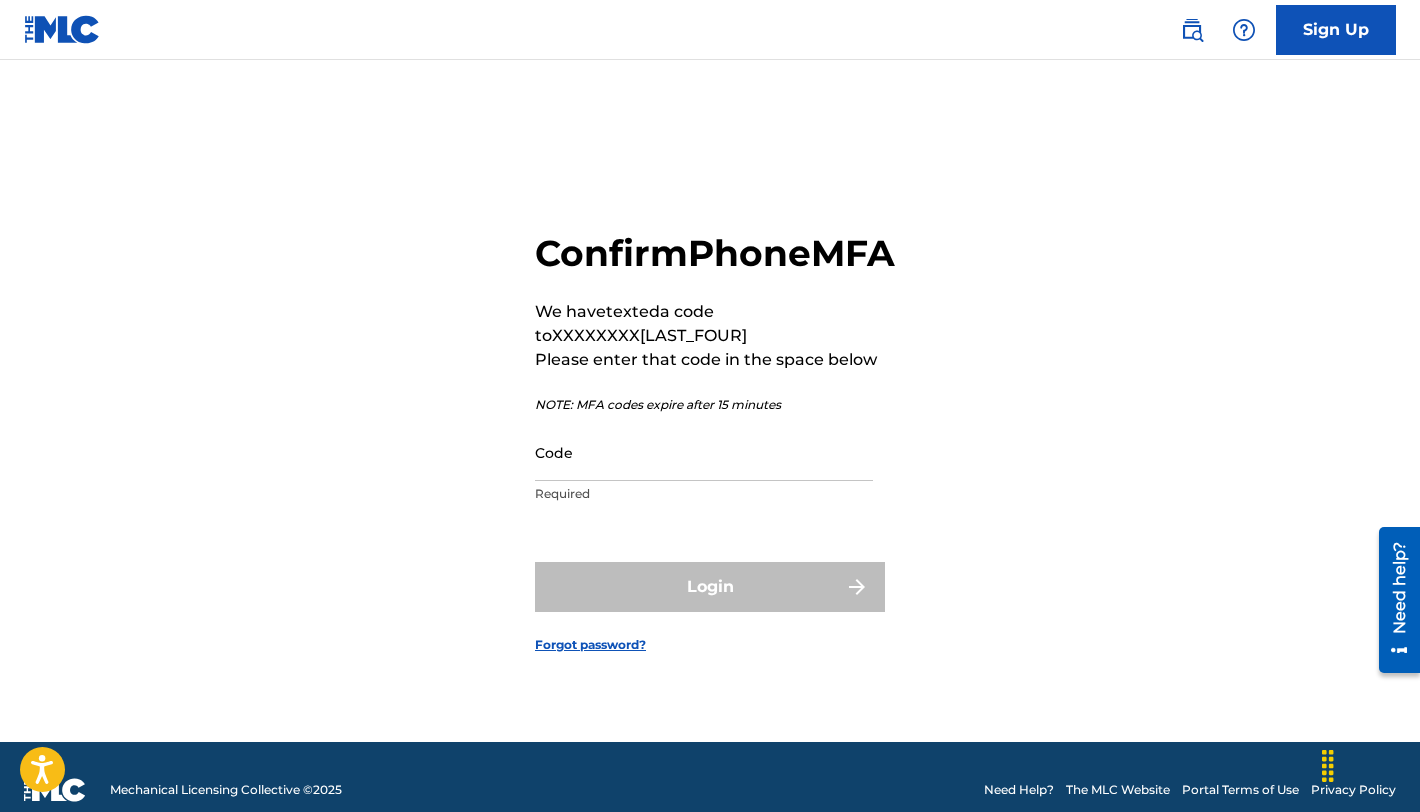 click on "Code" at bounding box center (704, 452) 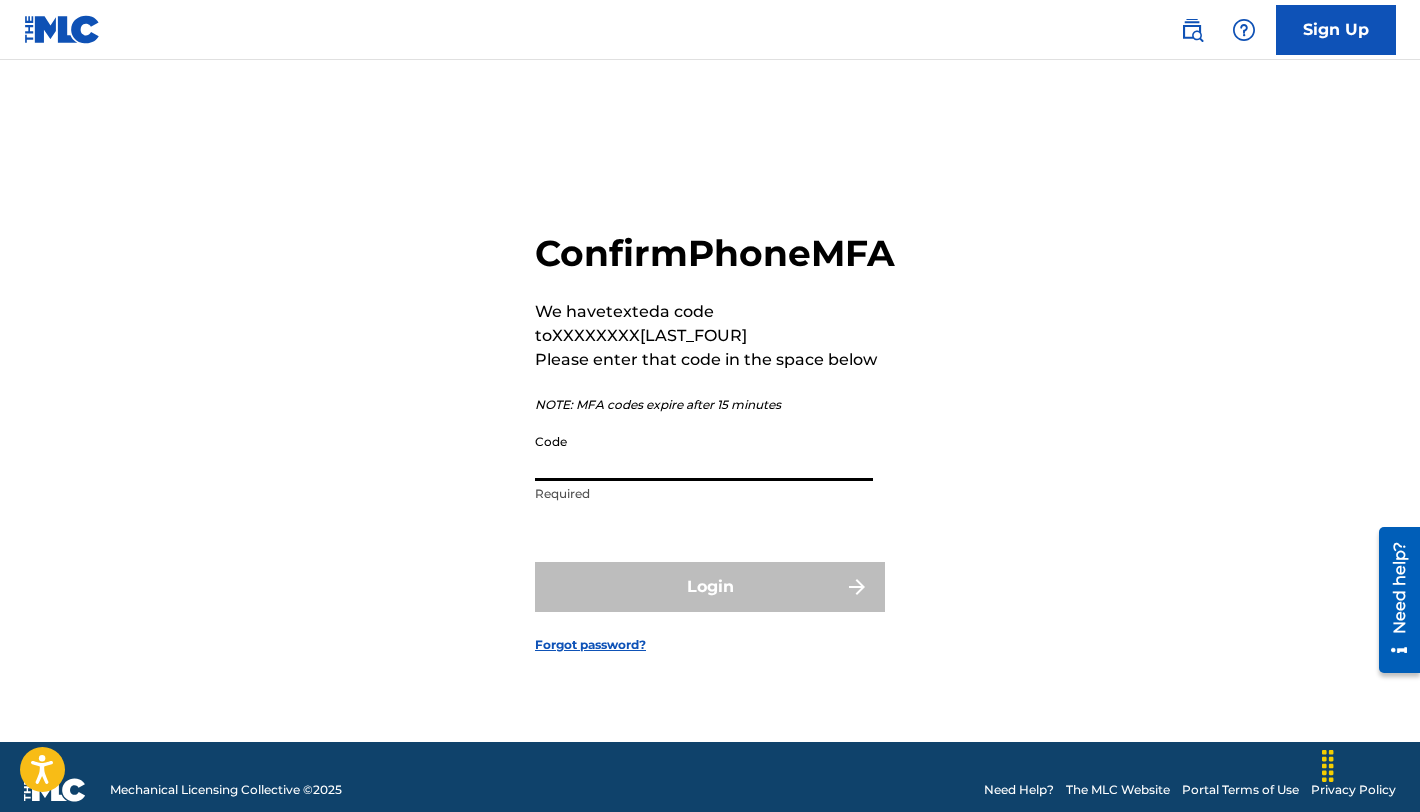 paste on "[NUMBER]" 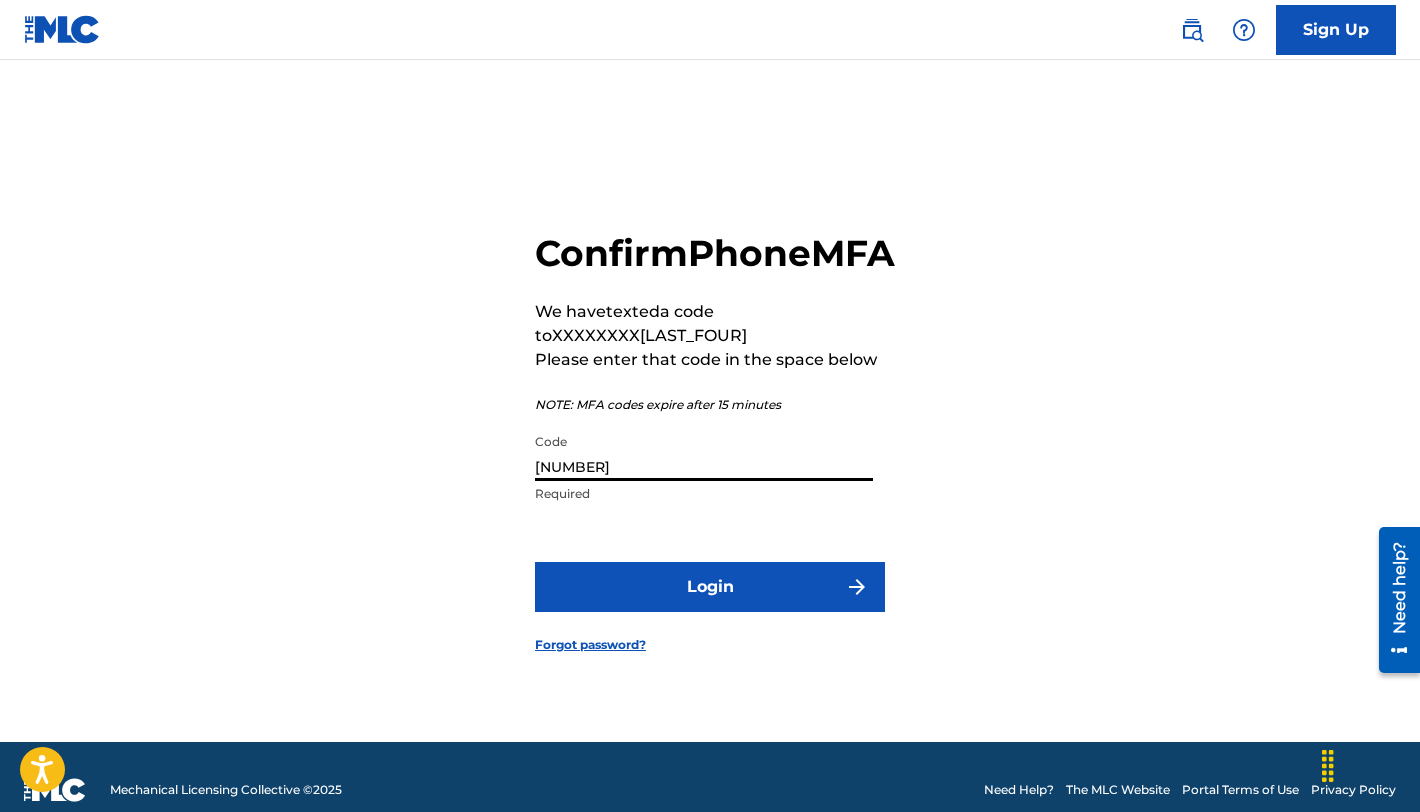 type on "[NUMBER]" 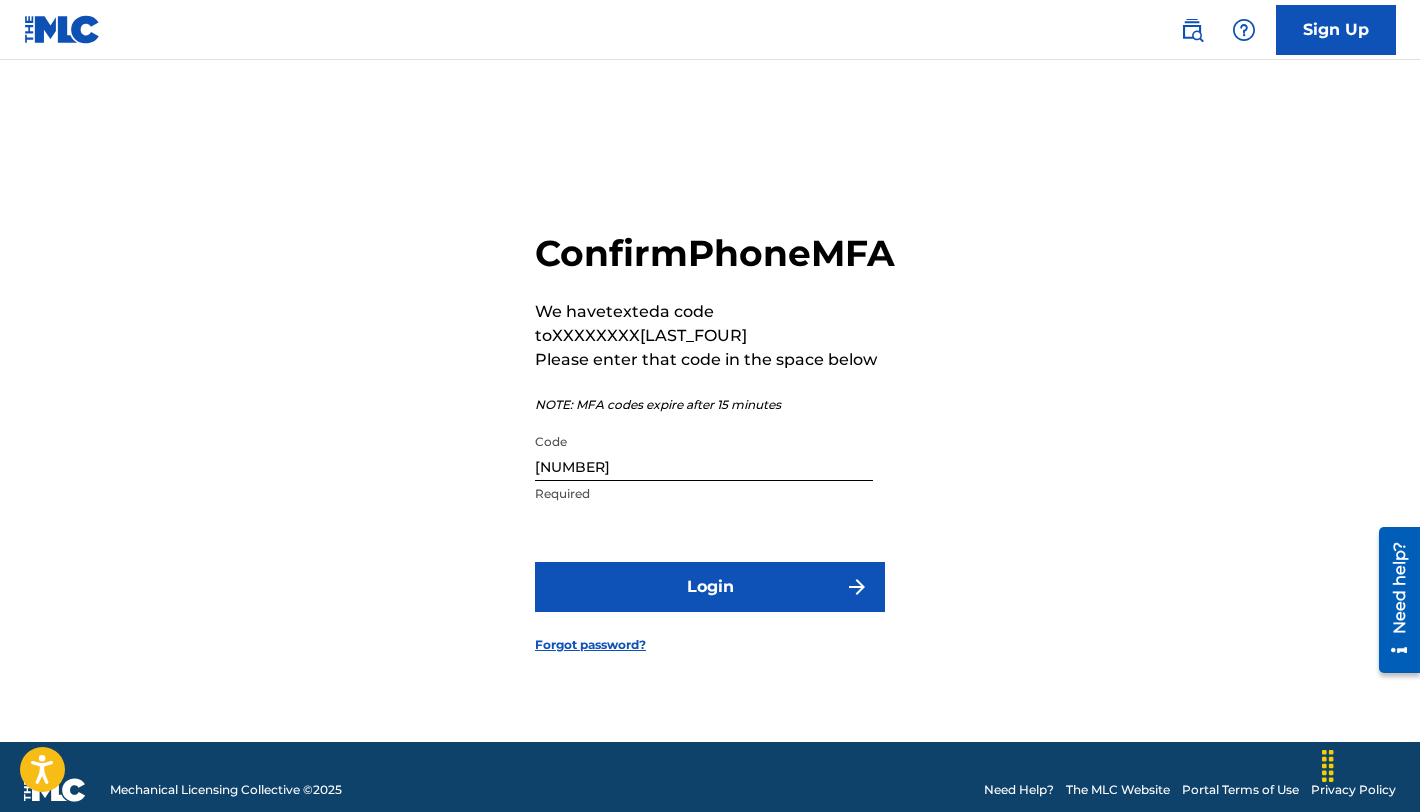 click on "Login" at bounding box center (710, 587) 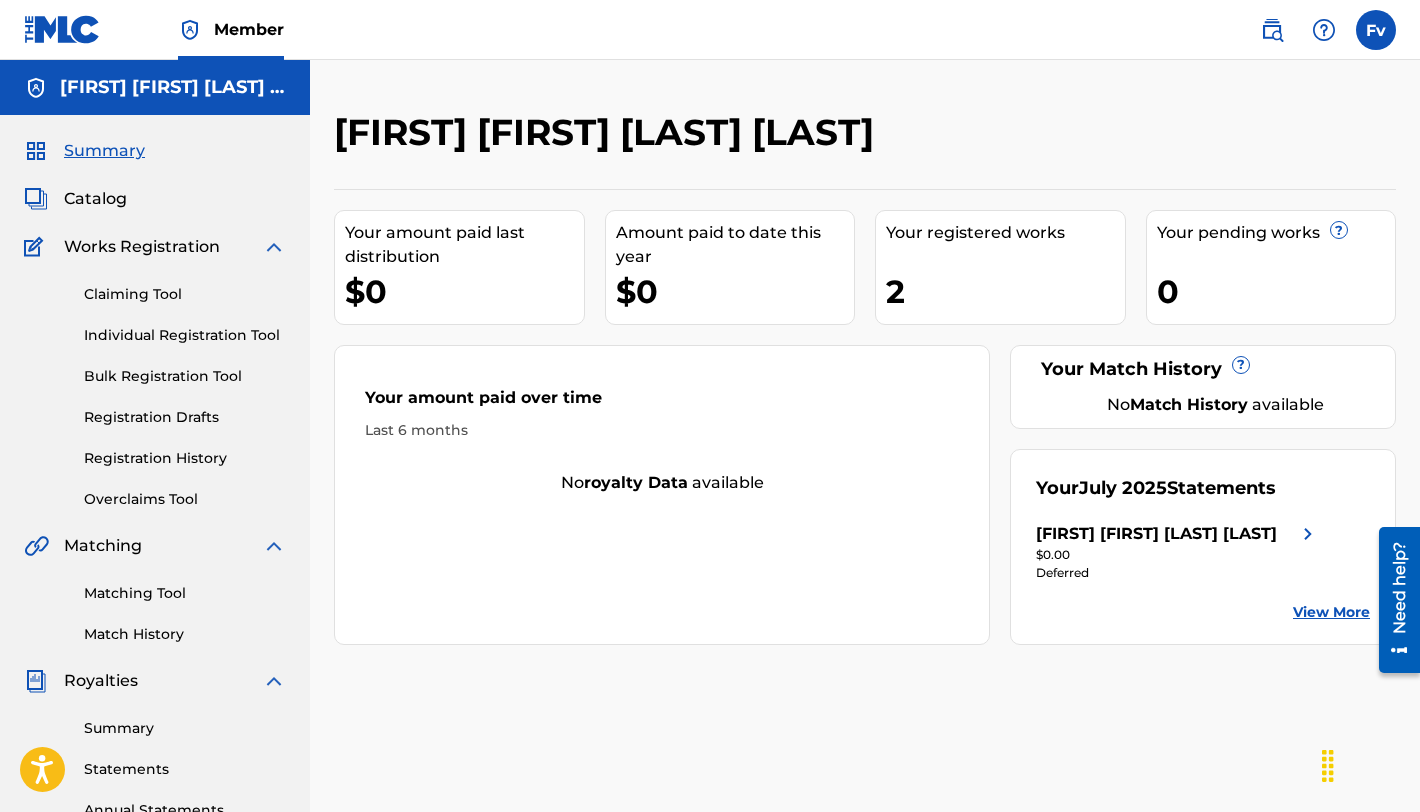 click on "Catalog" at bounding box center [95, 199] 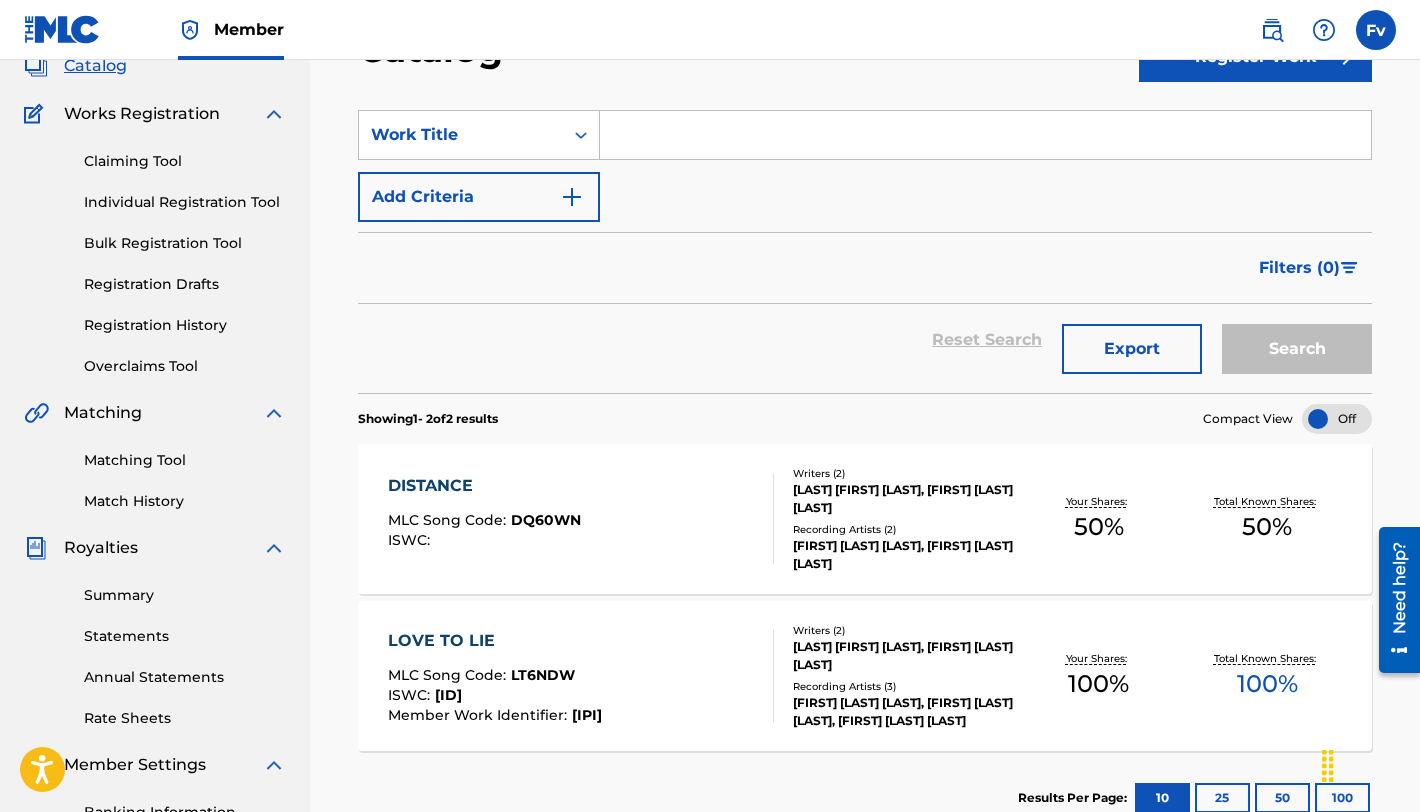 scroll, scrollTop: 129, scrollLeft: 0, axis: vertical 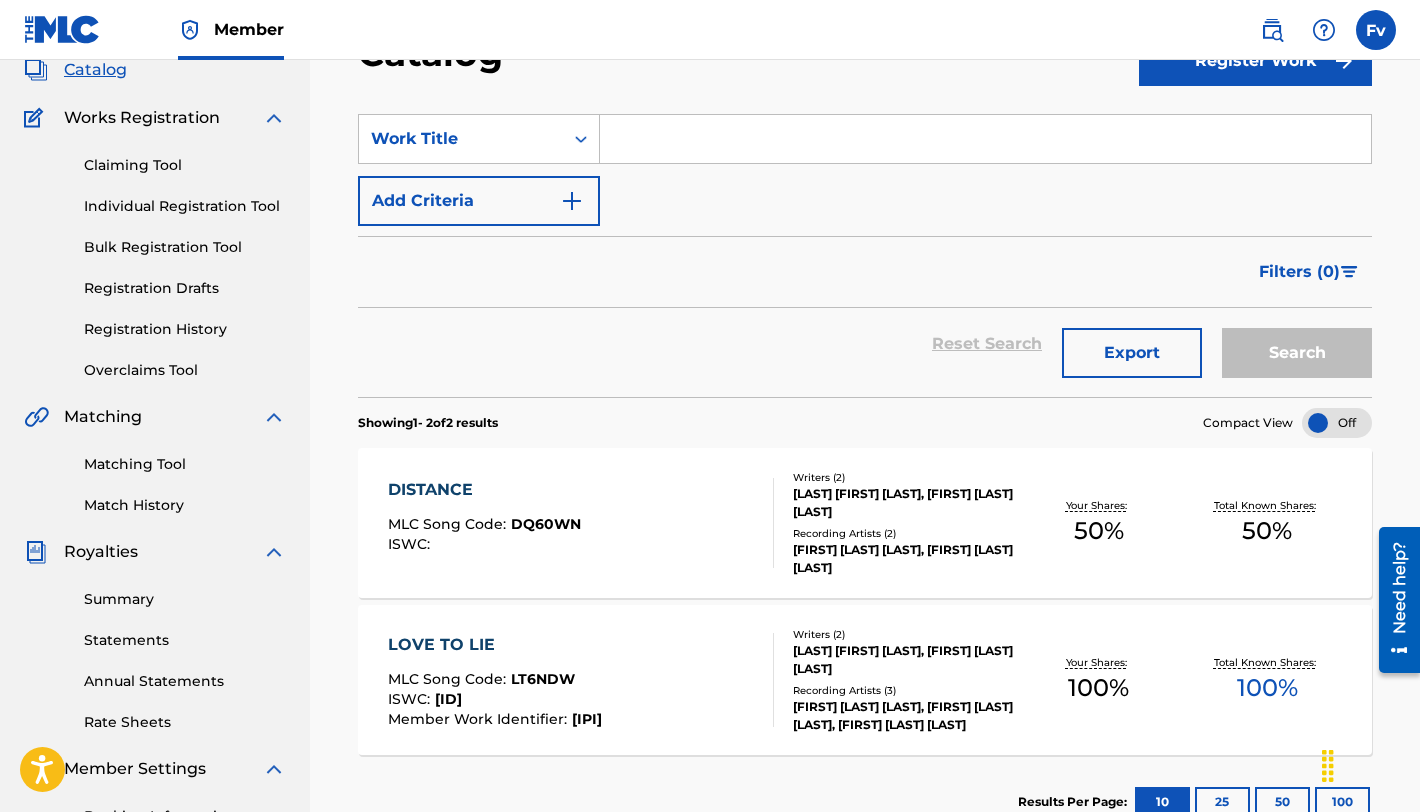 click on "Claiming Tool" at bounding box center (185, 165) 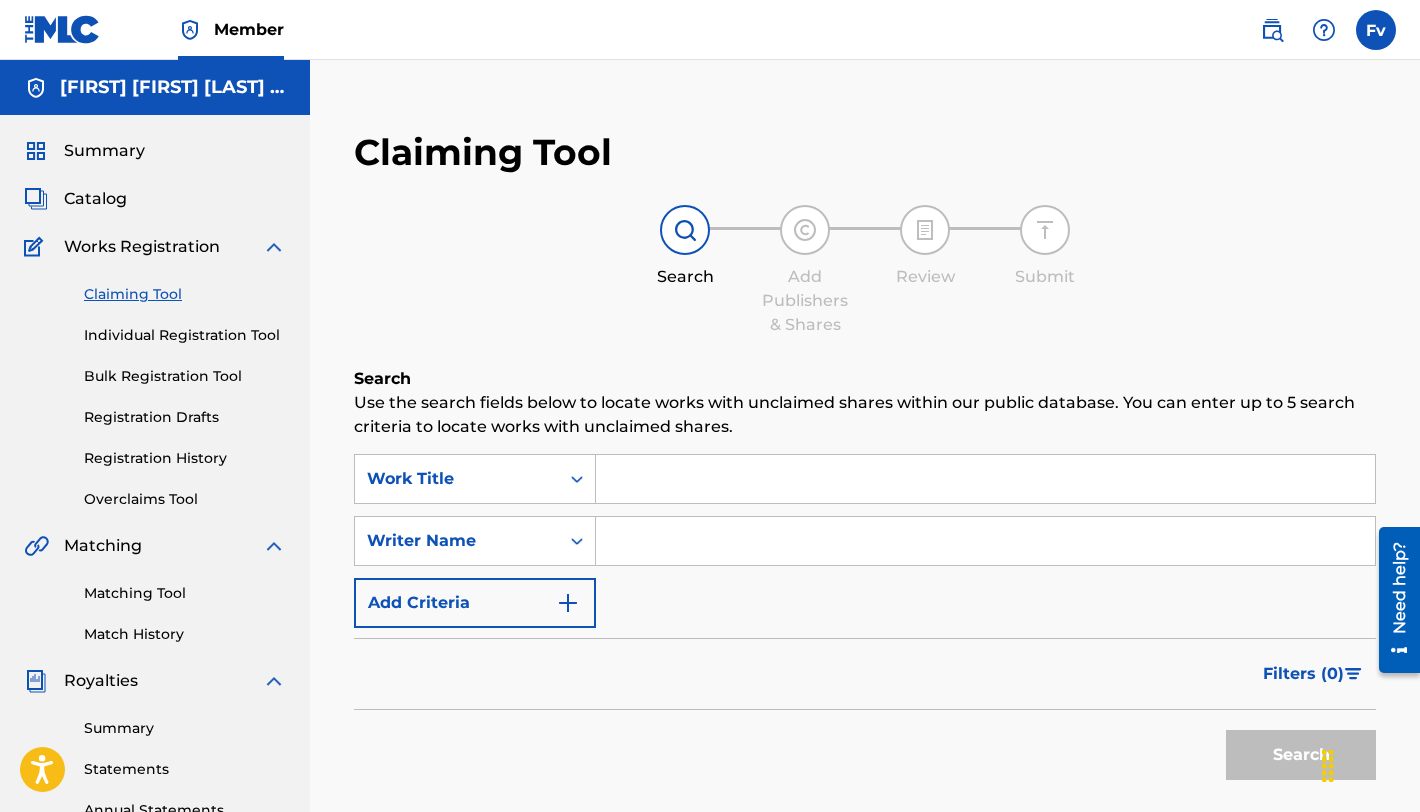 click at bounding box center (985, 479) 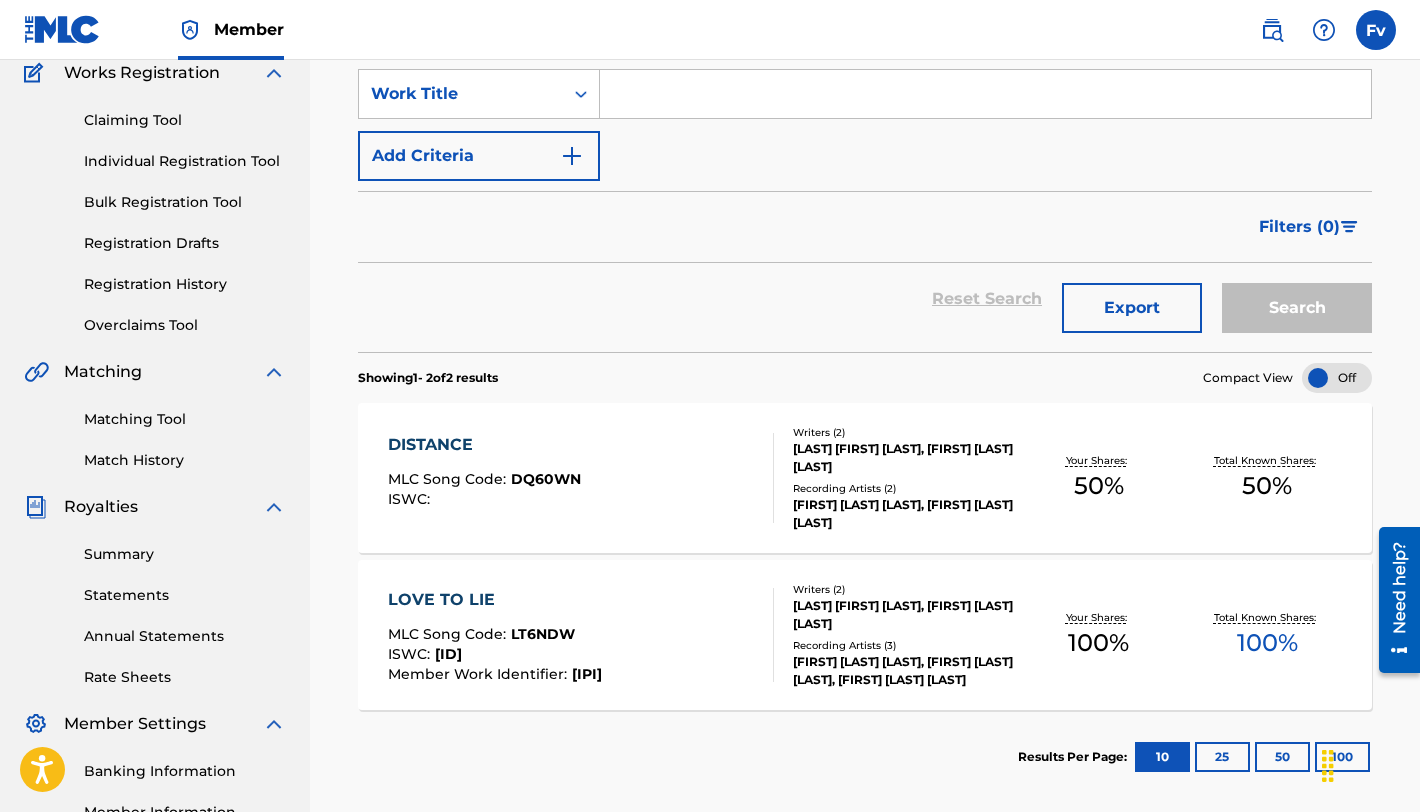 scroll, scrollTop: 161, scrollLeft: 0, axis: vertical 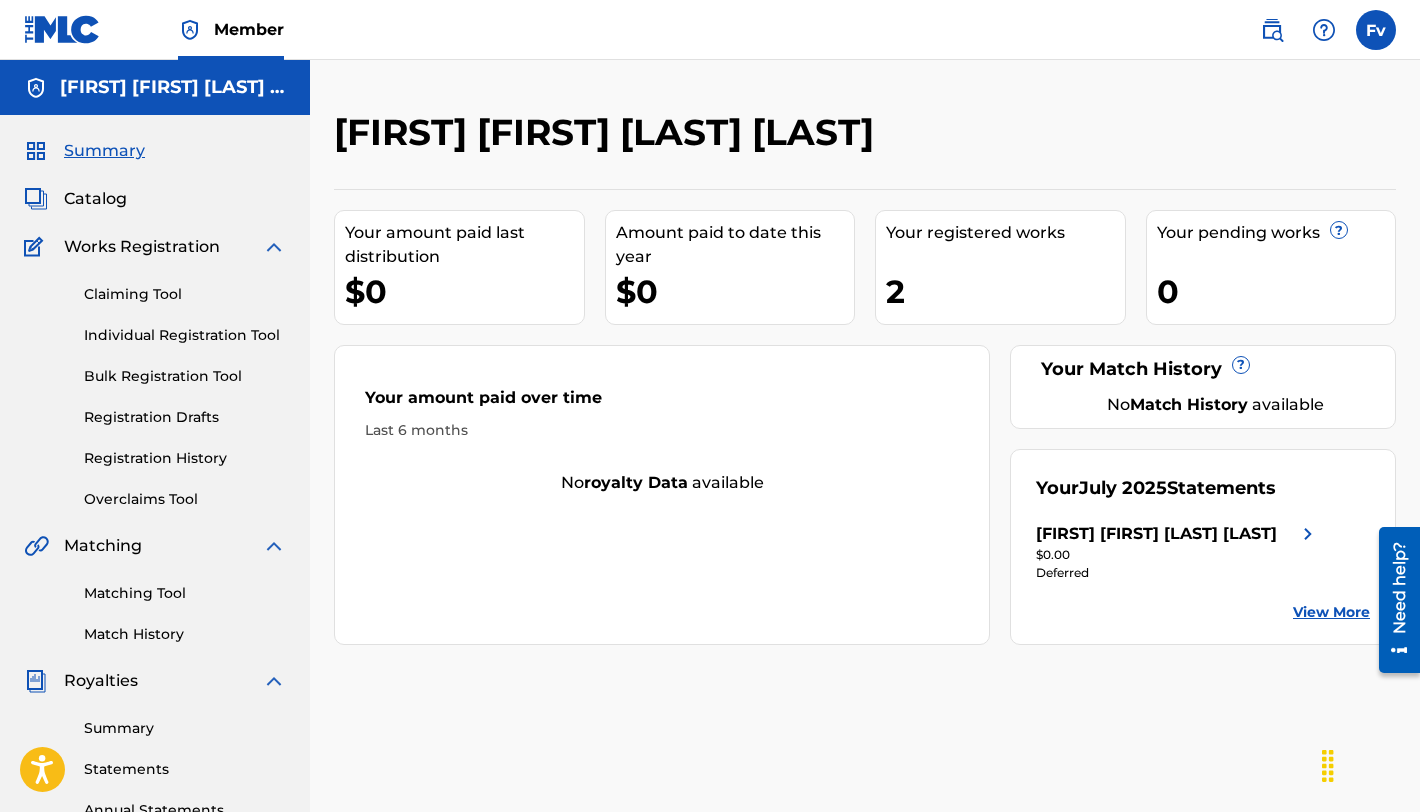 click on "Catalog" at bounding box center (95, 199) 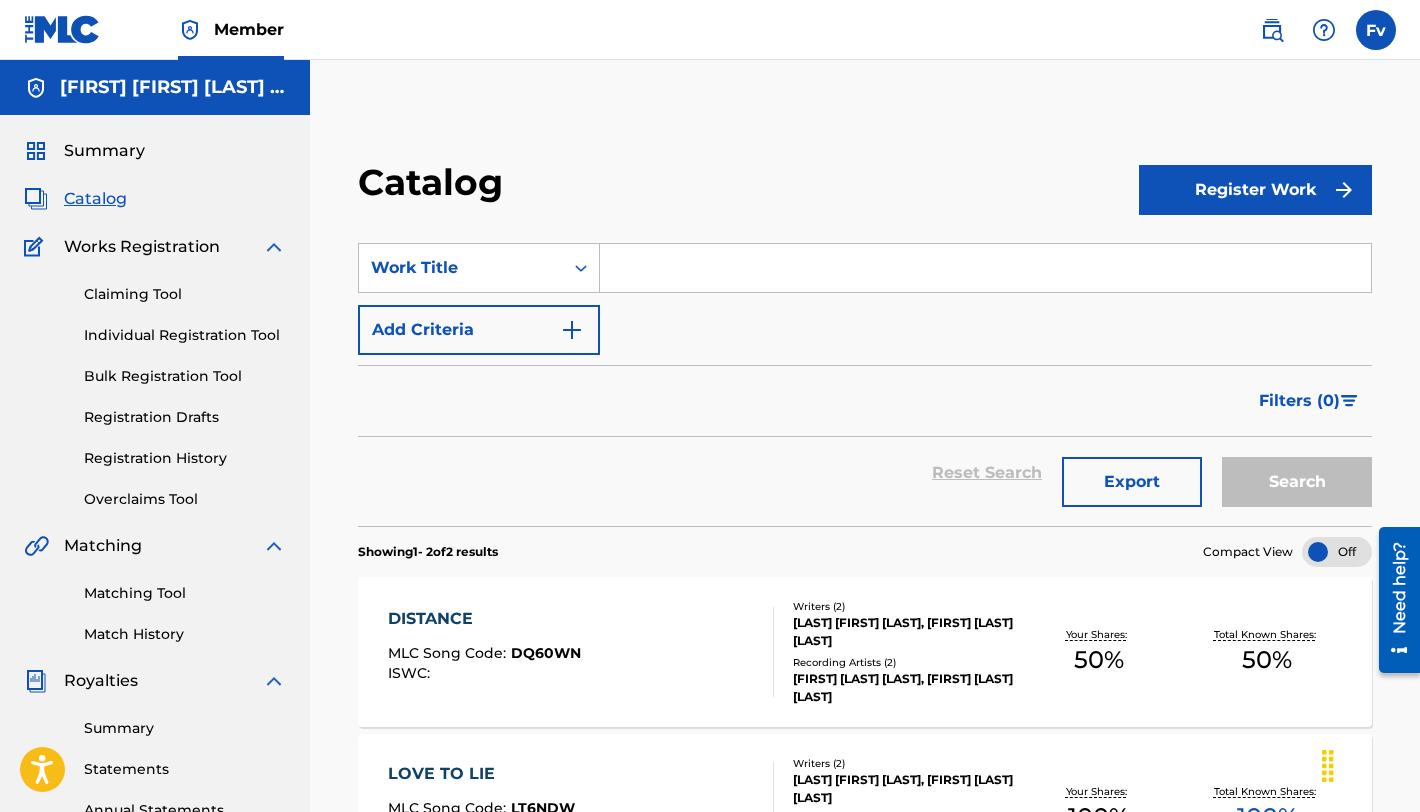 click on "Claiming Tool" at bounding box center (185, 294) 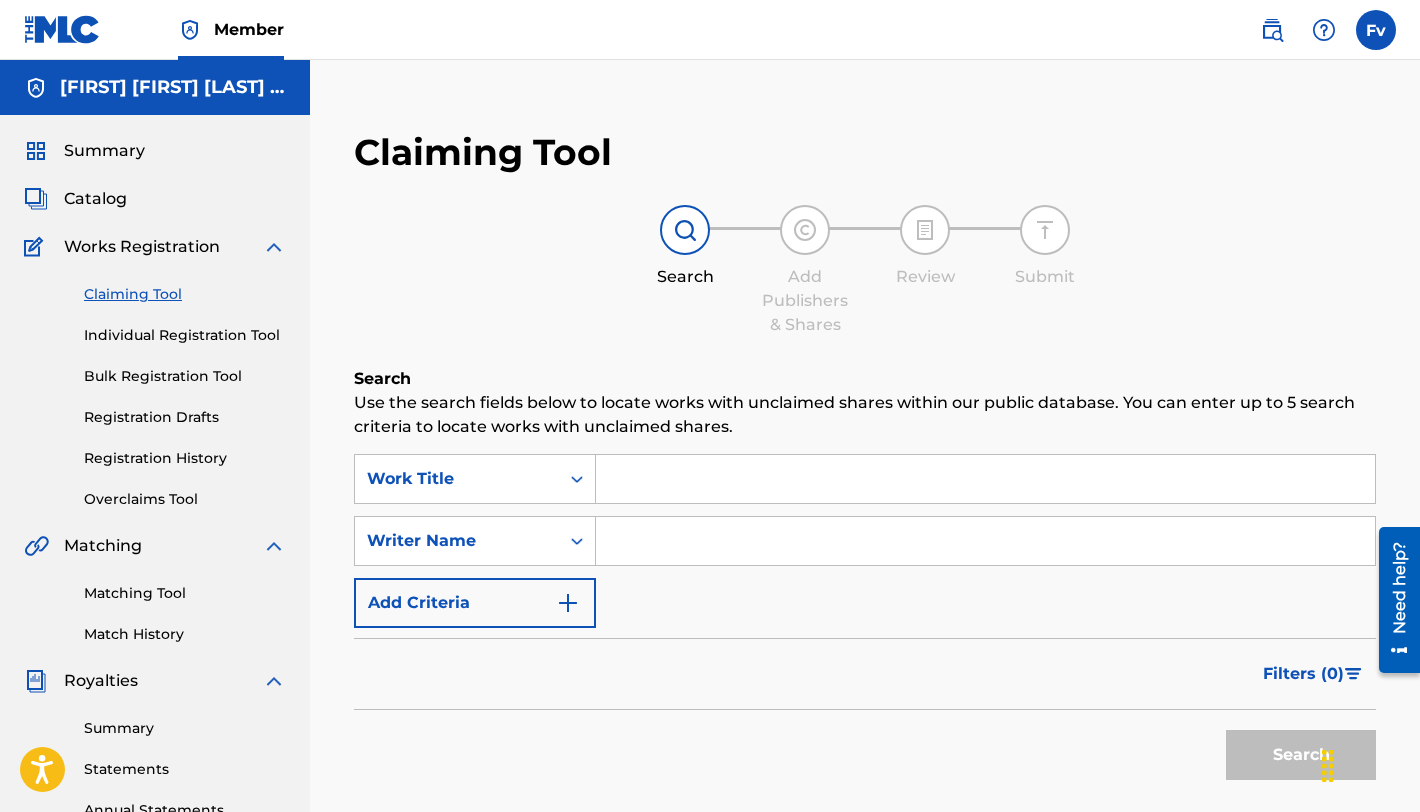 click at bounding box center (985, 479) 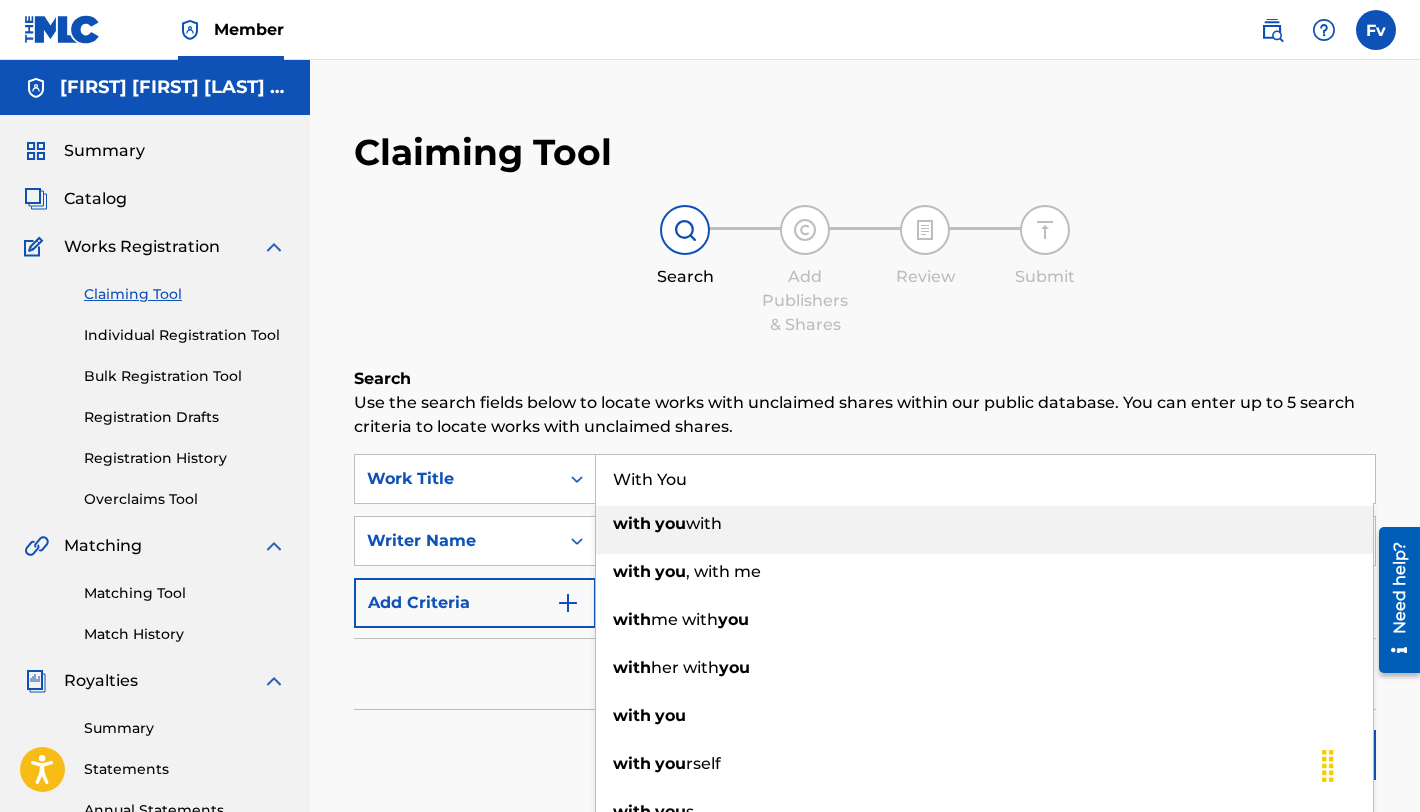 click on "With You" at bounding box center [985, 479] 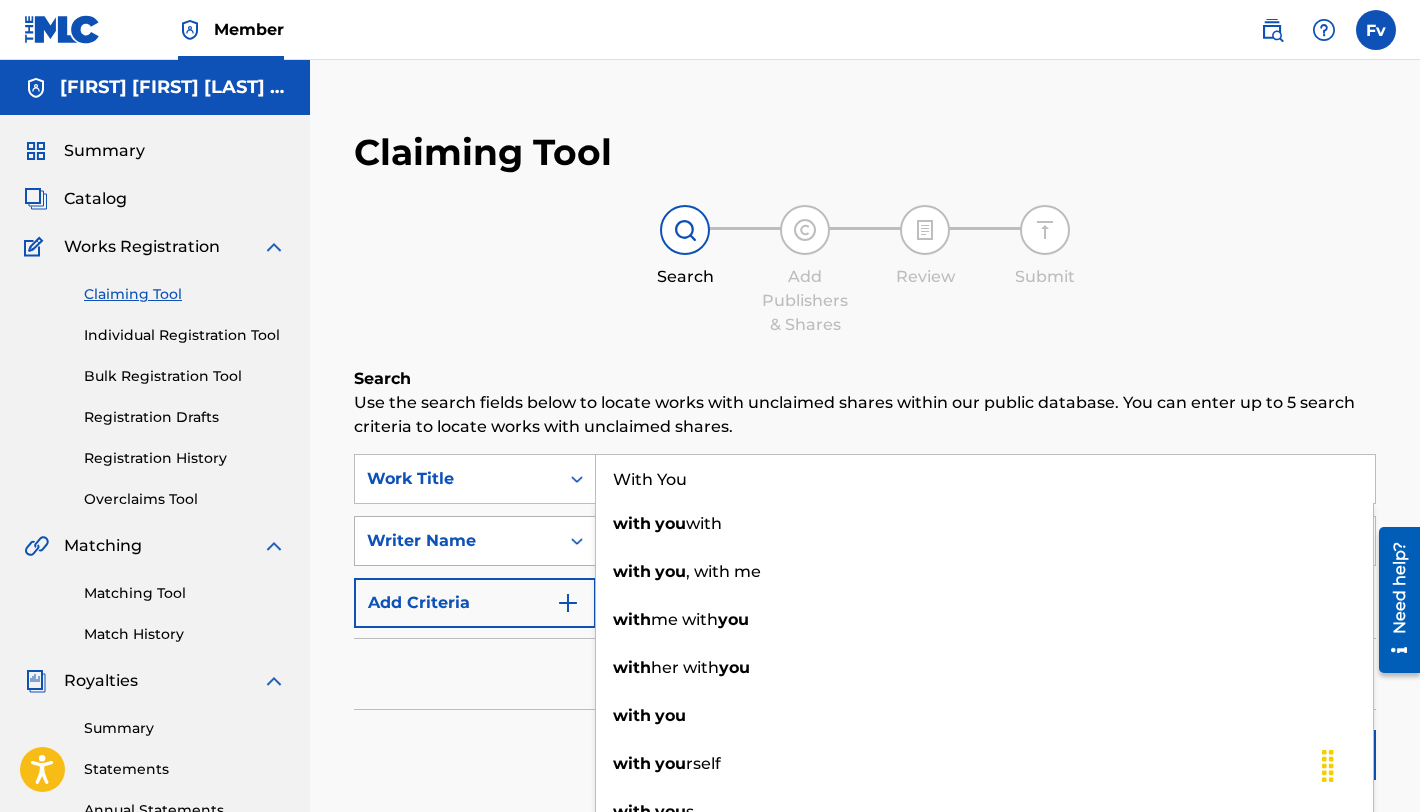type on "With You" 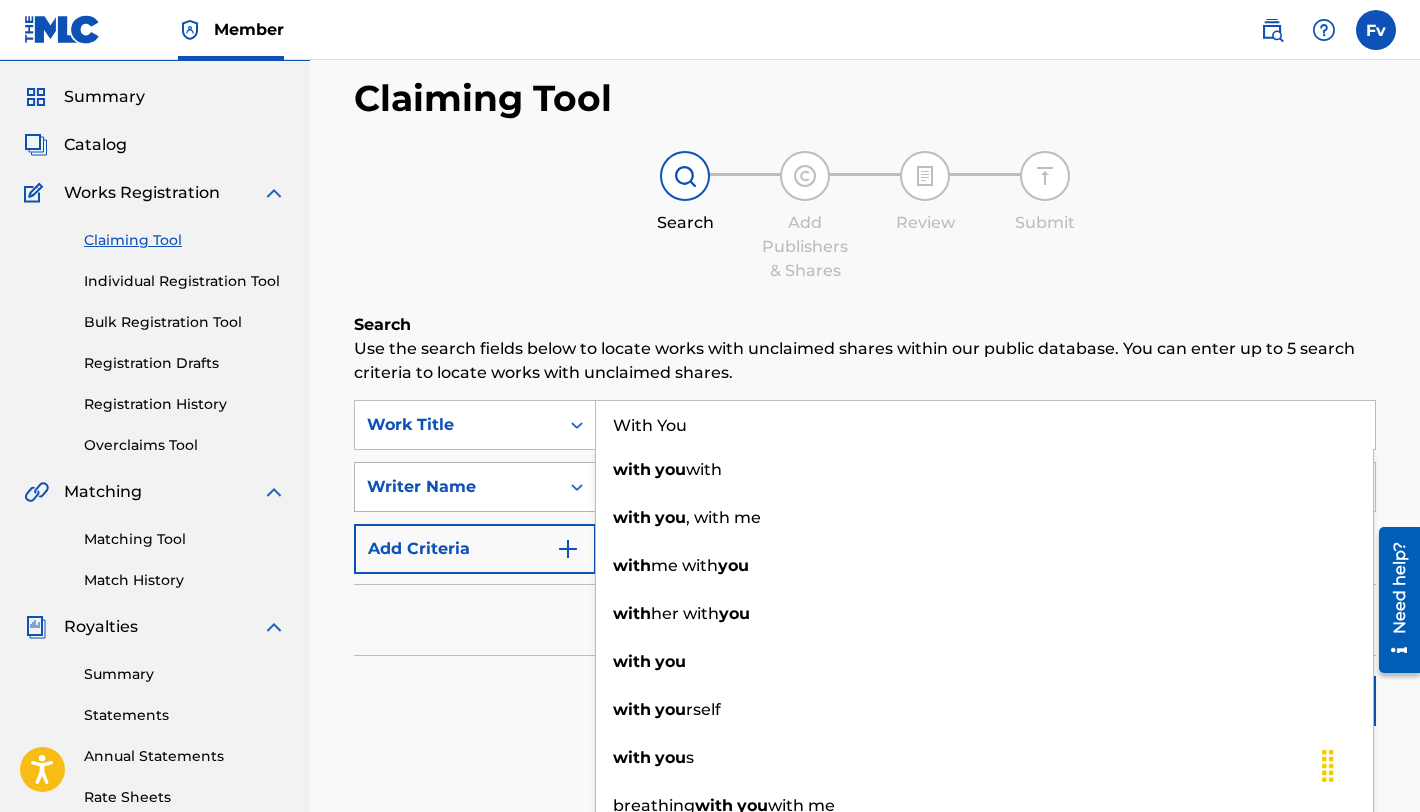 click on "Writer Name" at bounding box center (475, 487) 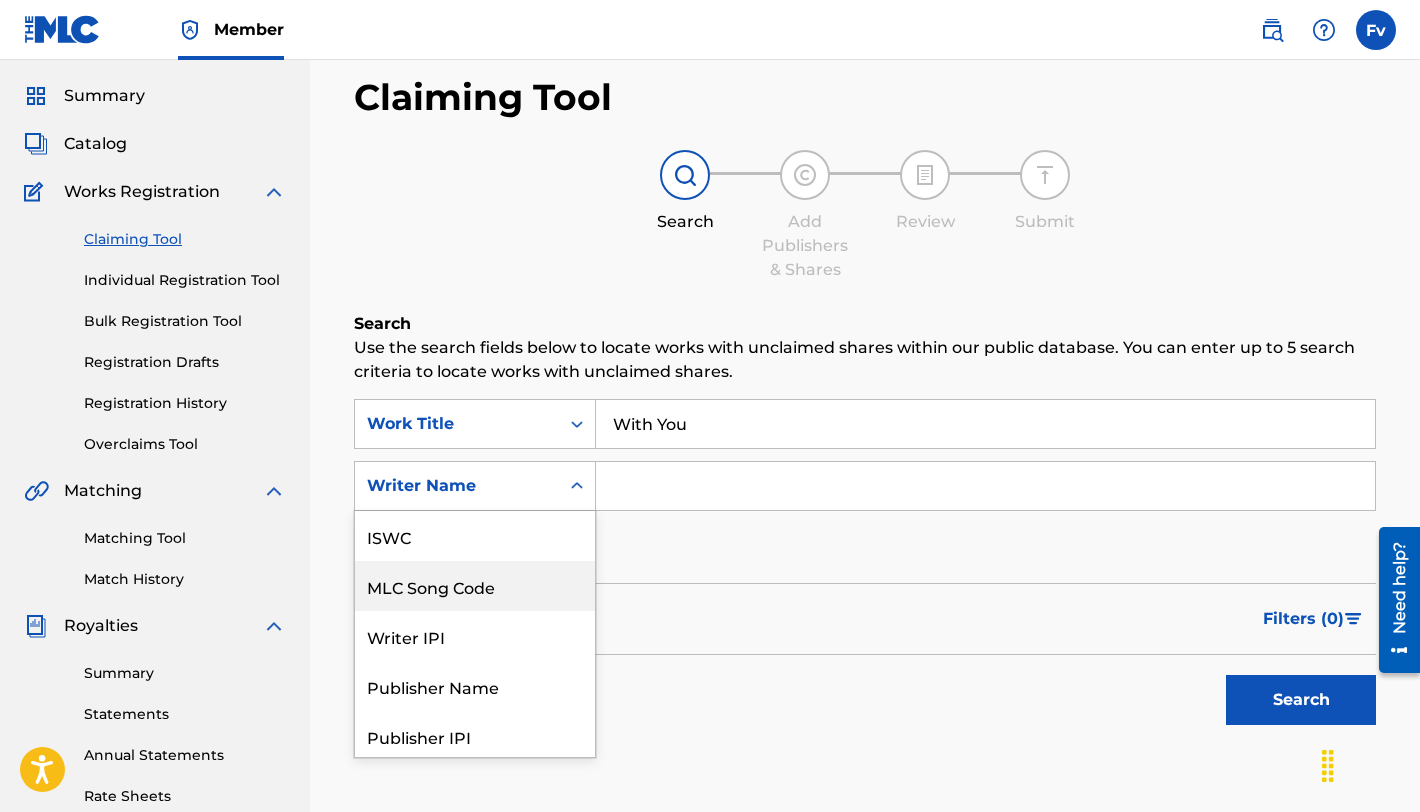 scroll, scrollTop: 50, scrollLeft: 0, axis: vertical 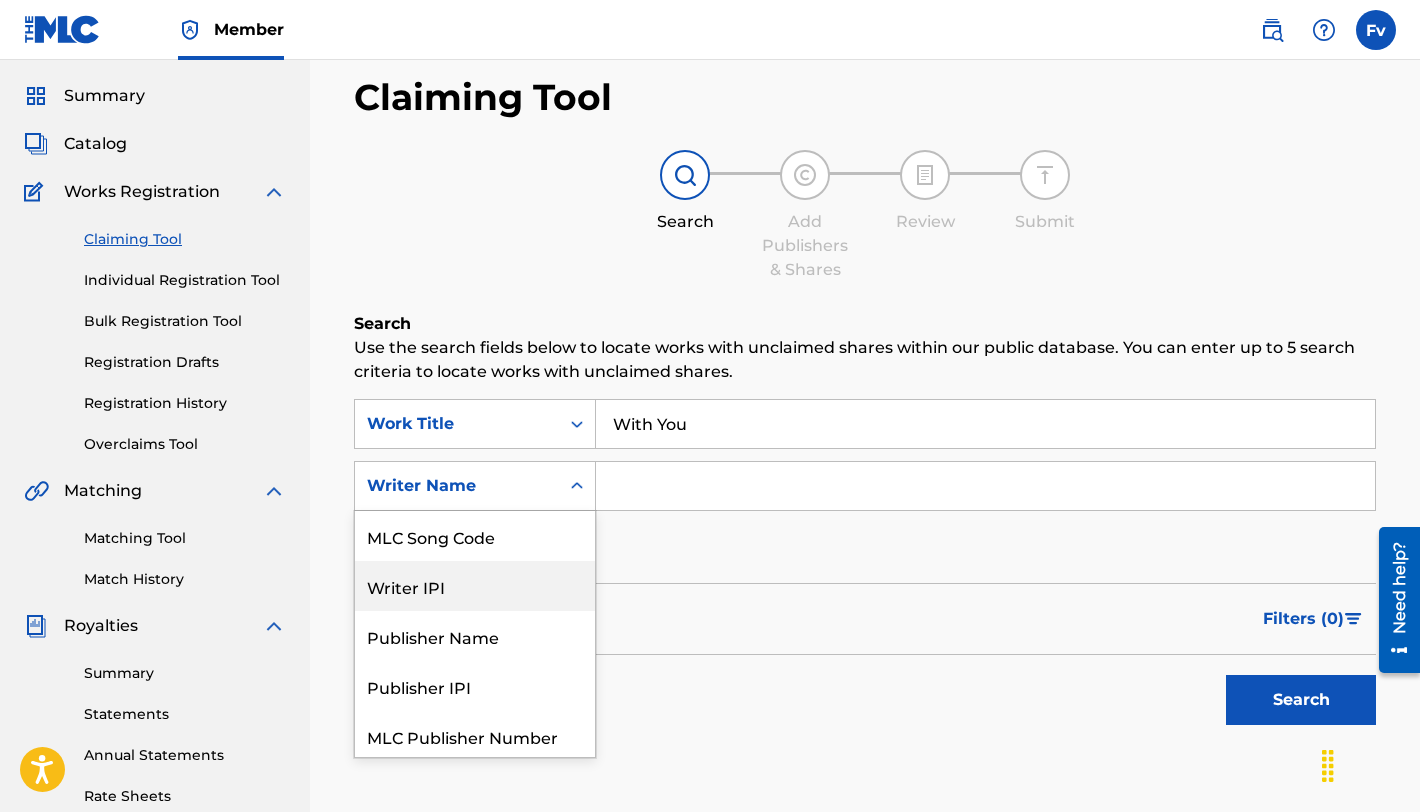 click on "Writer IPI" at bounding box center [475, 586] 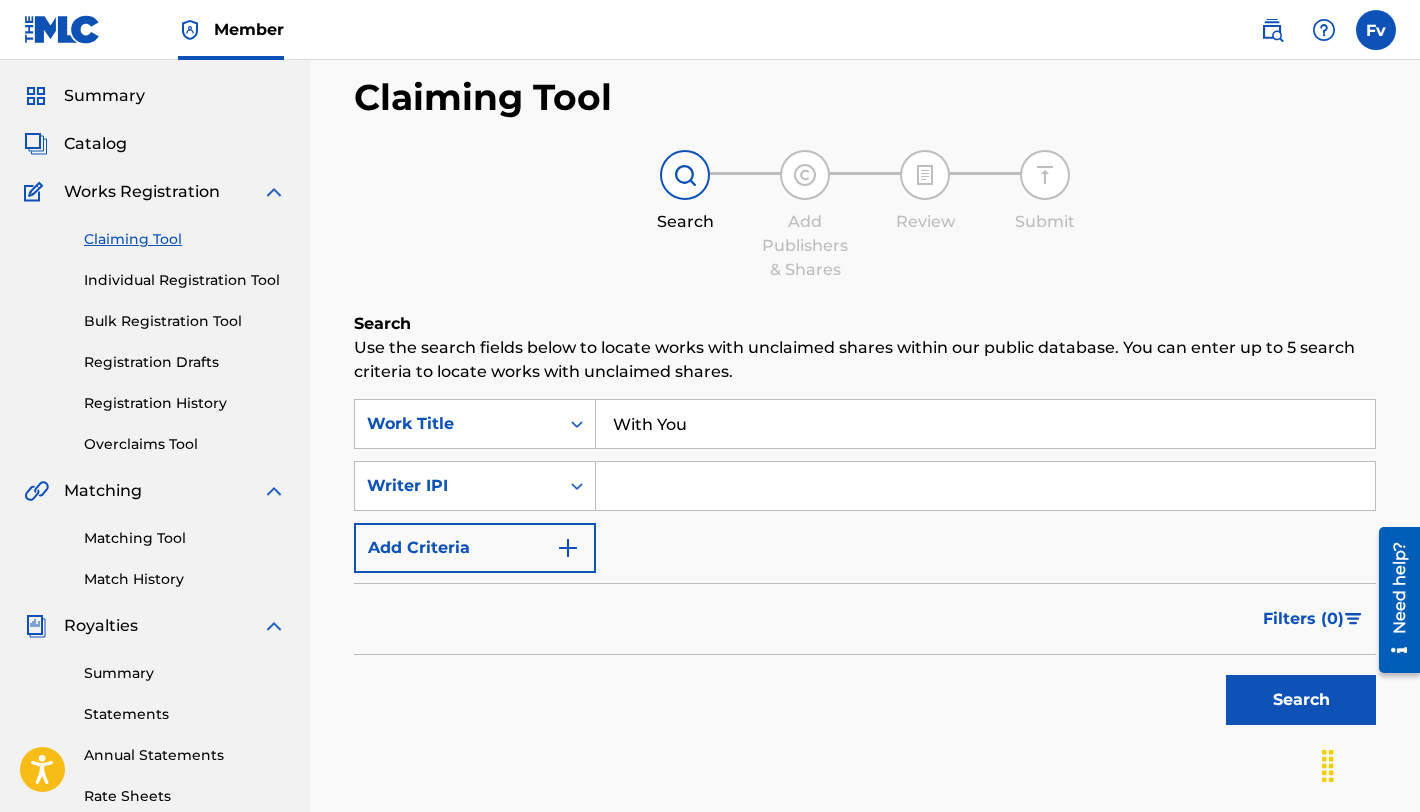 click at bounding box center (985, 486) 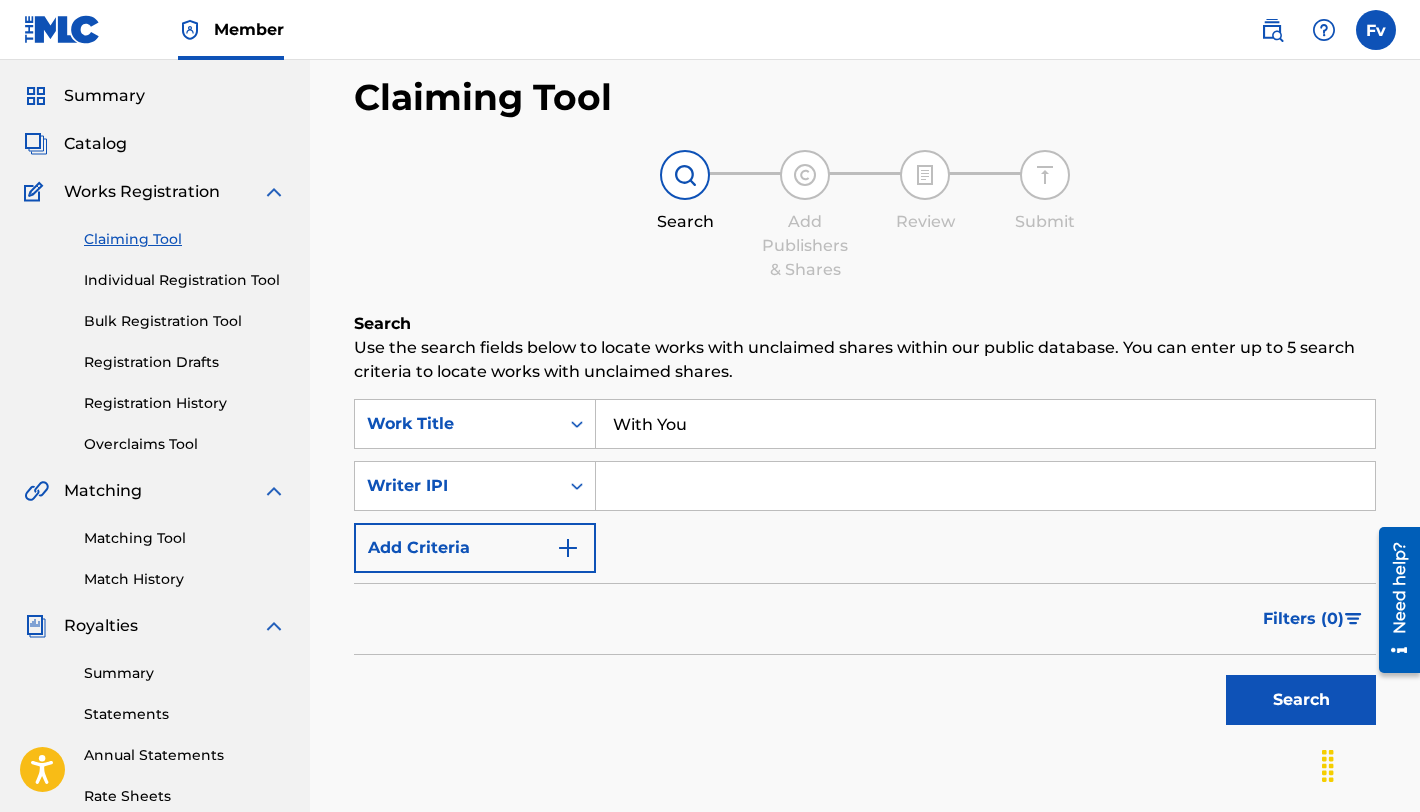 click at bounding box center [985, 486] 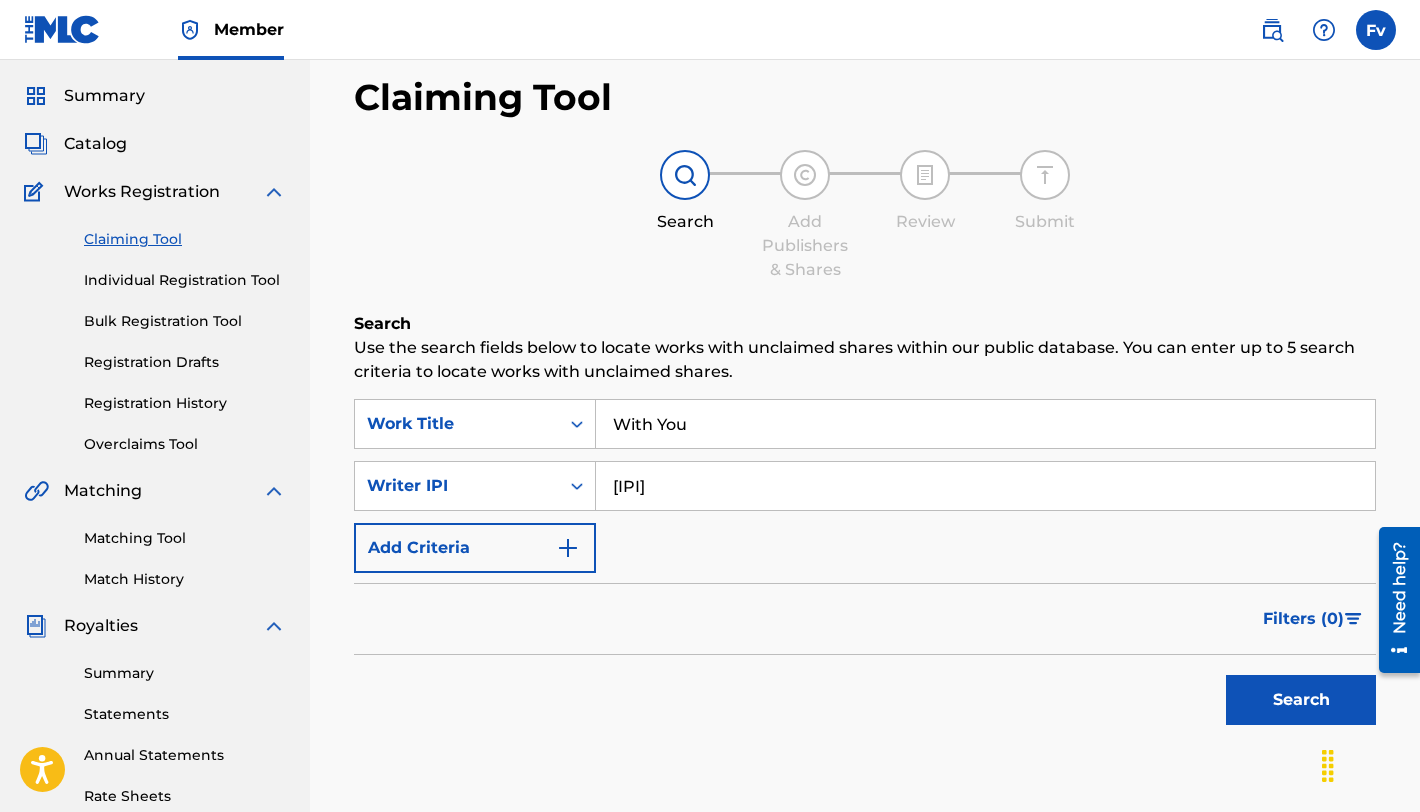 type on "[IPI]" 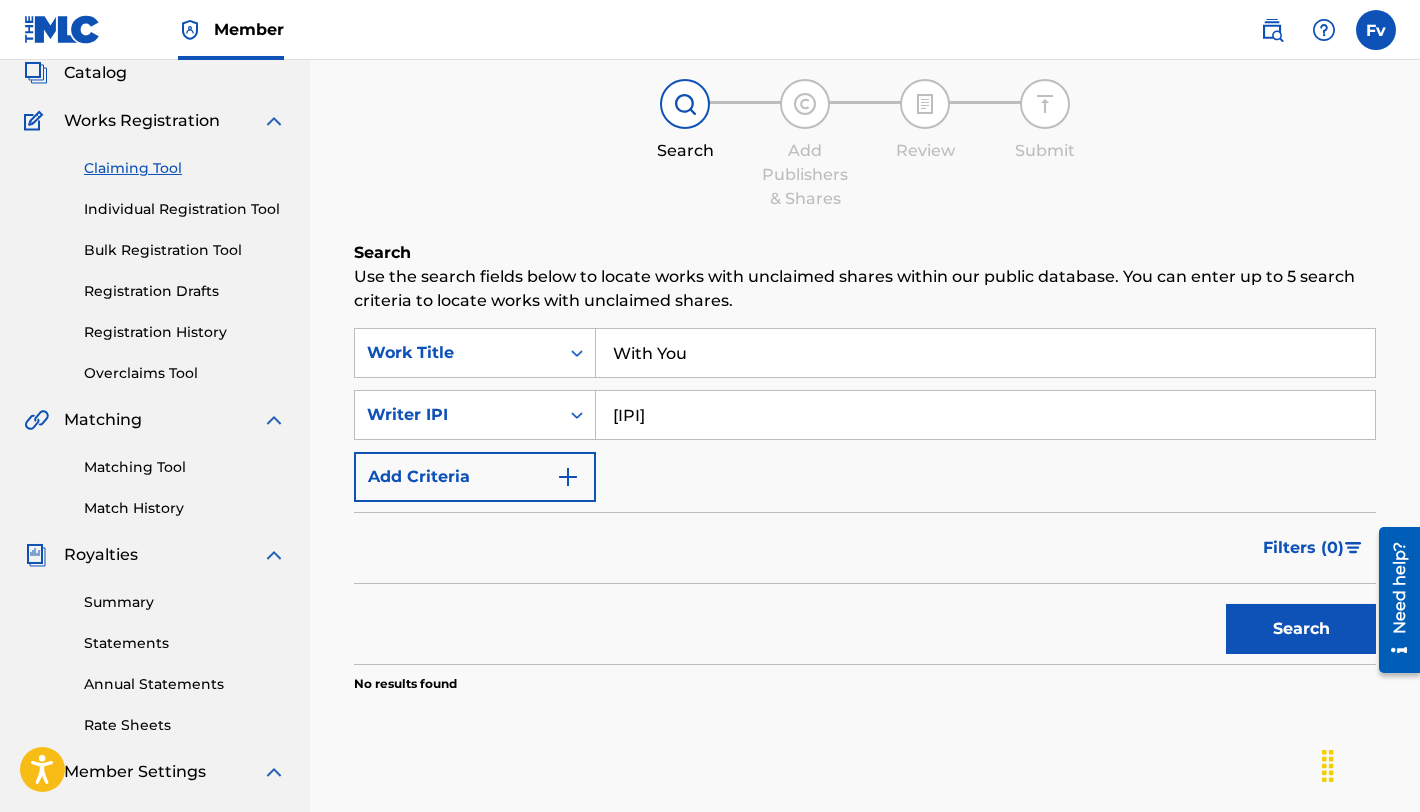 scroll, scrollTop: 120, scrollLeft: 0, axis: vertical 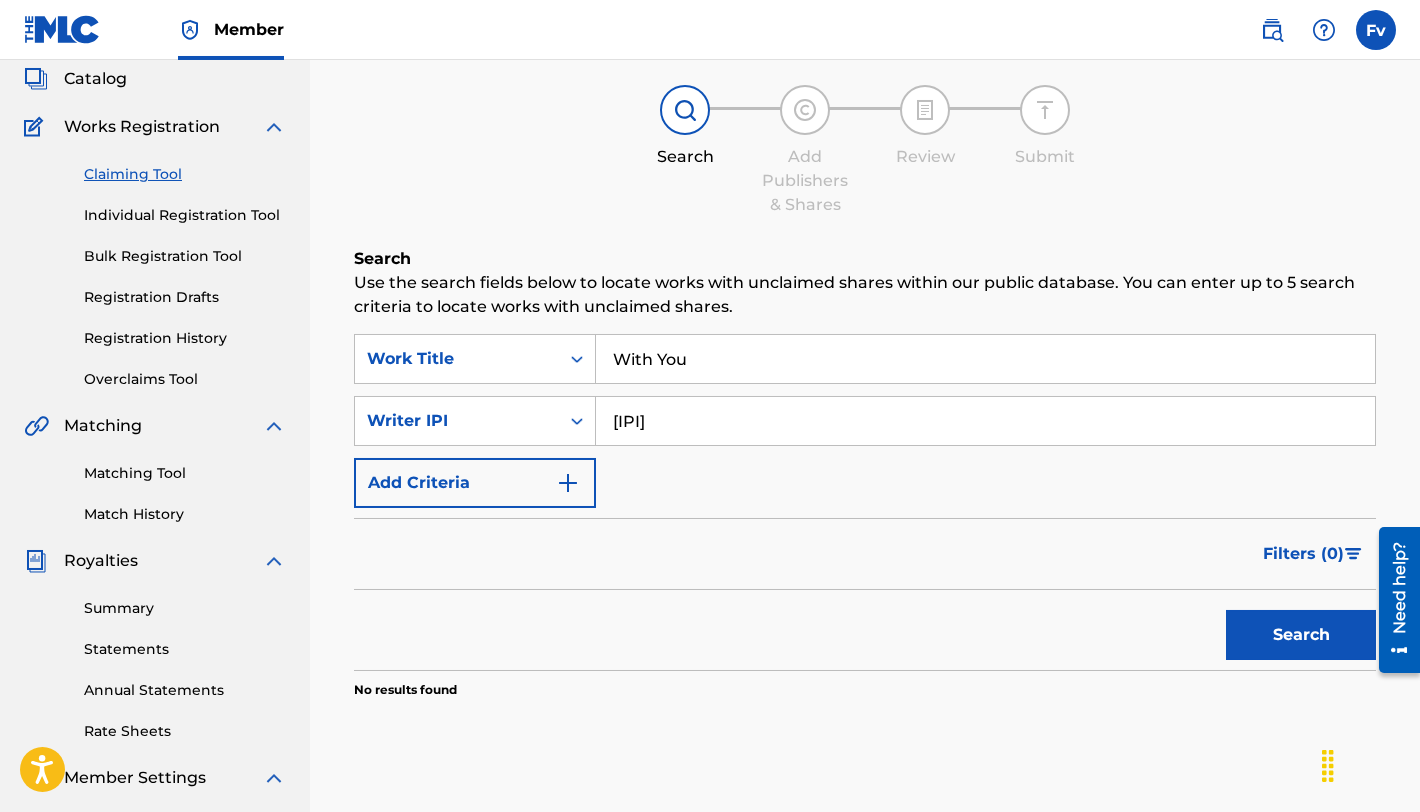 click on "Individual Registration Tool" at bounding box center (185, 215) 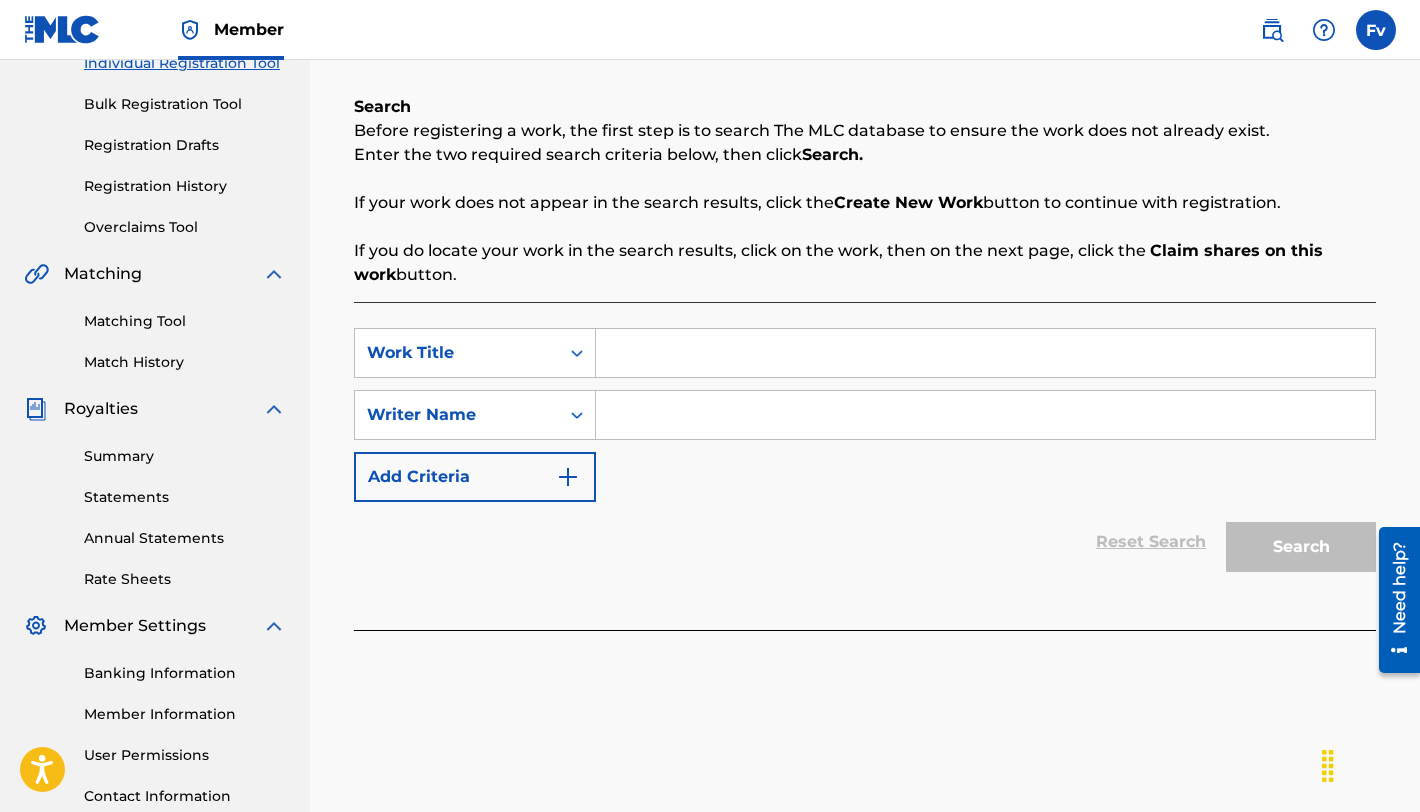 scroll, scrollTop: 274, scrollLeft: 0, axis: vertical 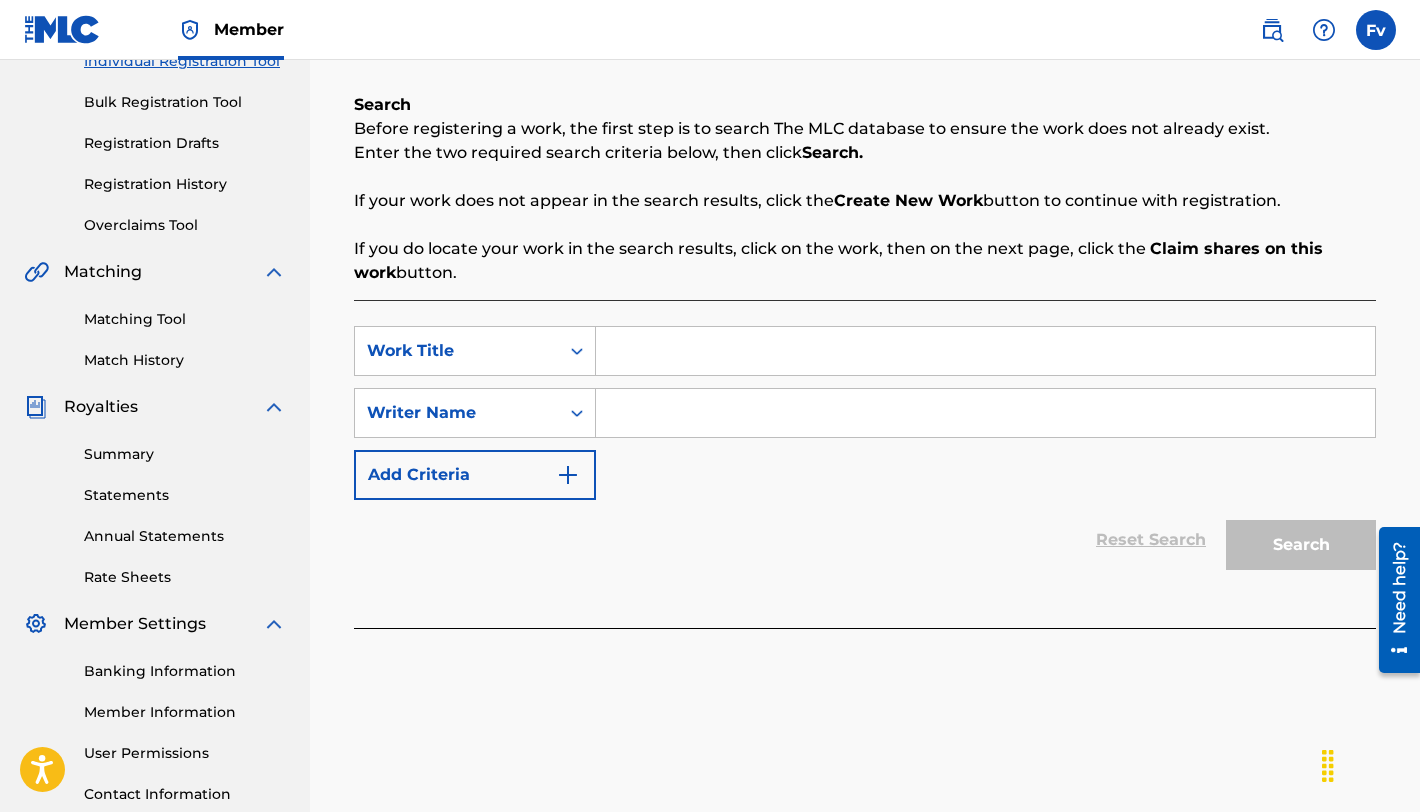 click at bounding box center [985, 351] 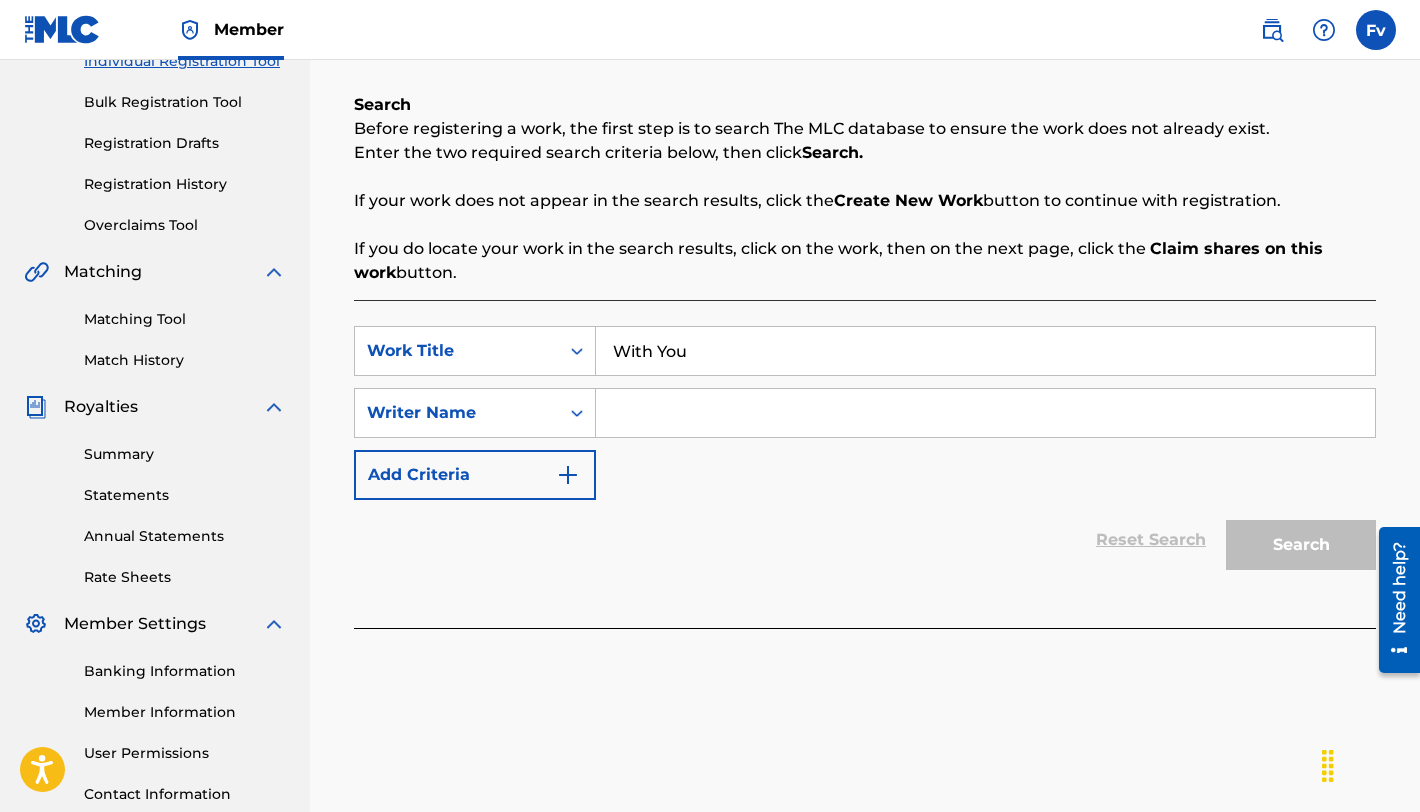 type on "With You" 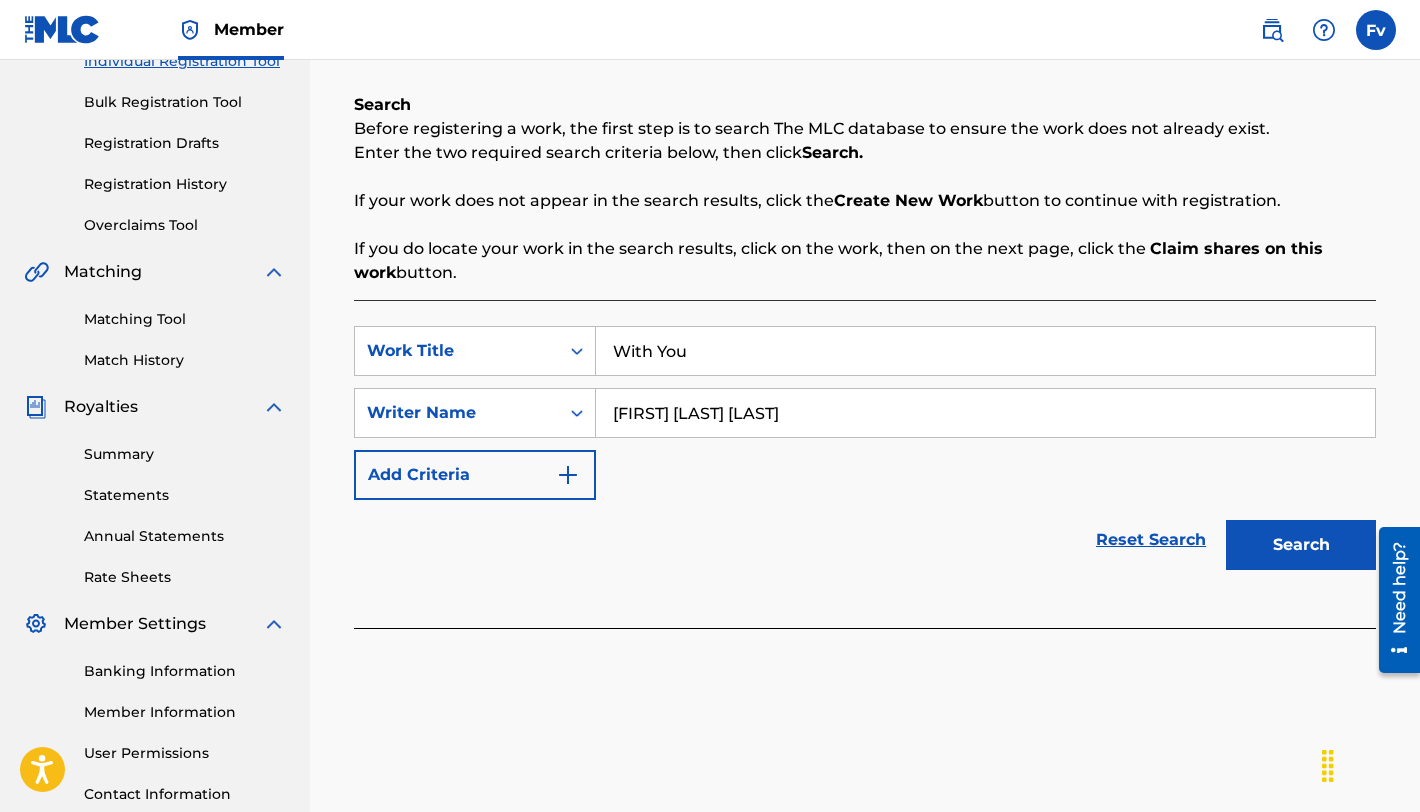 type on "[FIRST] [LAST] [LAST]" 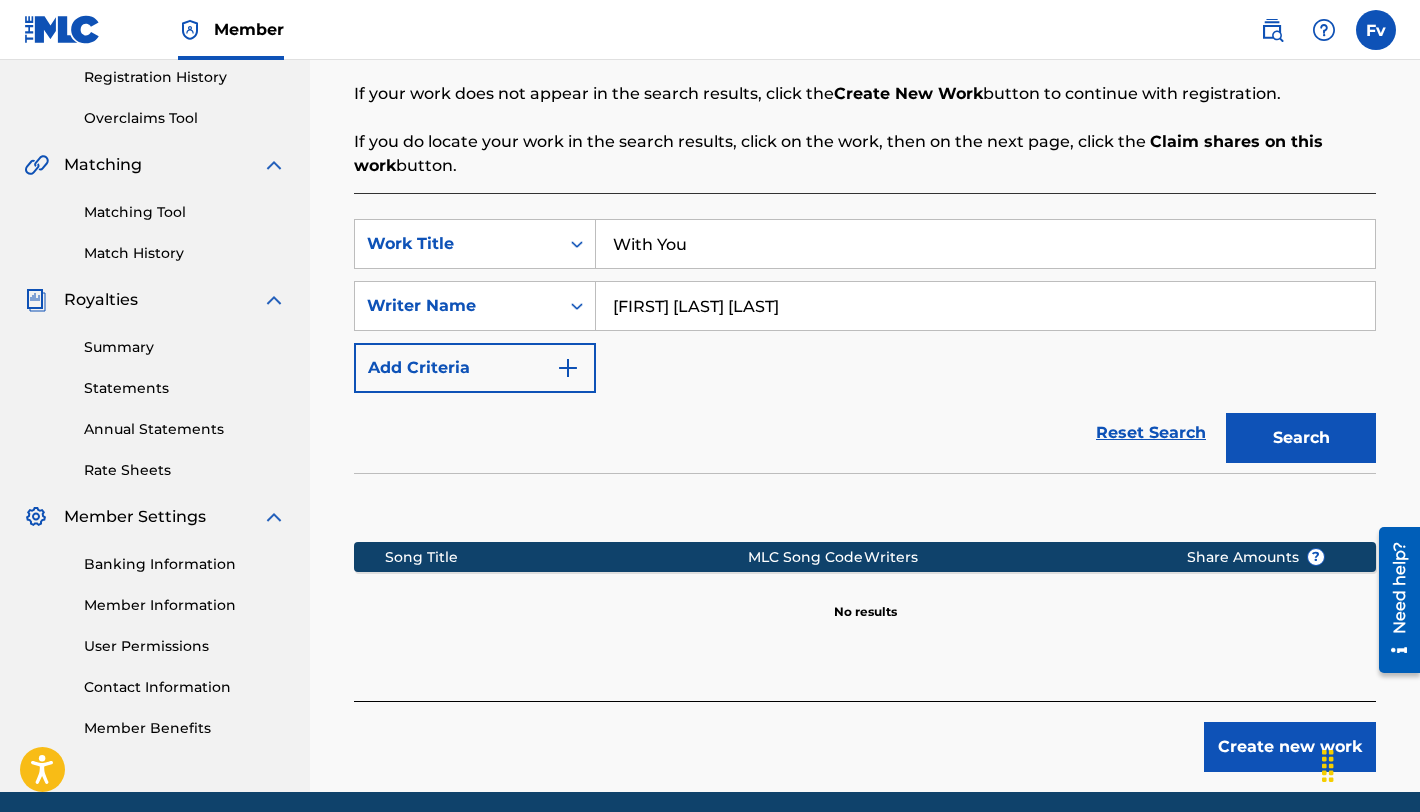 scroll, scrollTop: 457, scrollLeft: 0, axis: vertical 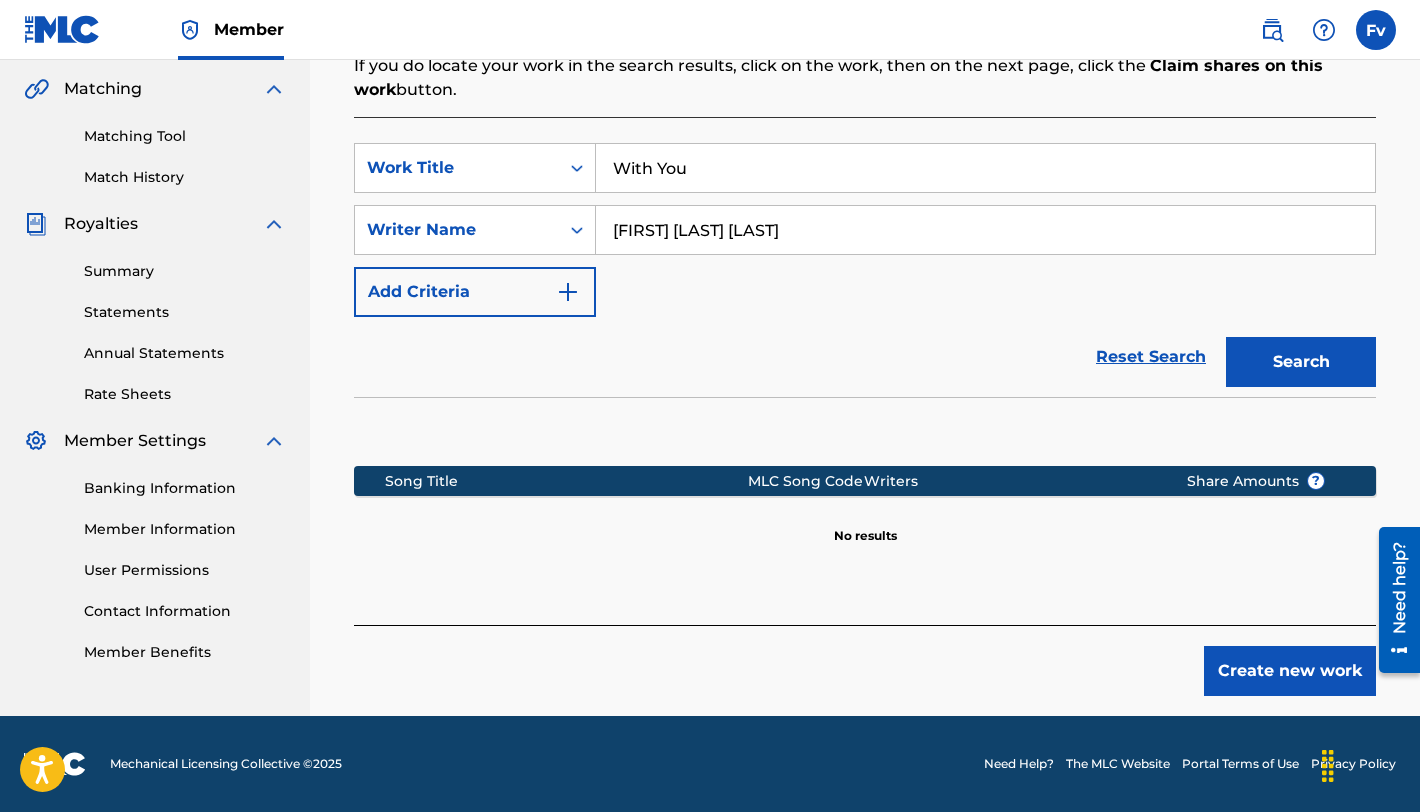 click on "Create new work" at bounding box center [1290, 671] 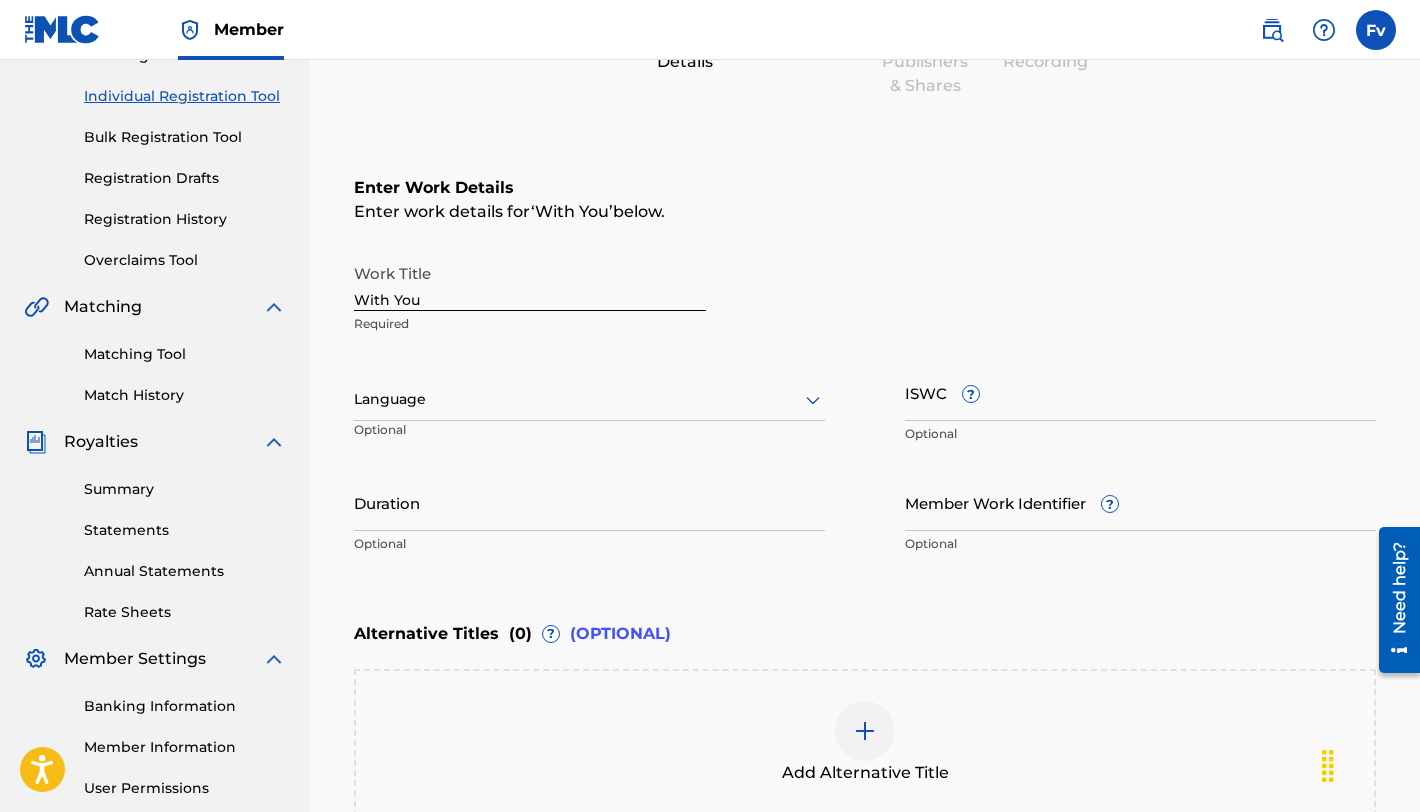scroll, scrollTop: 241, scrollLeft: 0, axis: vertical 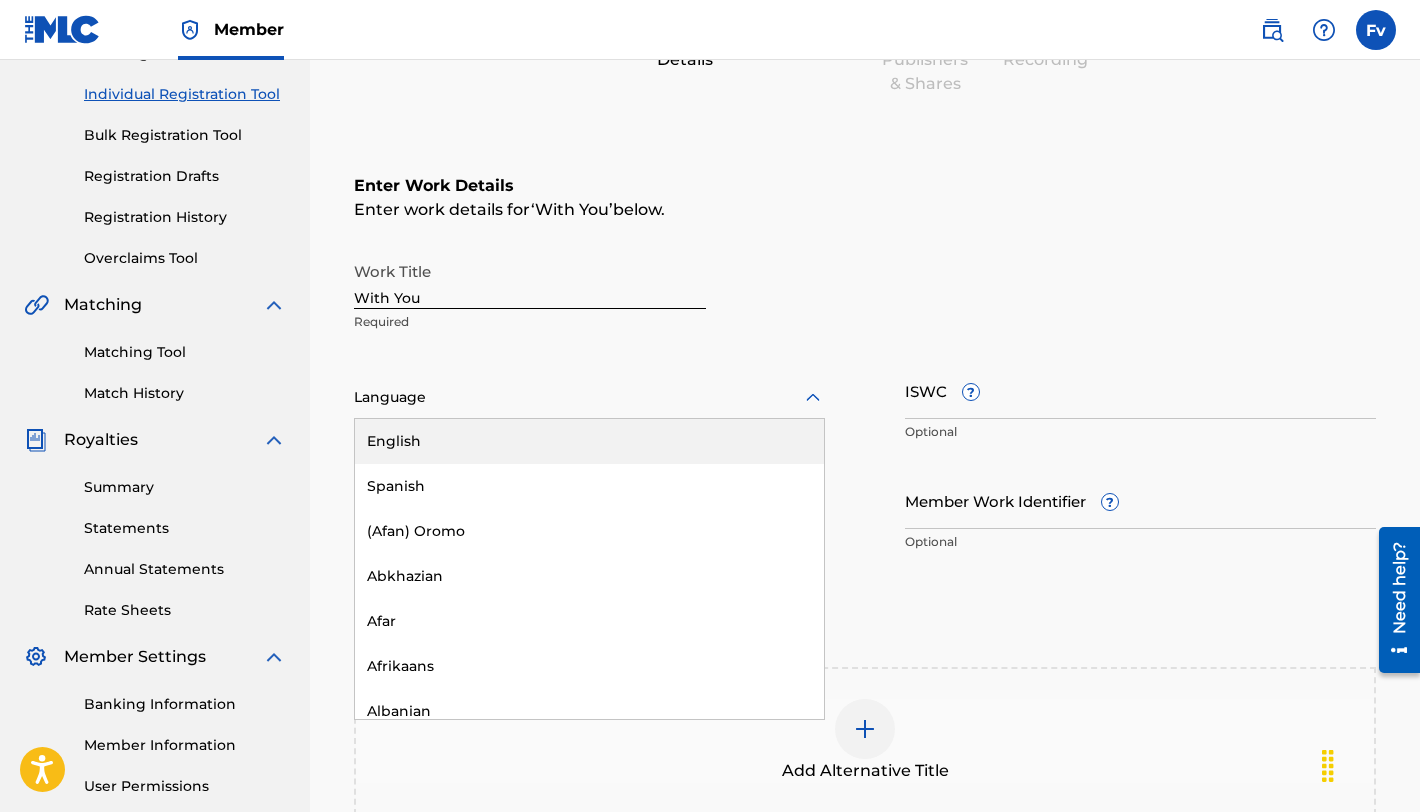 click at bounding box center [589, 397] 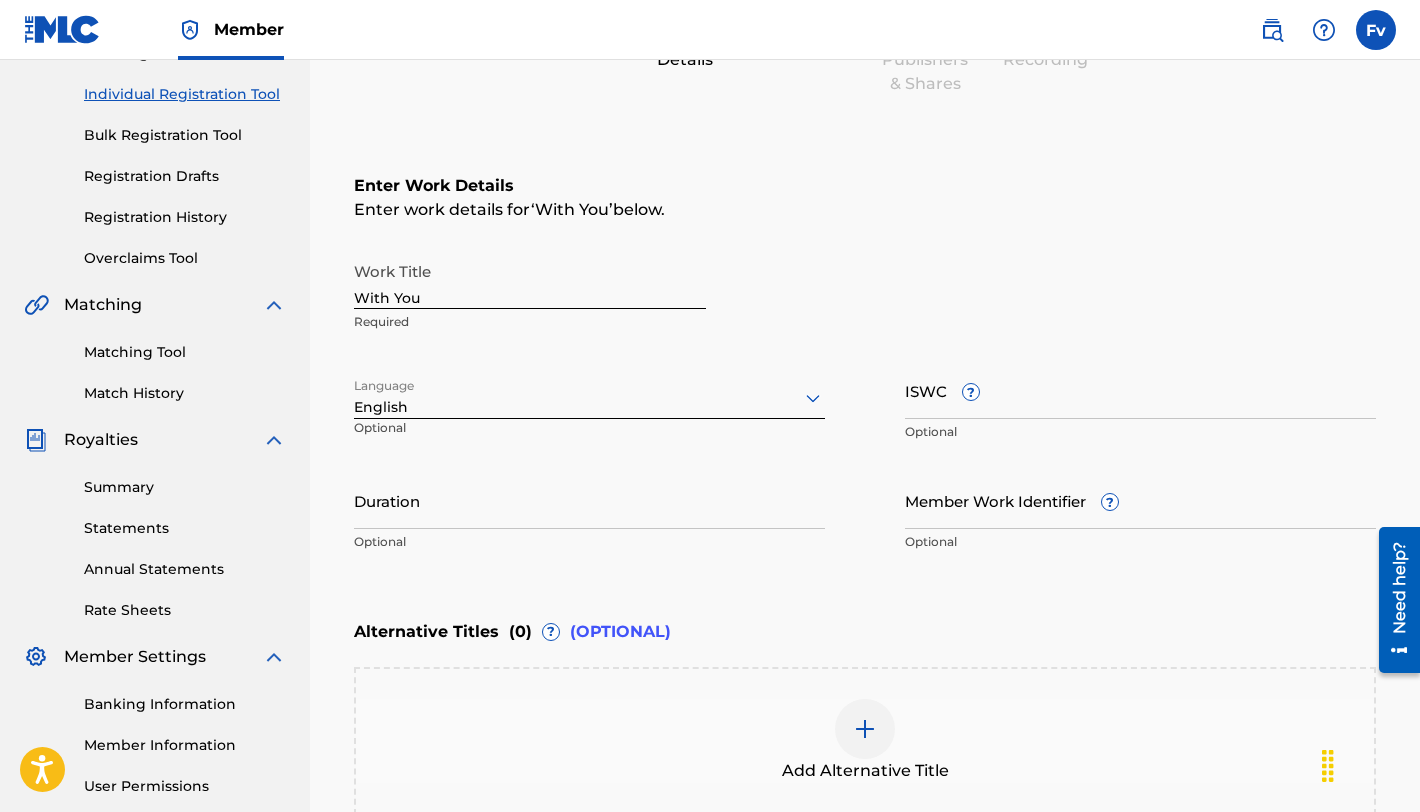 click on "Duration" at bounding box center [589, 500] 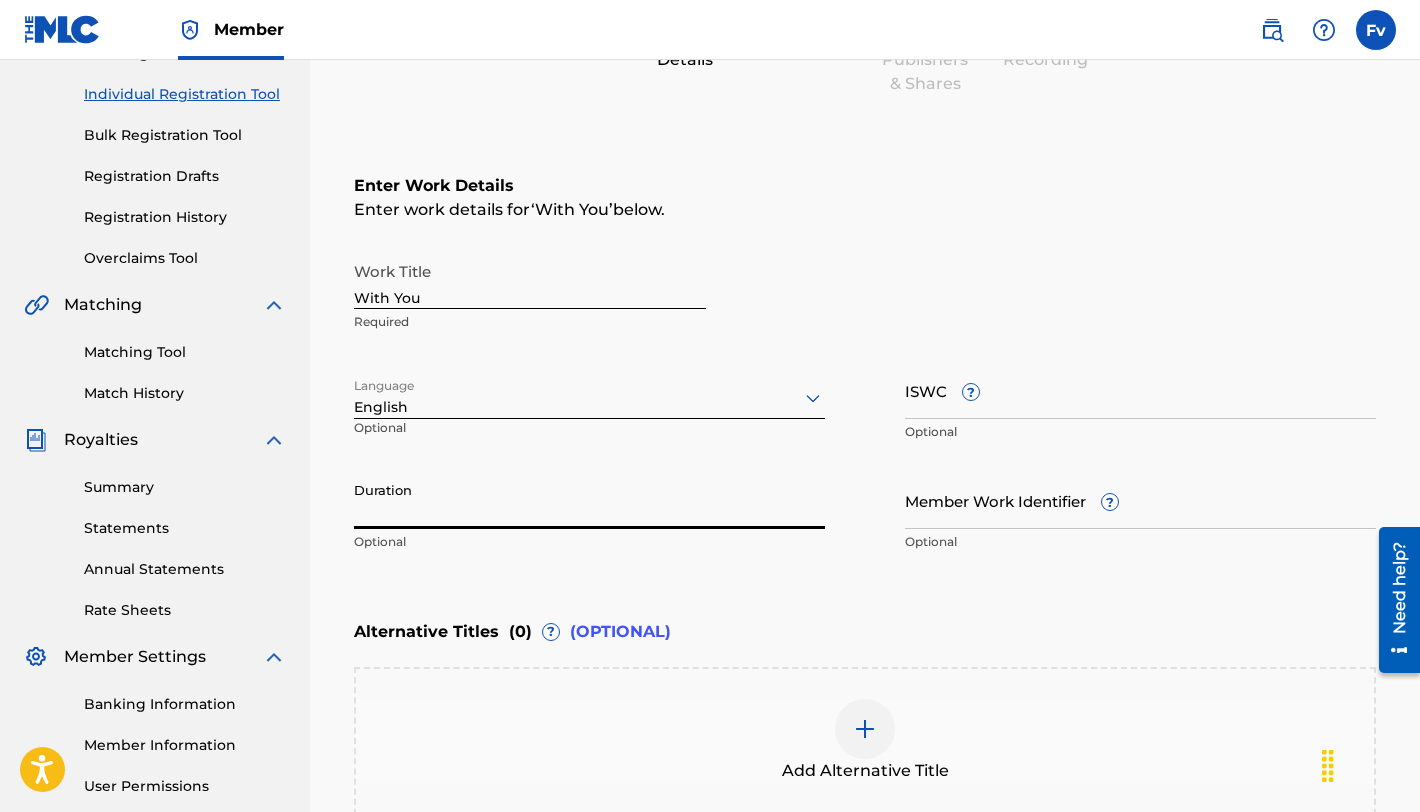 paste on "[IPI]" 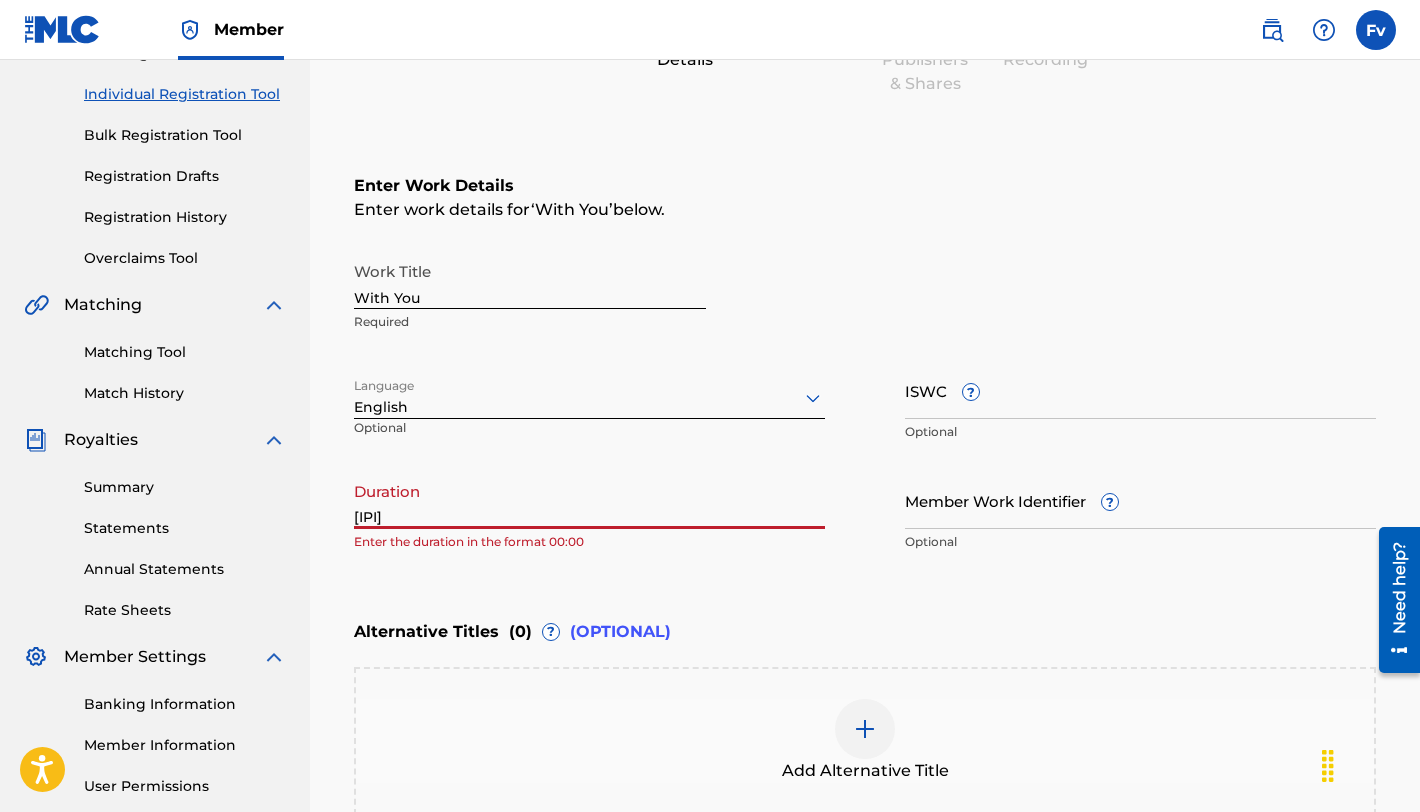 click on "[IPI]" at bounding box center (589, 500) 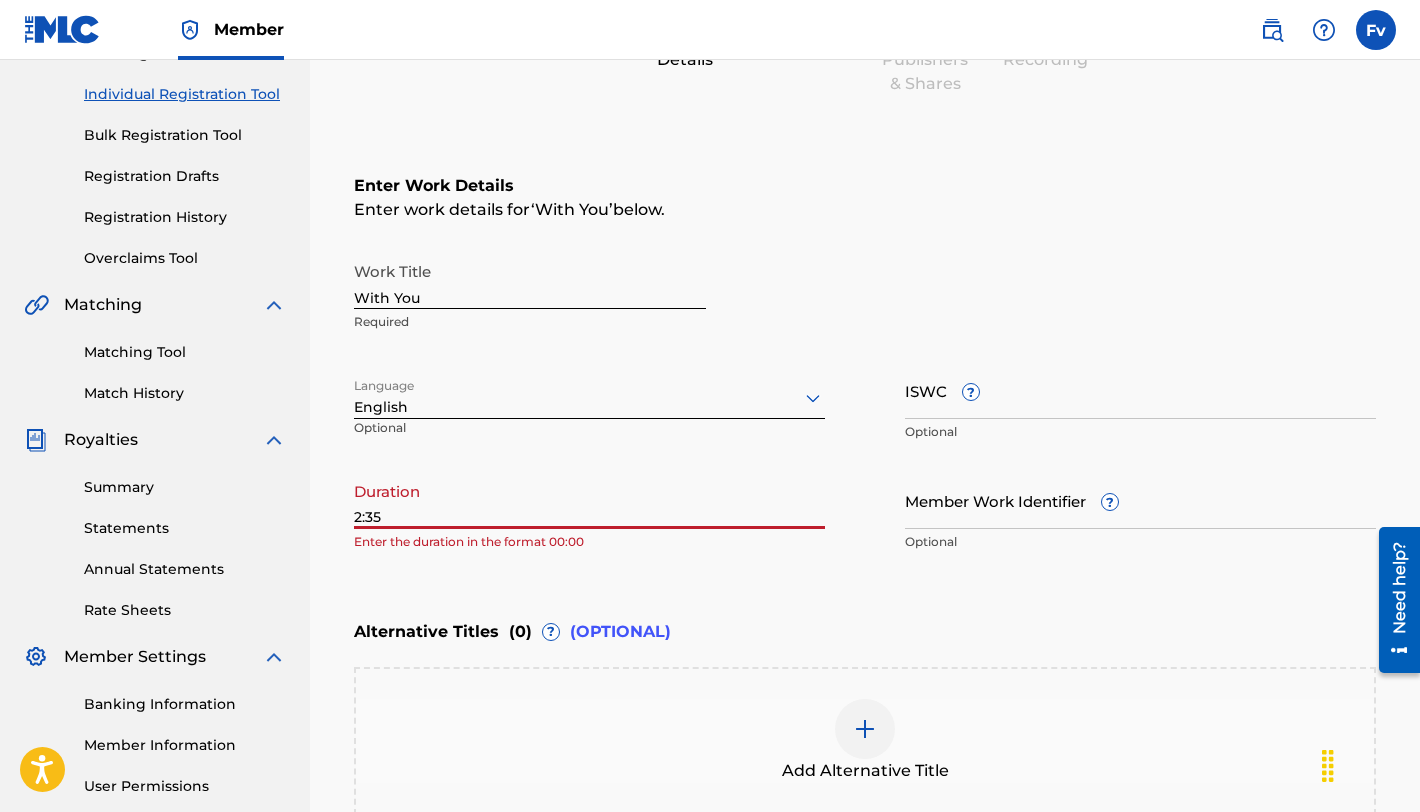 click on "2:35" at bounding box center (589, 500) 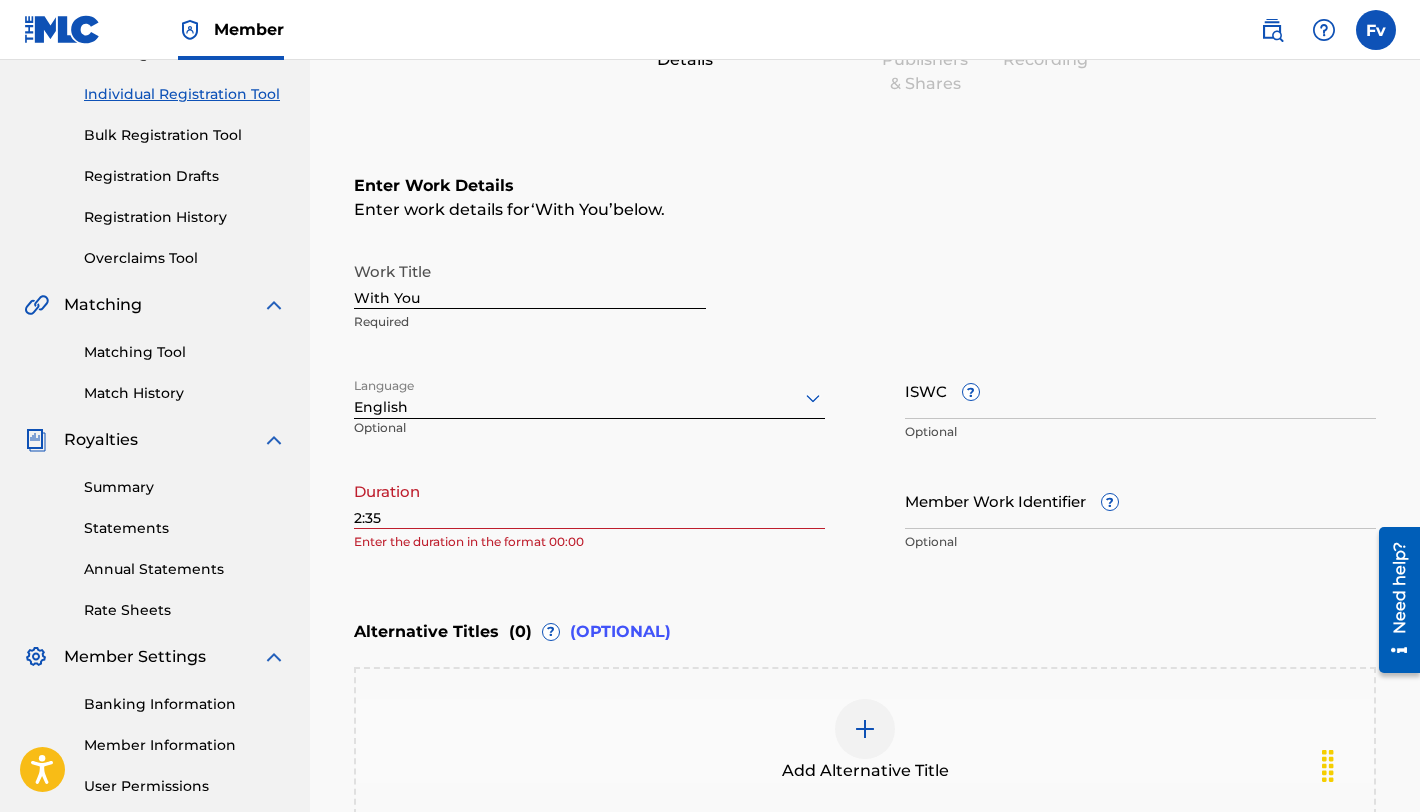click on "Register Work Search Enter Work Details Add Writers Add Publishers & Shares Add Recording Review Enter Work Details Enter work details for  ‘ With You ’  below. Work Title   With You Required Language English Optional ISWC   ? Optional Duration   2:35 Enter the duration in the format 00:00 Member Work Identifier   ? Optional Alternative Titles ( 0 ) ? (OPTIONAL) Add Alternative Title Back Save as draft Next" at bounding box center (865, 412) 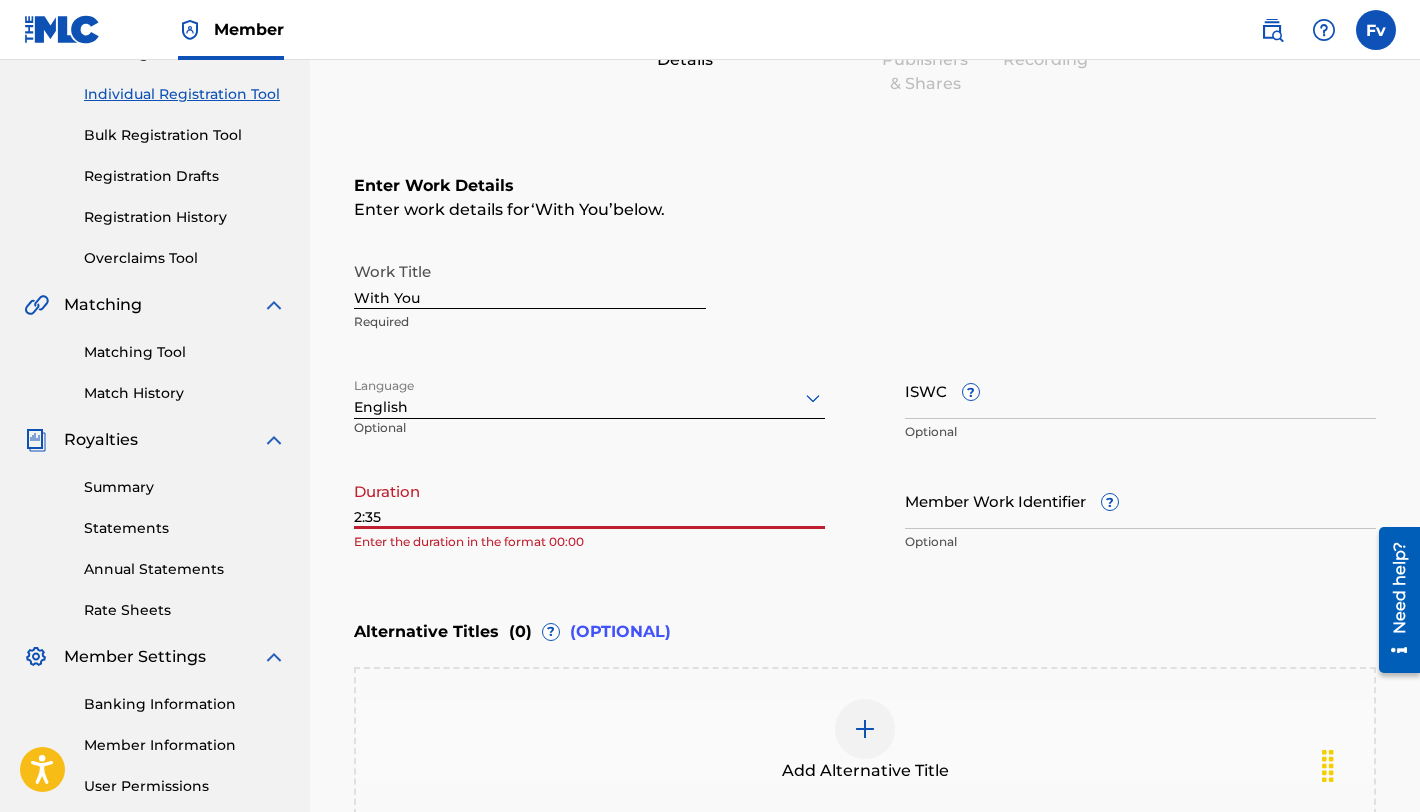 click on "2:35" at bounding box center (589, 500) 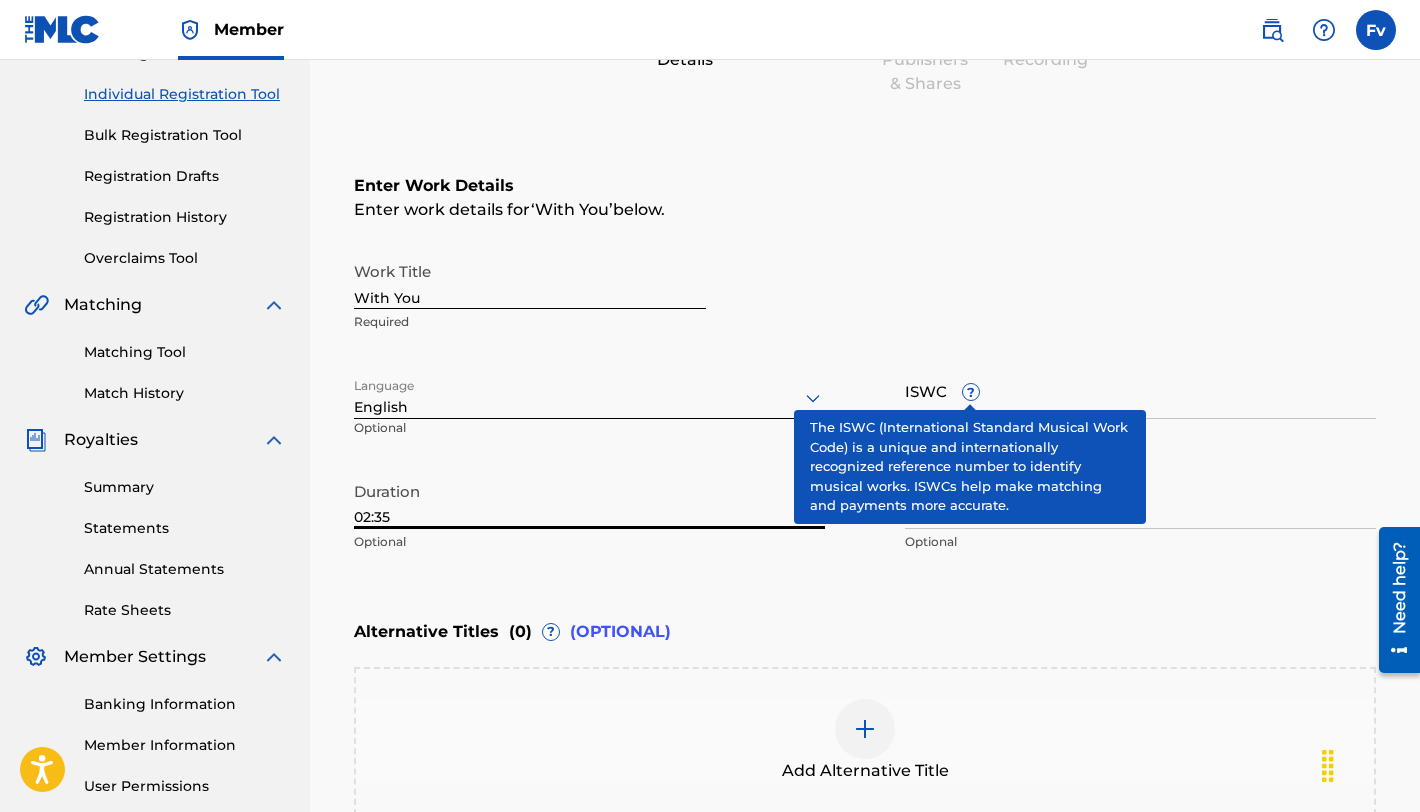 type on "02:35" 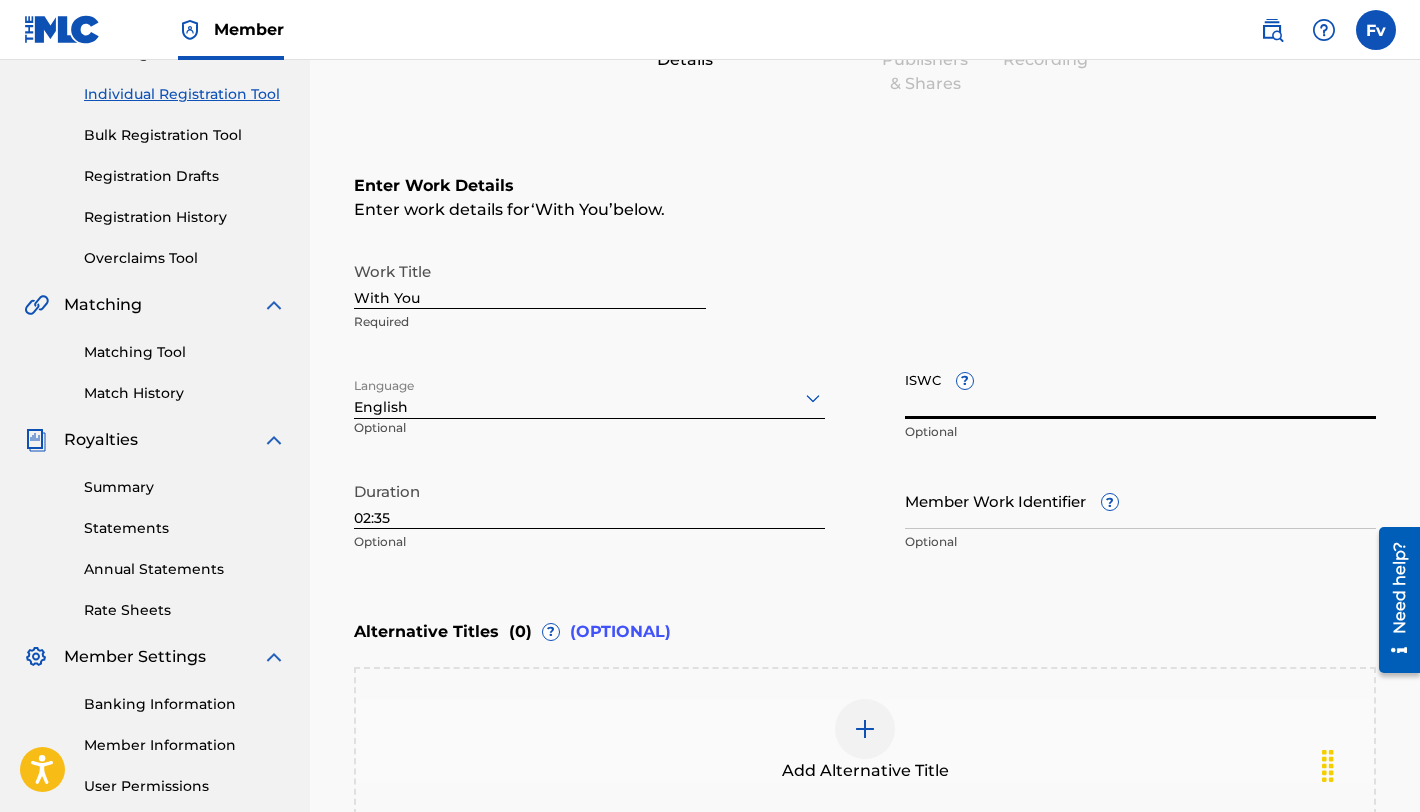 click on "ISWC   ?" at bounding box center [1140, 390] 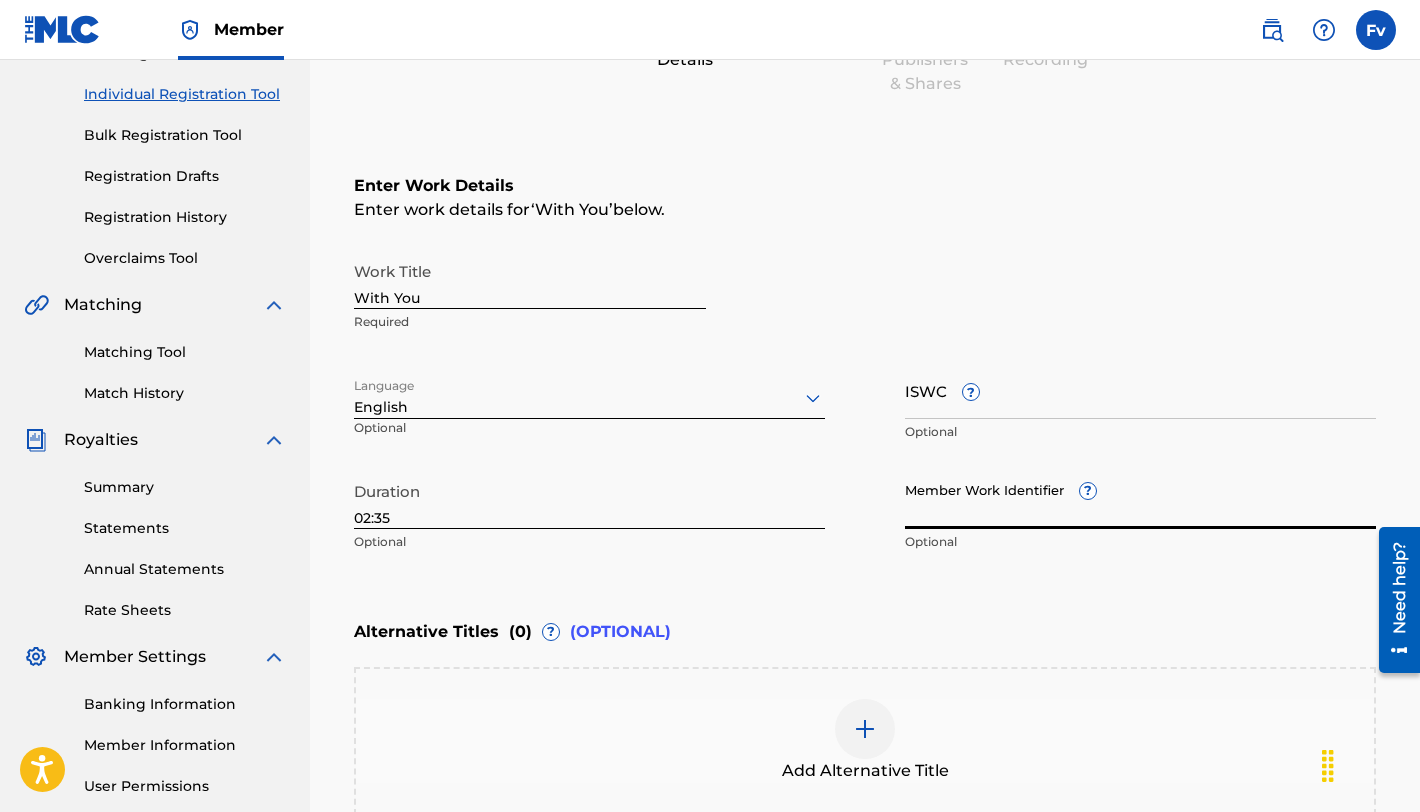 click on "Member Work Identifier   ?" at bounding box center [1140, 500] 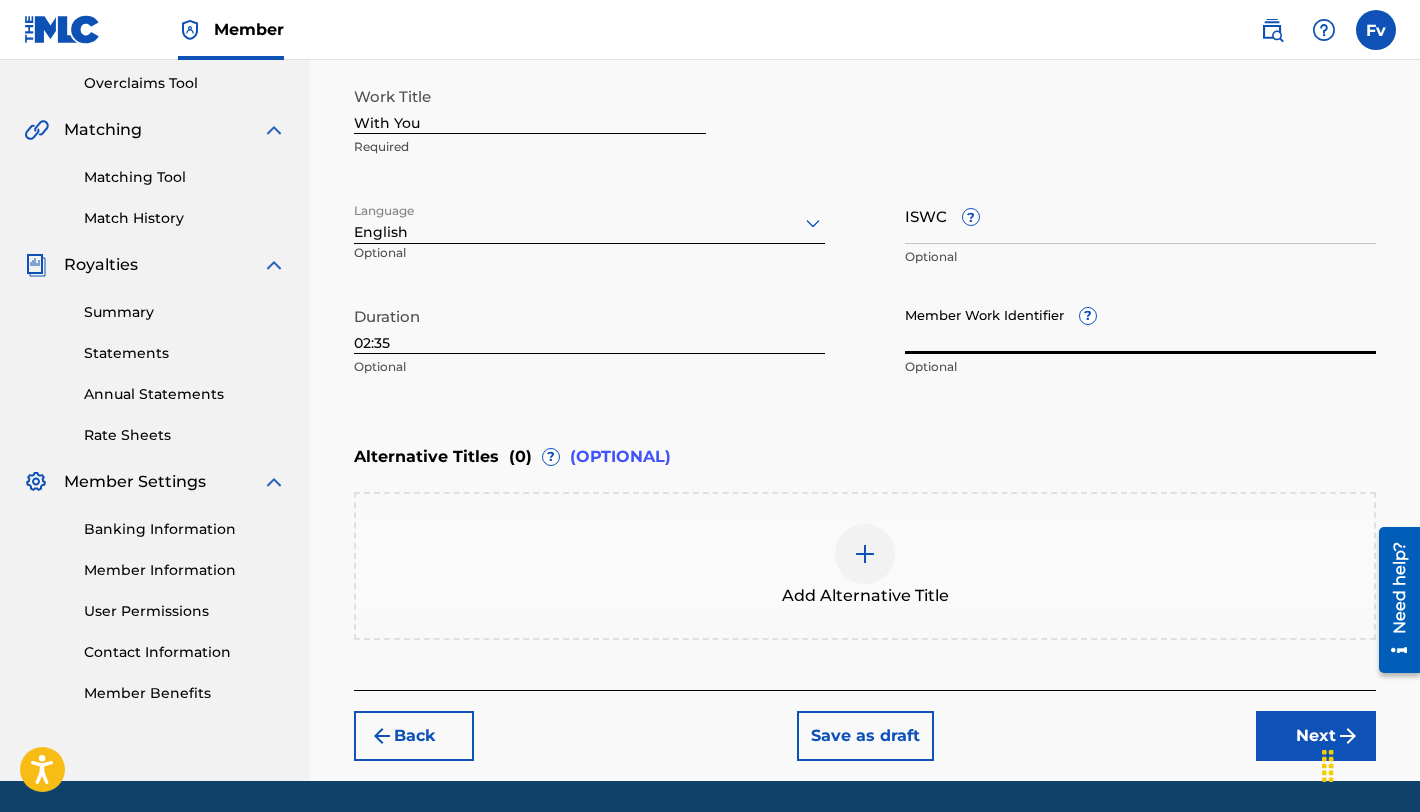 scroll, scrollTop: 481, scrollLeft: 0, axis: vertical 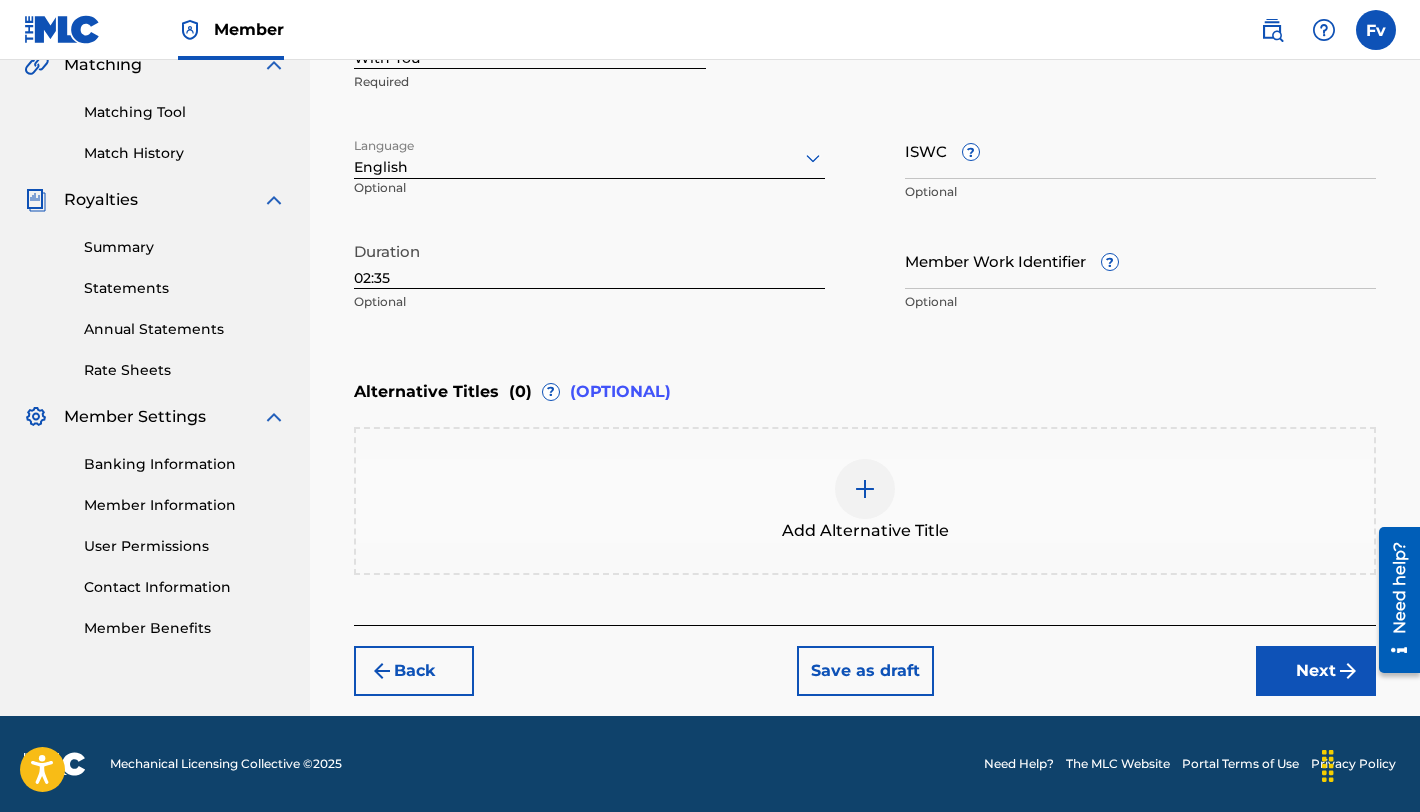 click on "Next" at bounding box center [1316, 671] 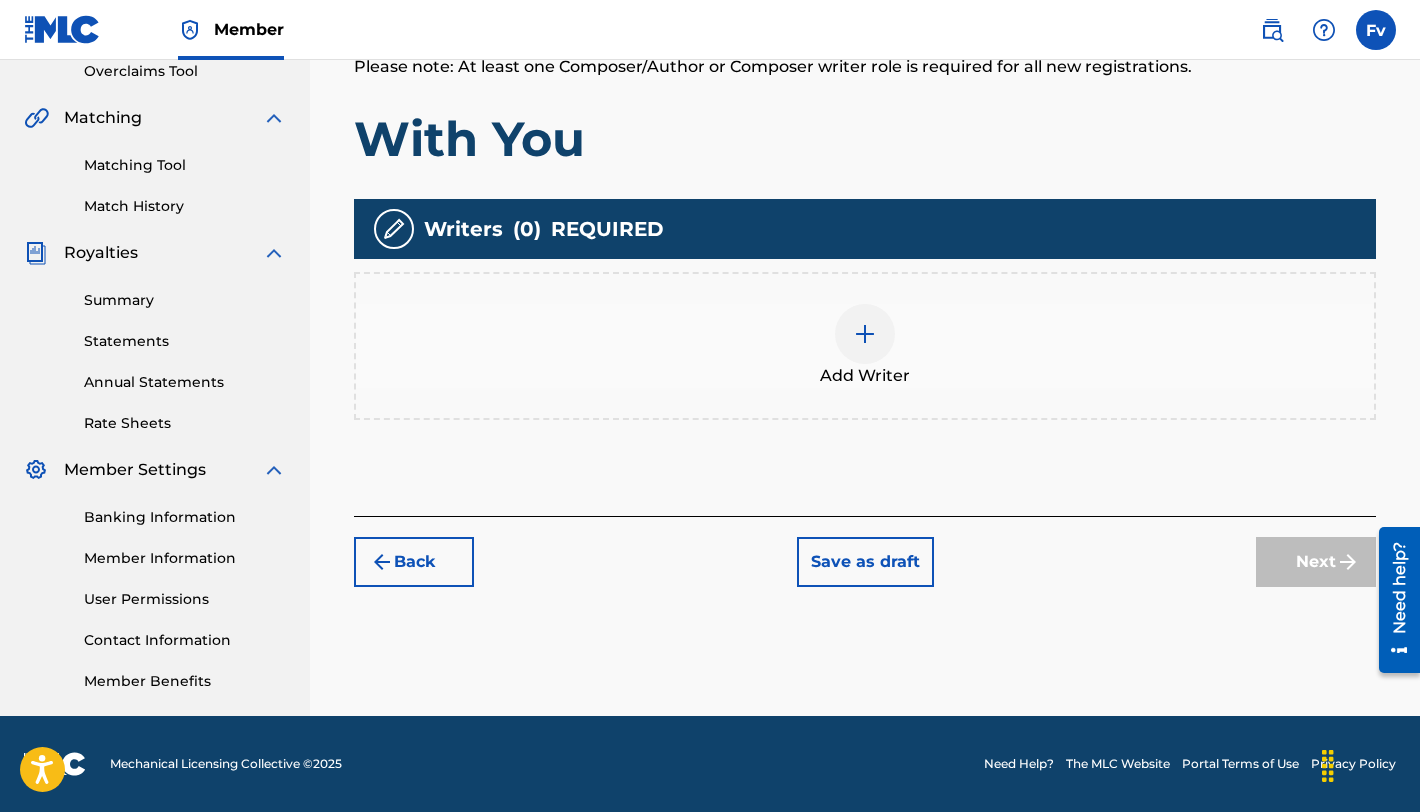 click at bounding box center [865, 334] 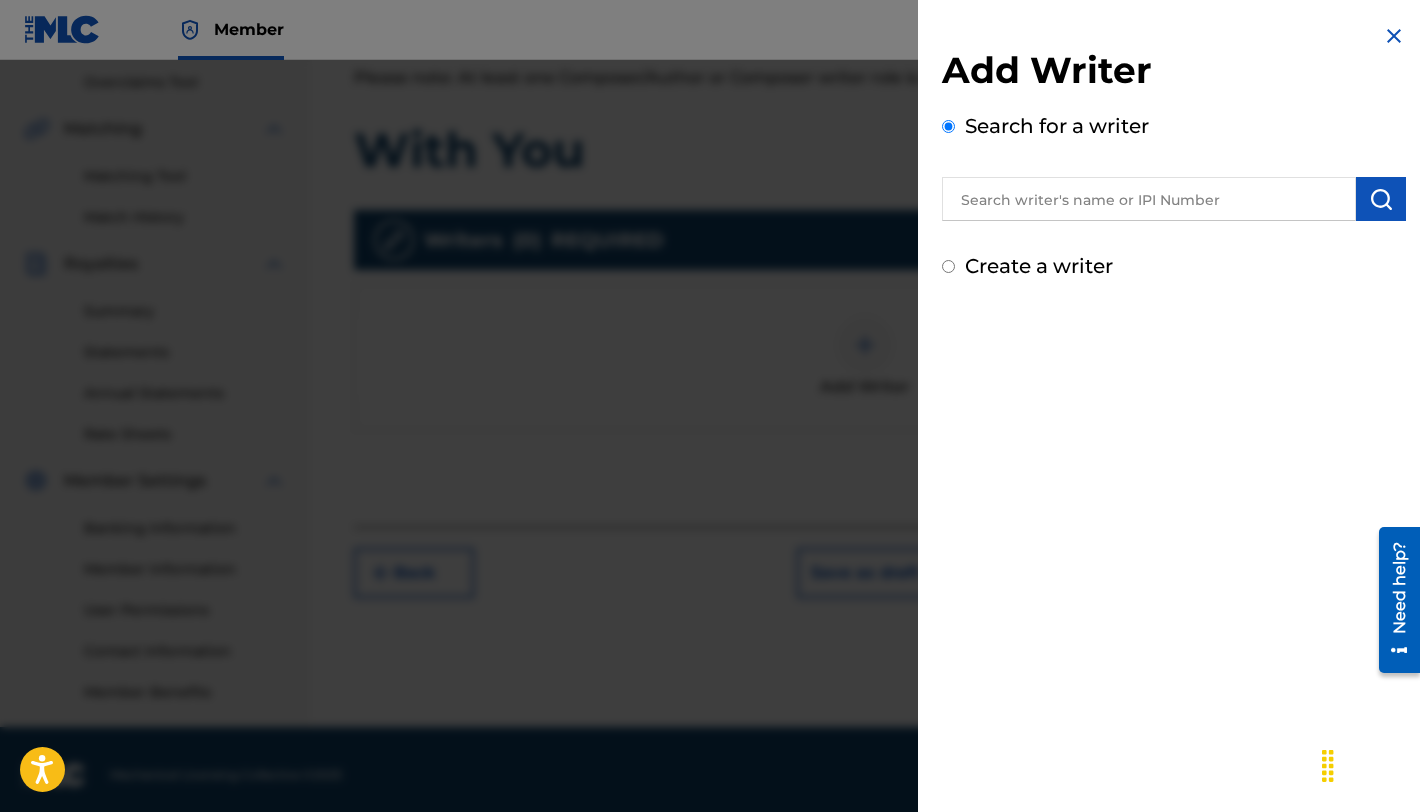 scroll, scrollTop: 415, scrollLeft: 0, axis: vertical 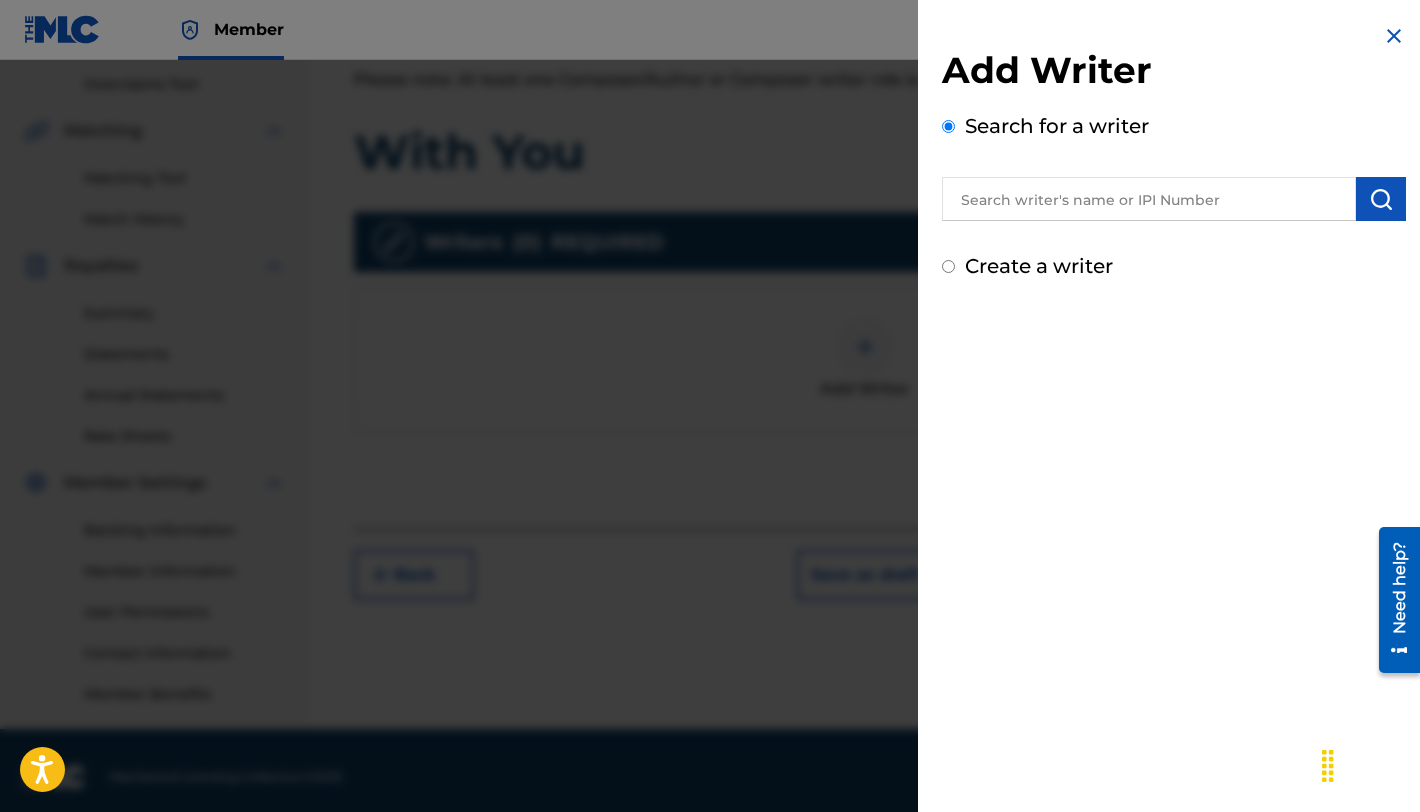 click at bounding box center (1149, 199) 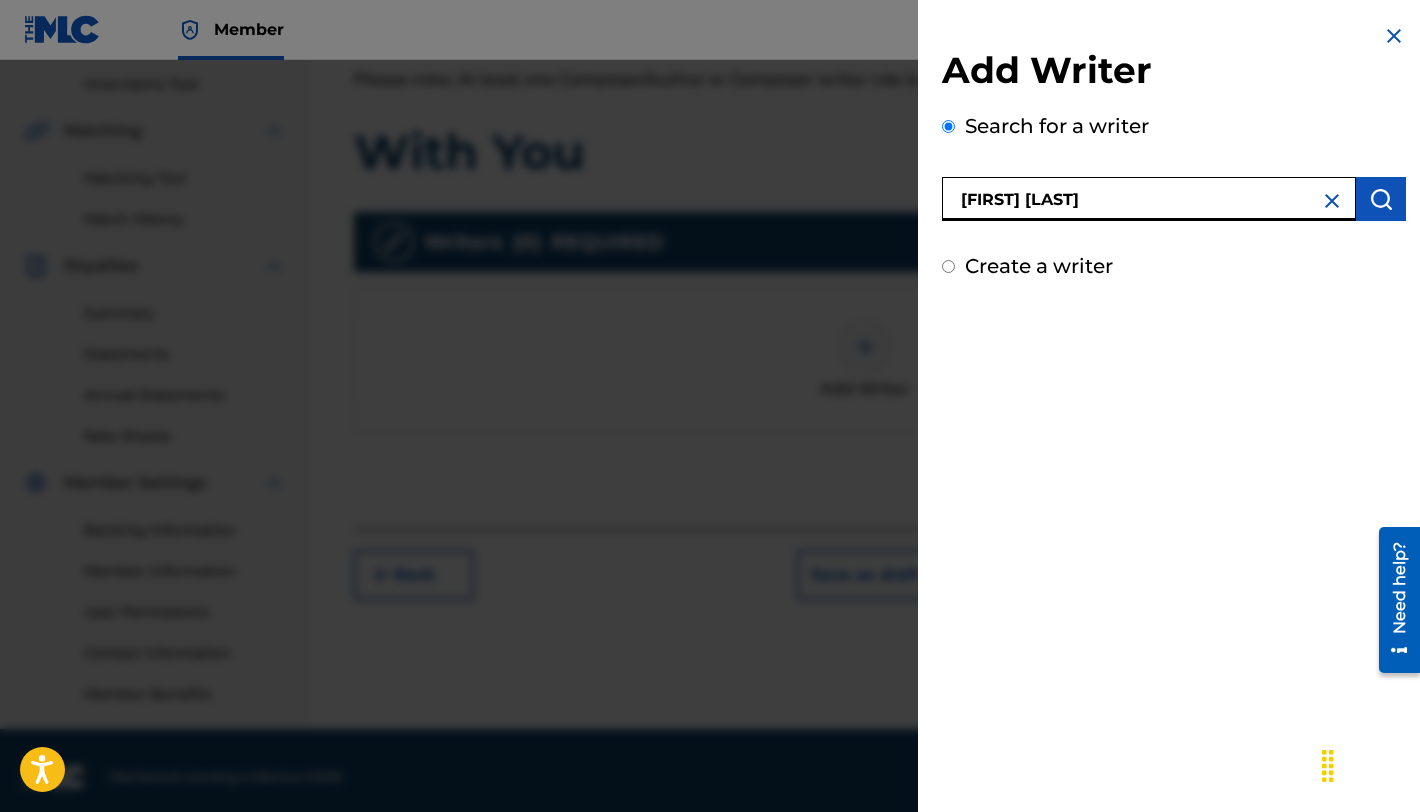 scroll, scrollTop: 370, scrollLeft: 0, axis: vertical 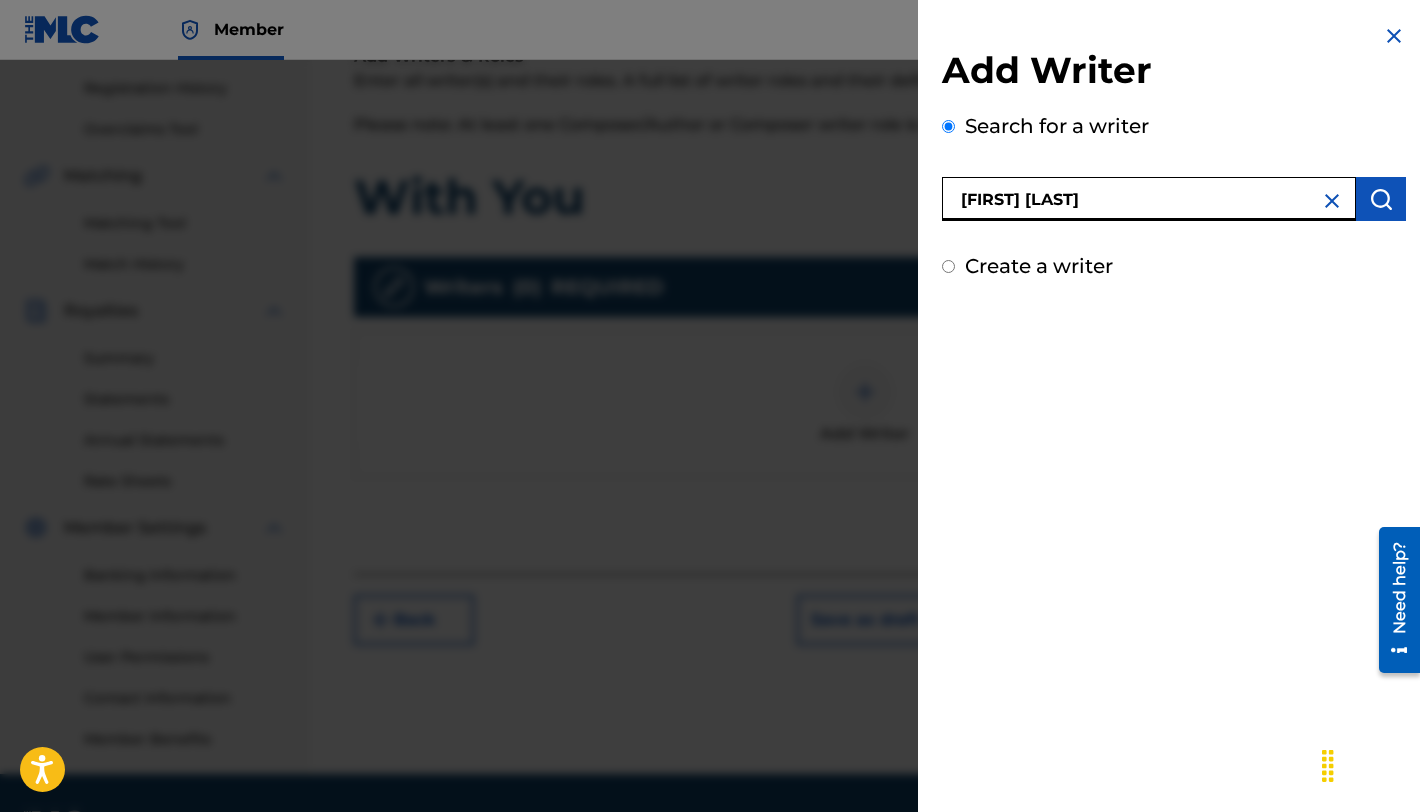 type on "[FIRST] [LAST]" 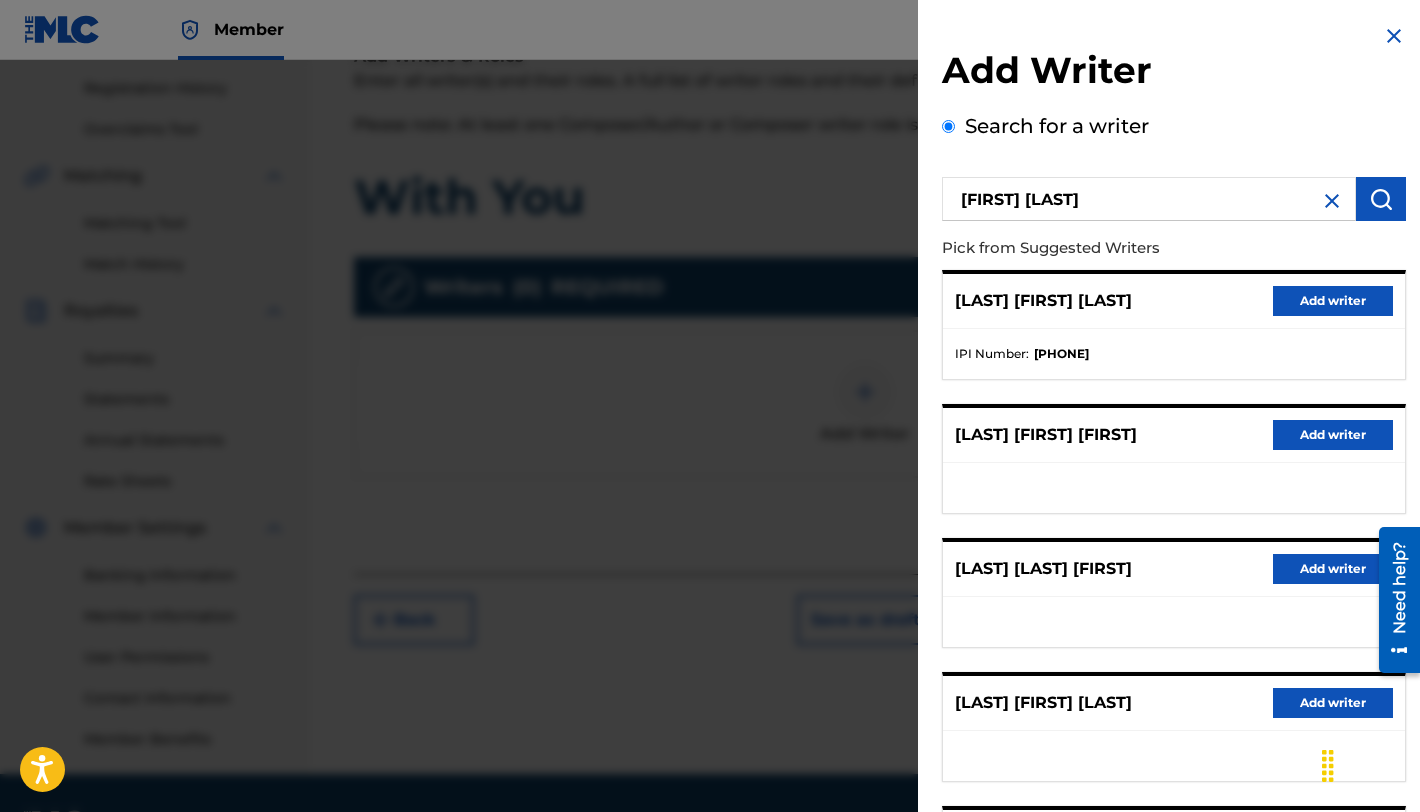 click on "Add writer" at bounding box center (1333, 301) 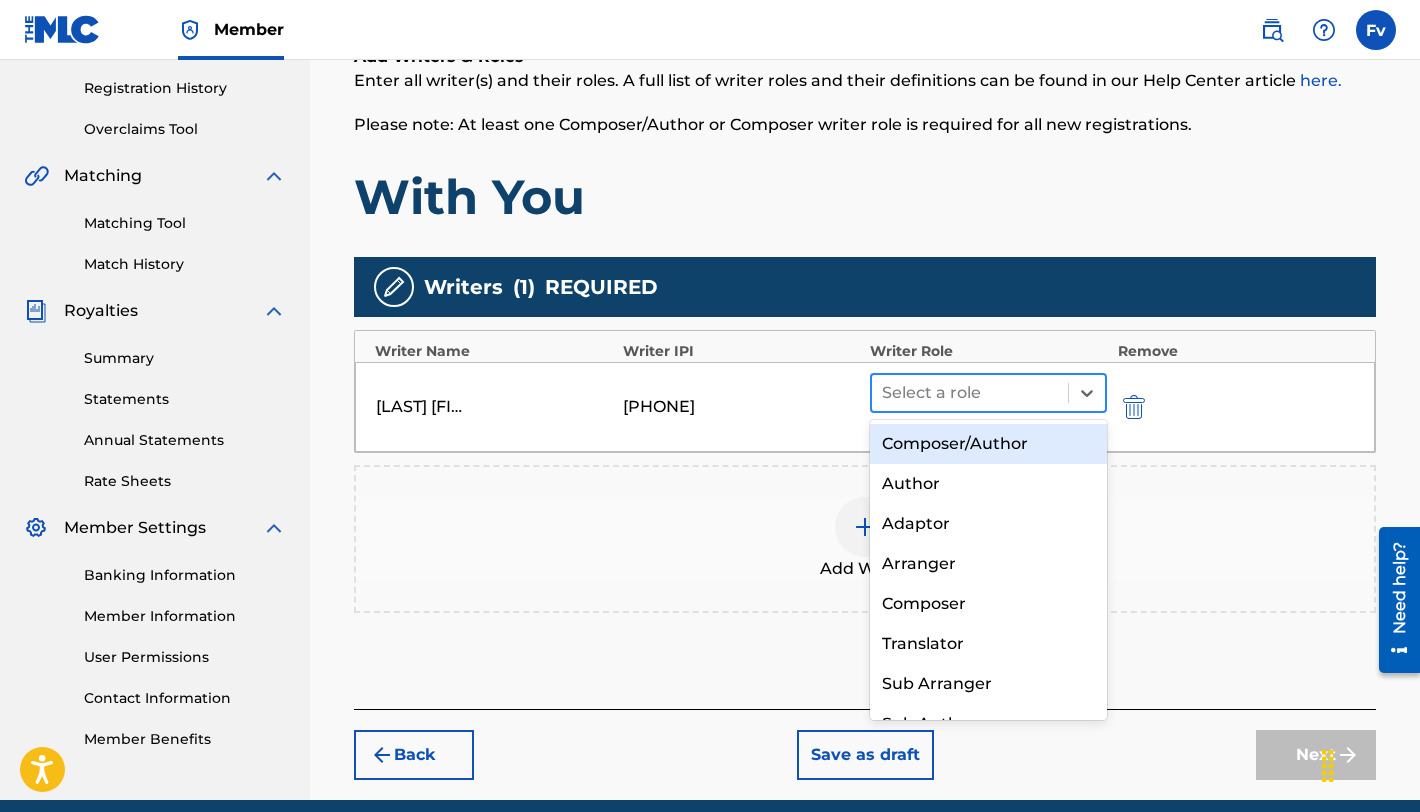 click at bounding box center (970, 393) 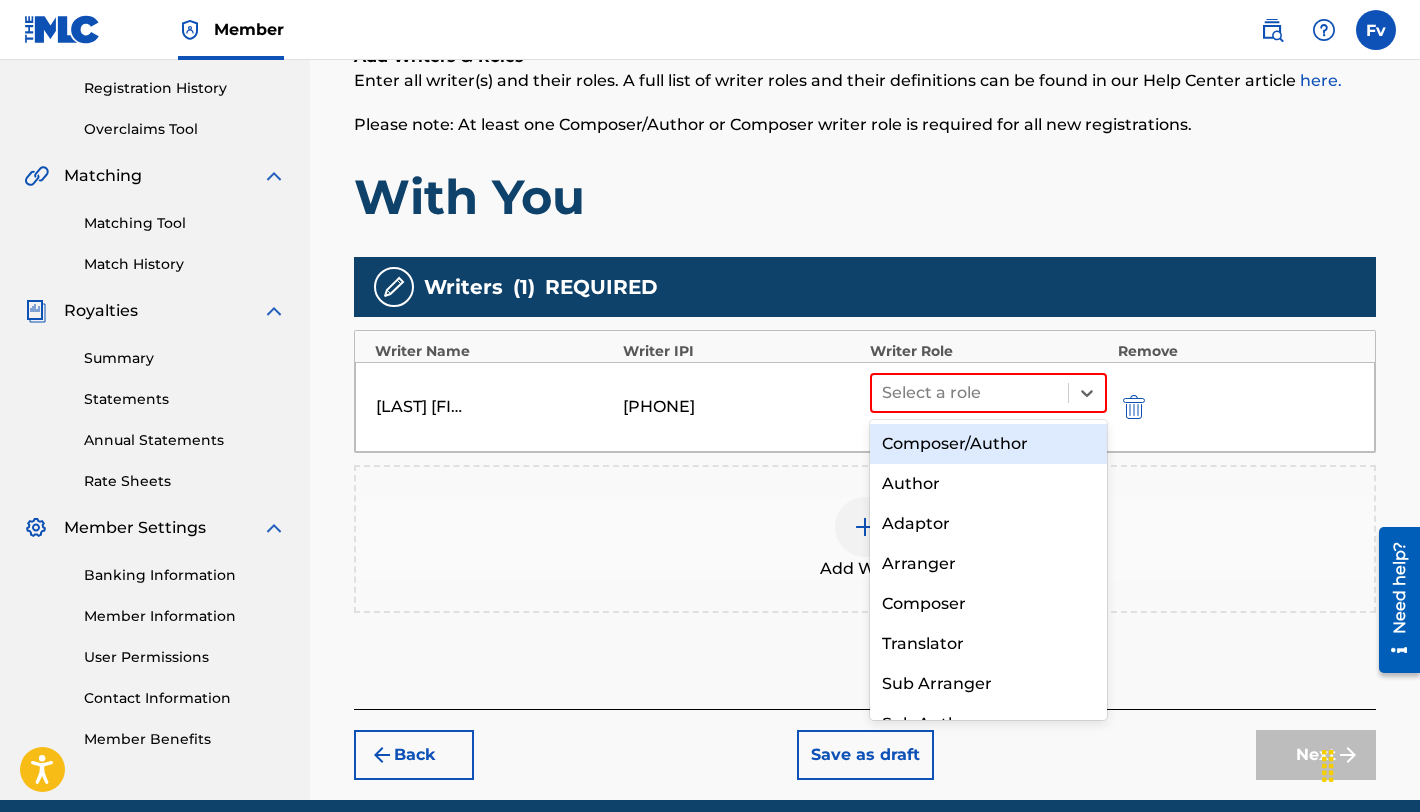 click on "Composer/Author" at bounding box center [988, 444] 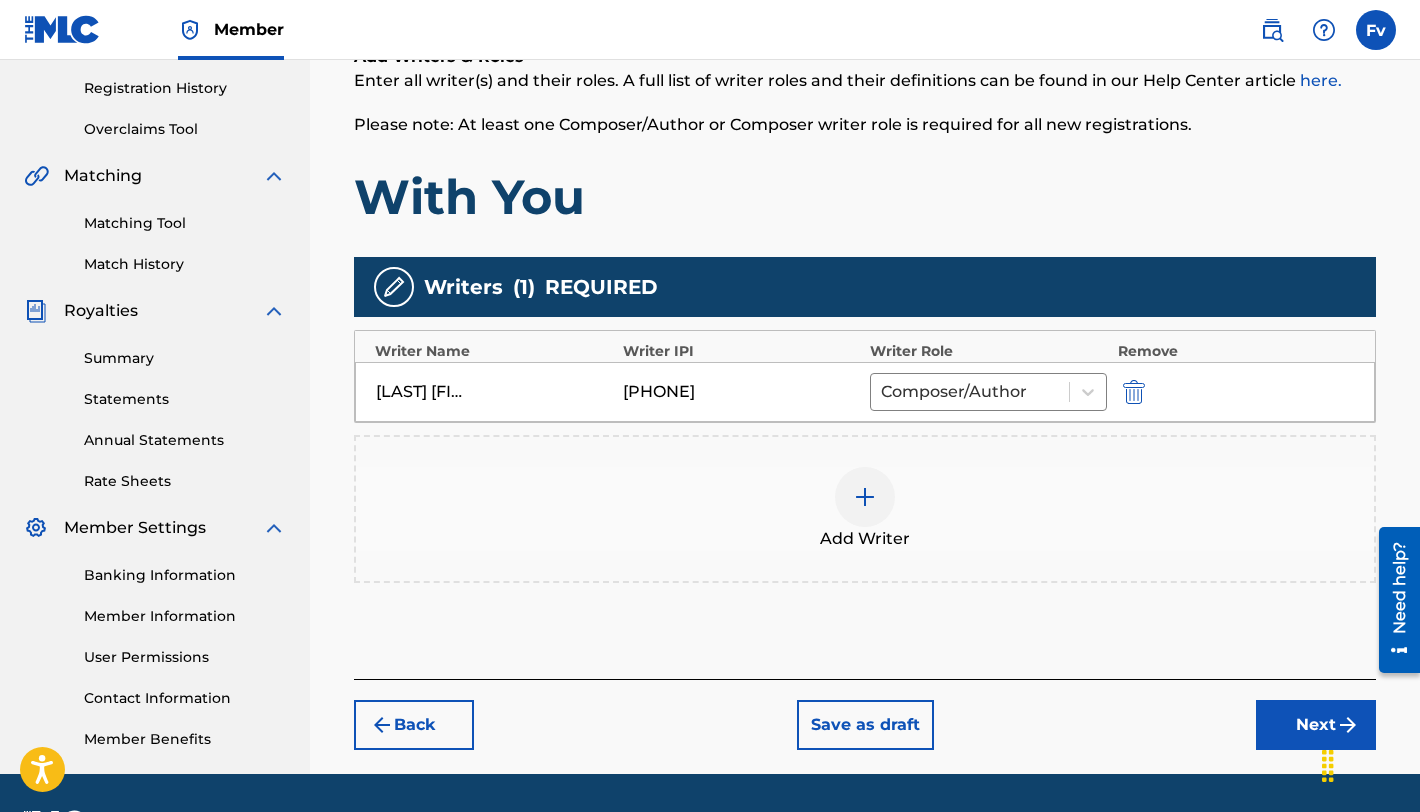 click at bounding box center (865, 497) 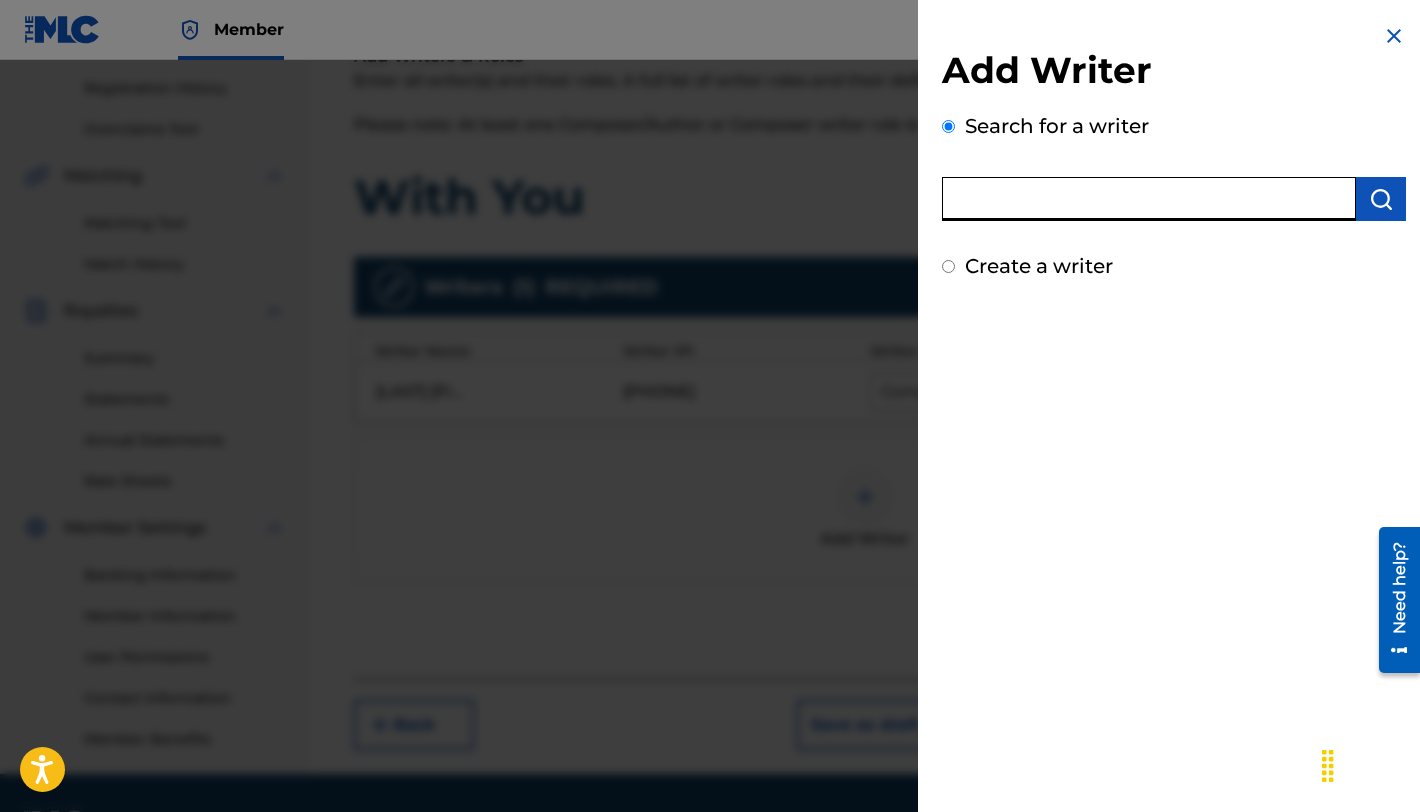 click at bounding box center (1149, 199) 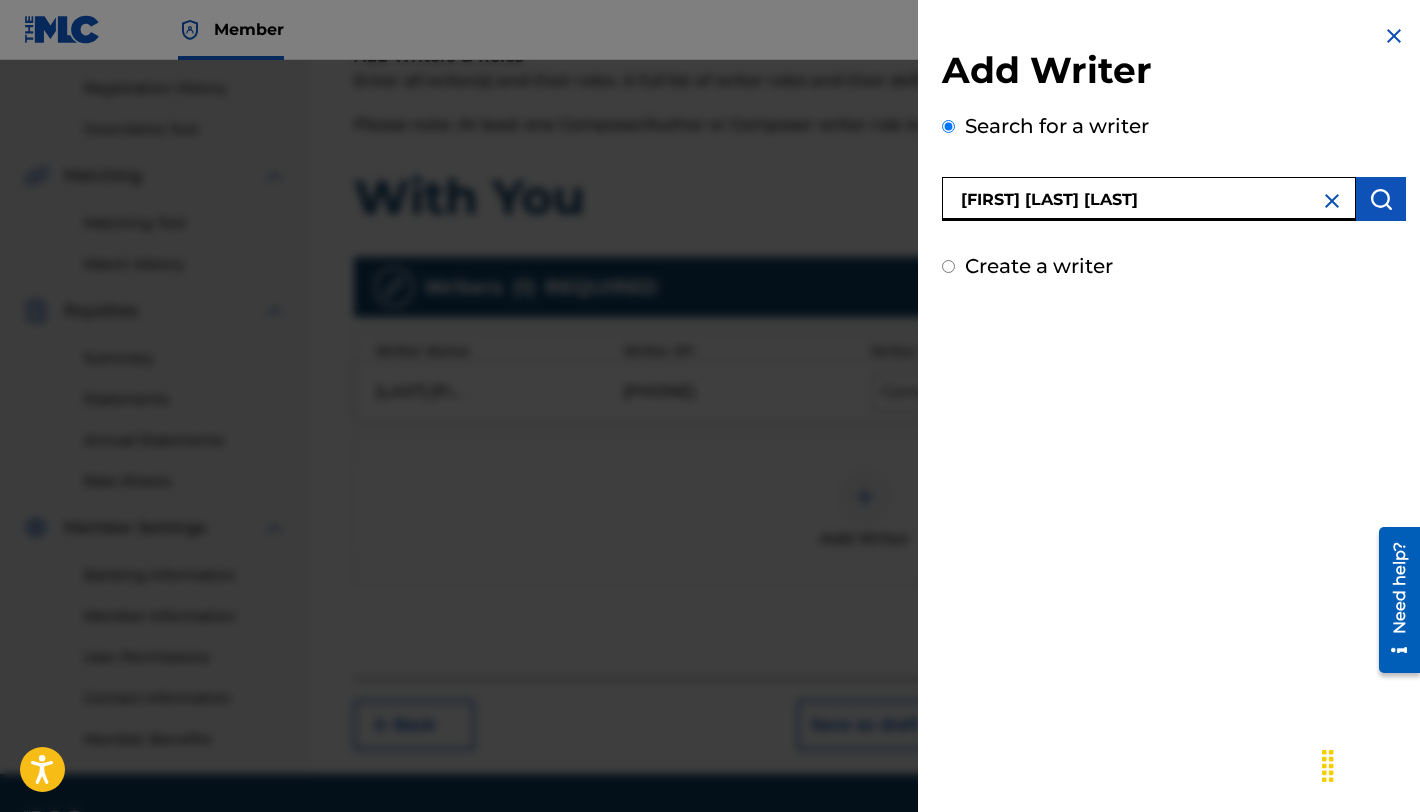 type on "[FIRST] [LAST] [LAST]" 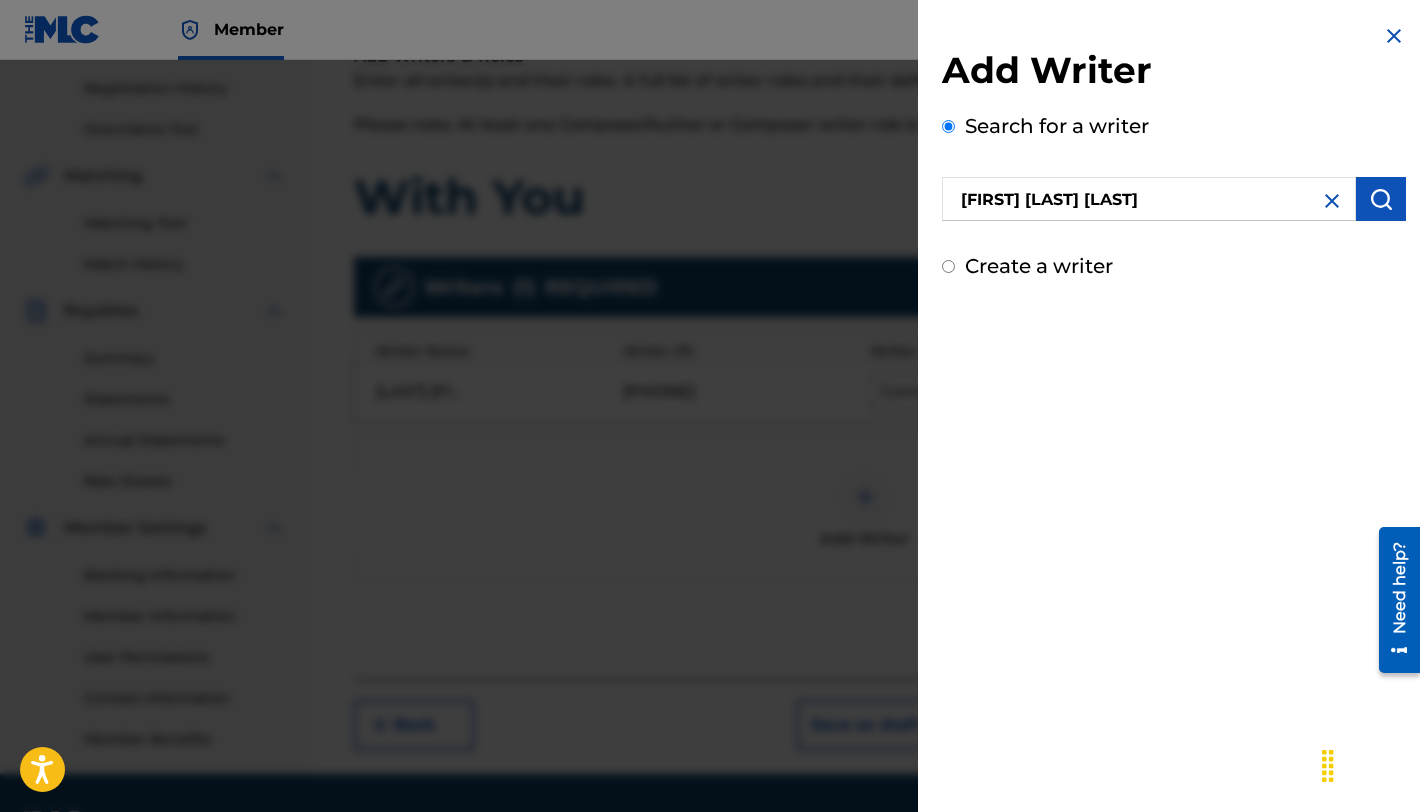 click at bounding box center (1381, 199) 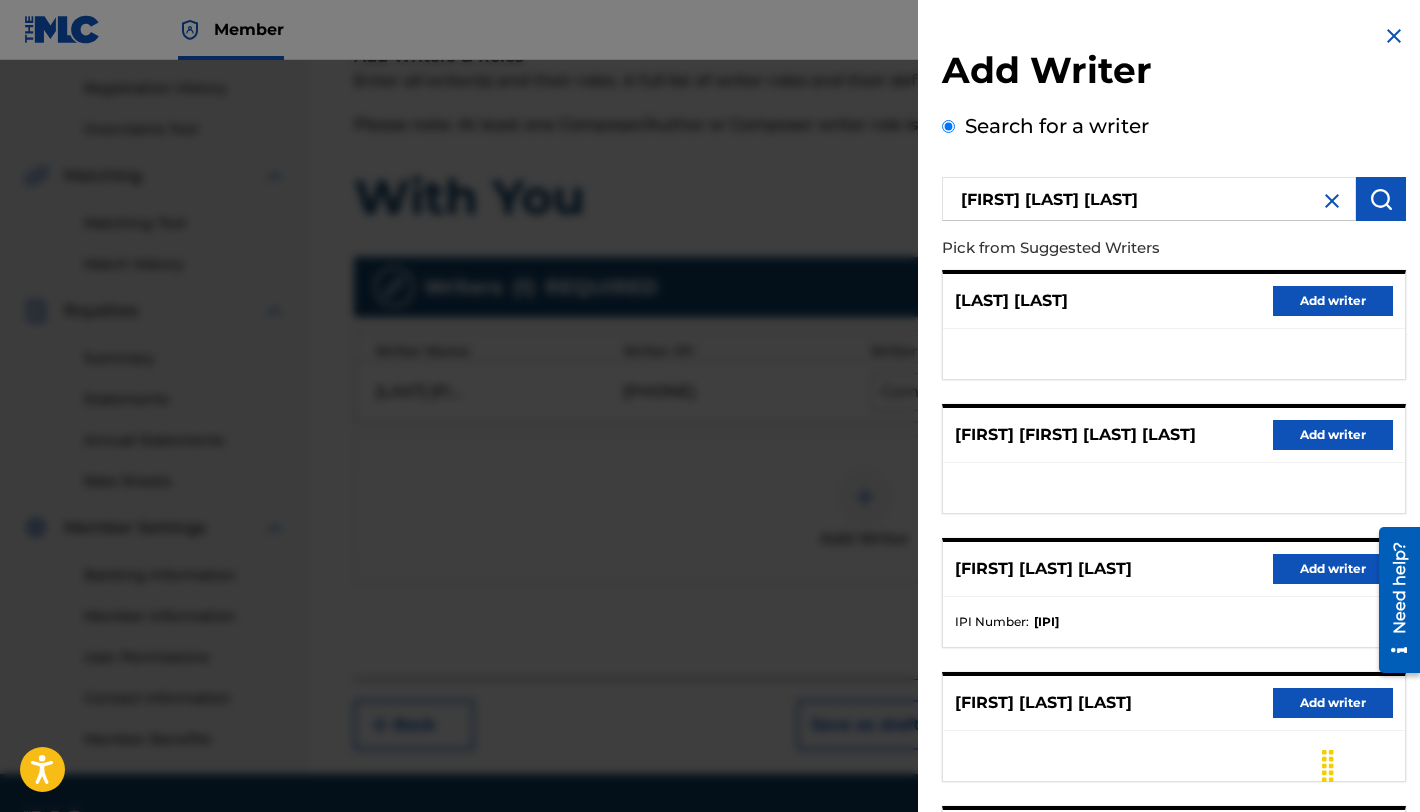 click on "Add writer" at bounding box center (1333, 435) 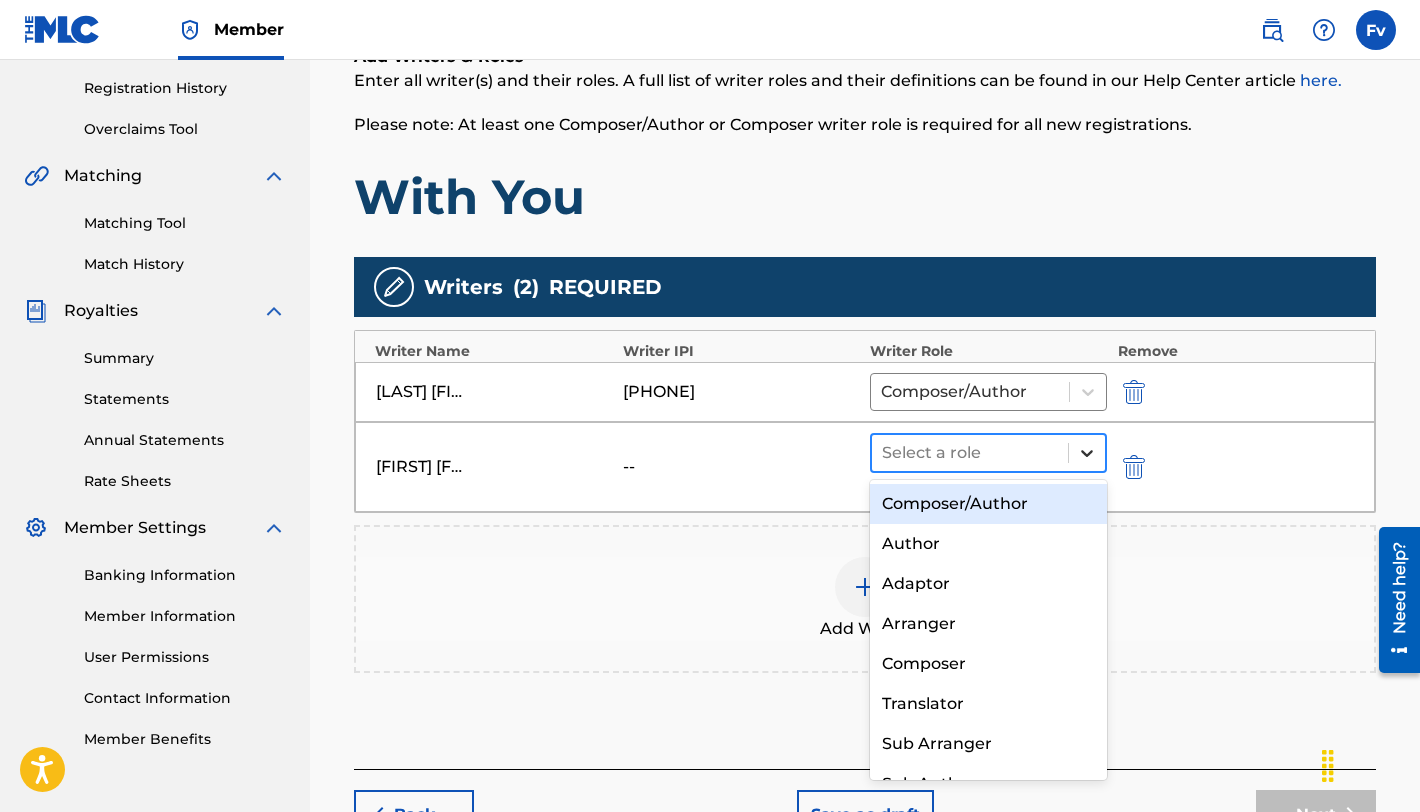 click 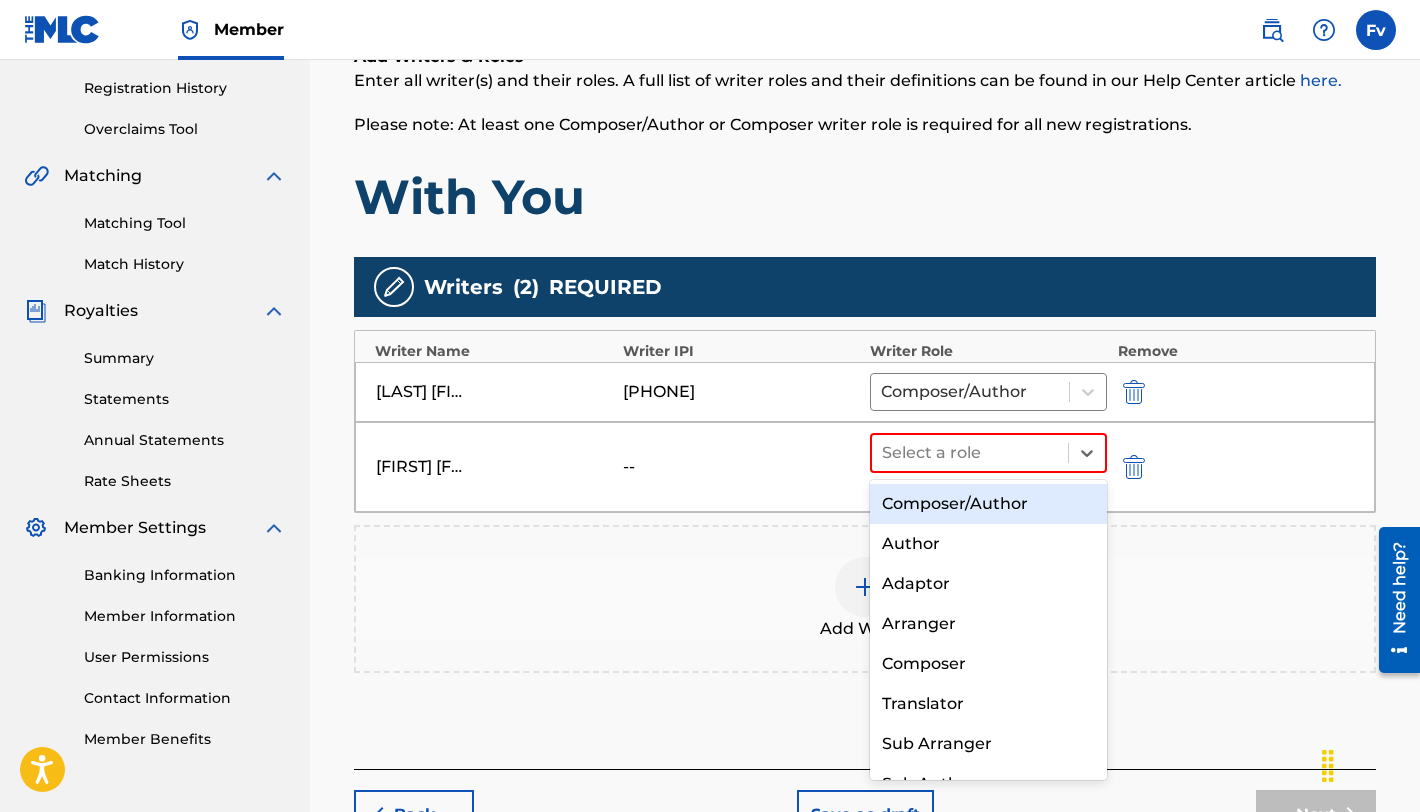 click on "Composer/Author" at bounding box center (988, 504) 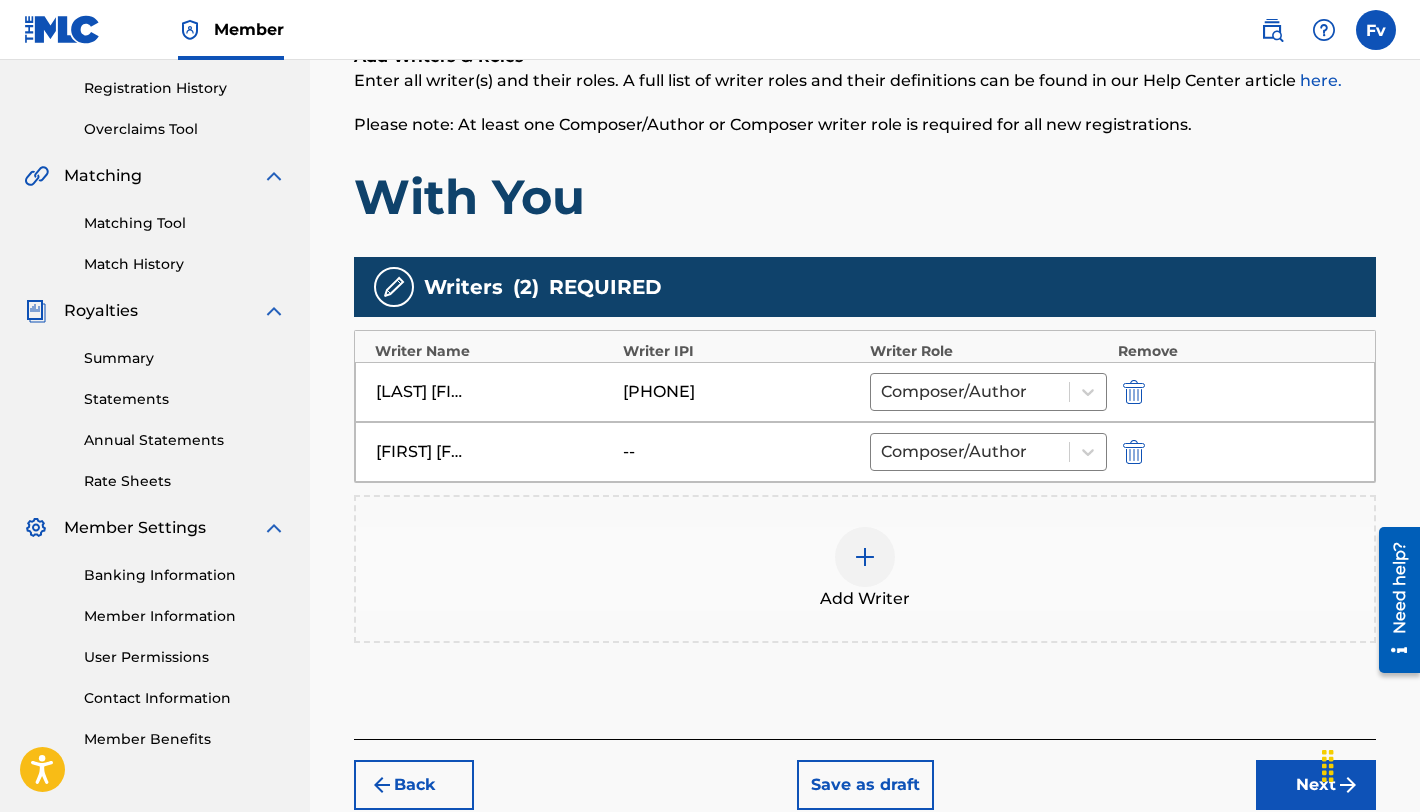 scroll, scrollTop: 484, scrollLeft: 0, axis: vertical 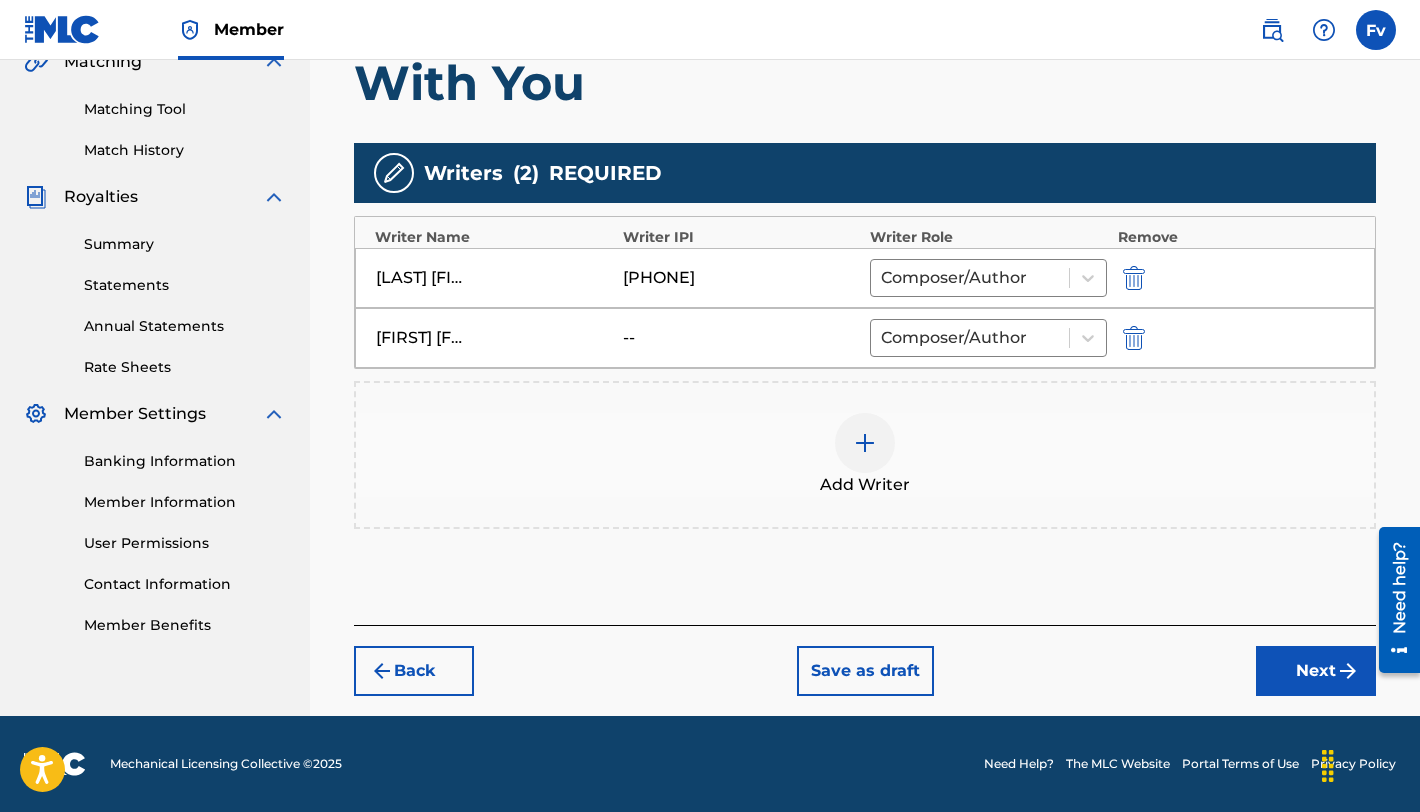 click on "--" at bounding box center [668, 338] 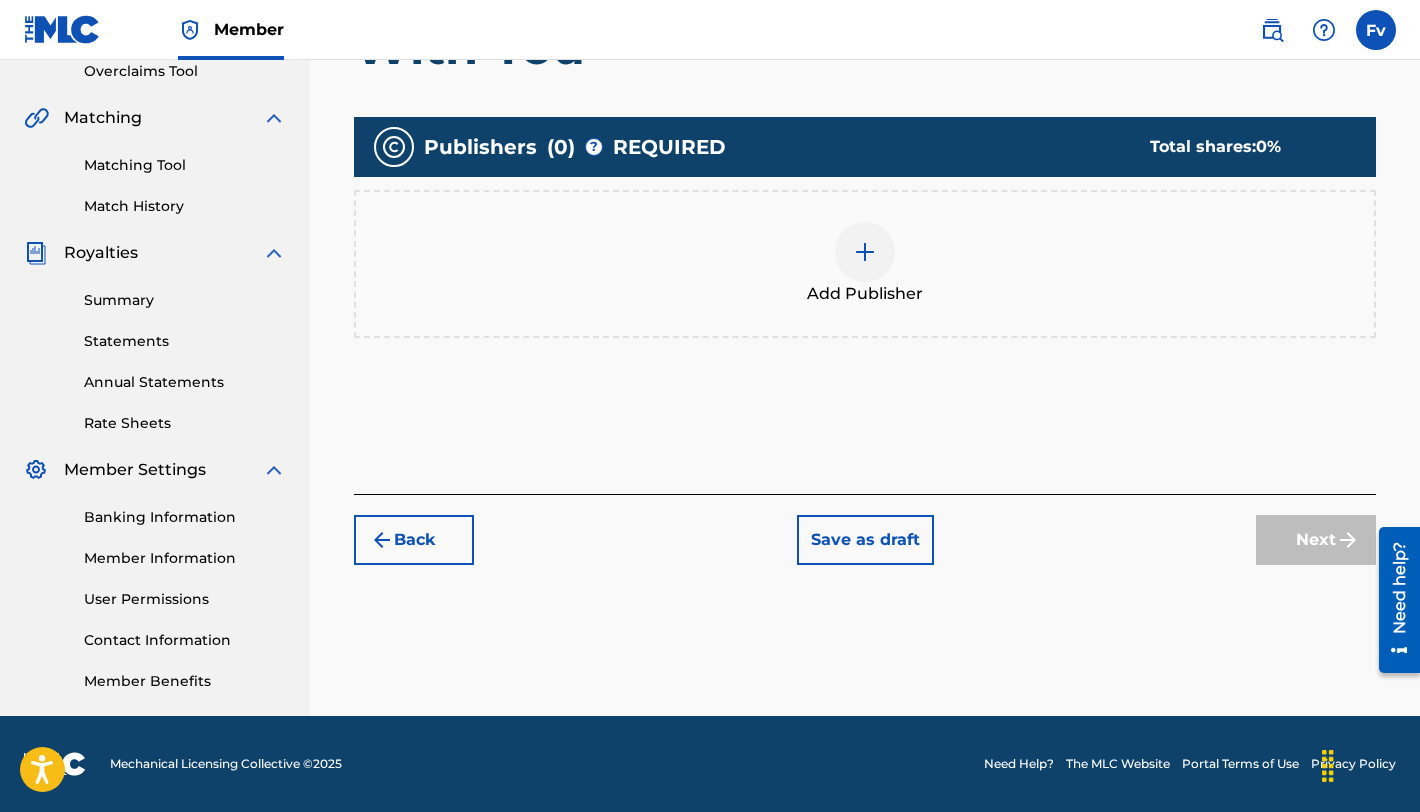 click at bounding box center (865, 252) 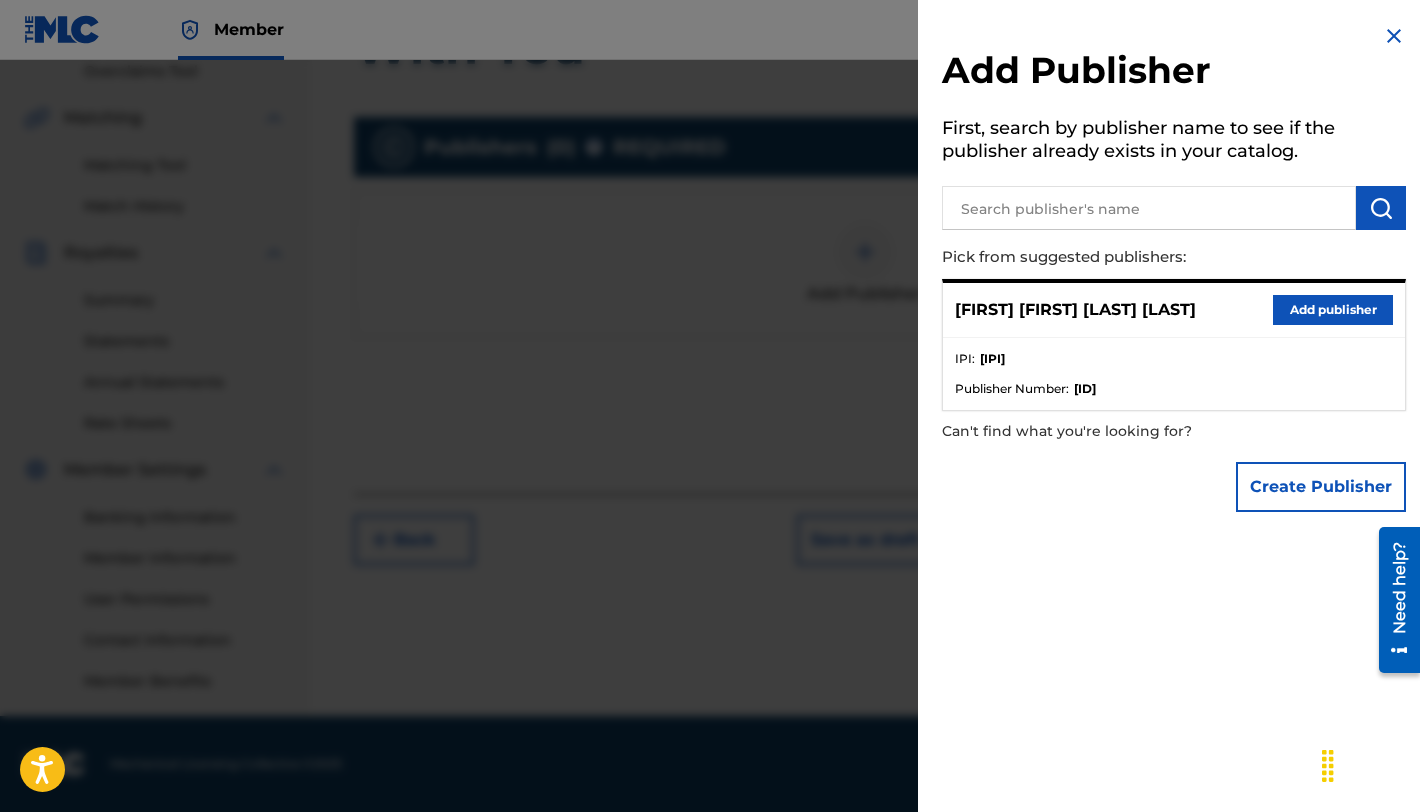 click on "Add publisher" at bounding box center [1333, 310] 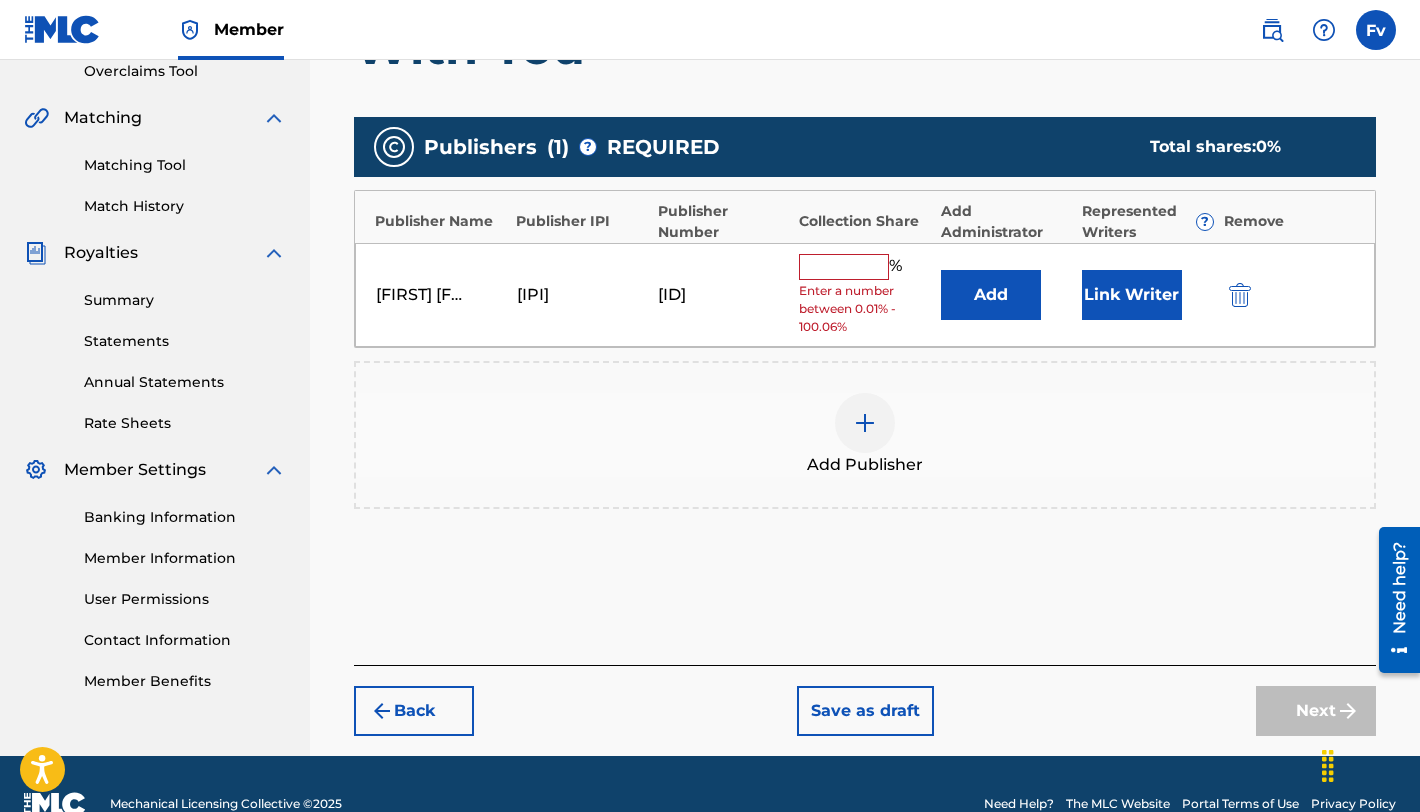 click at bounding box center (844, 267) 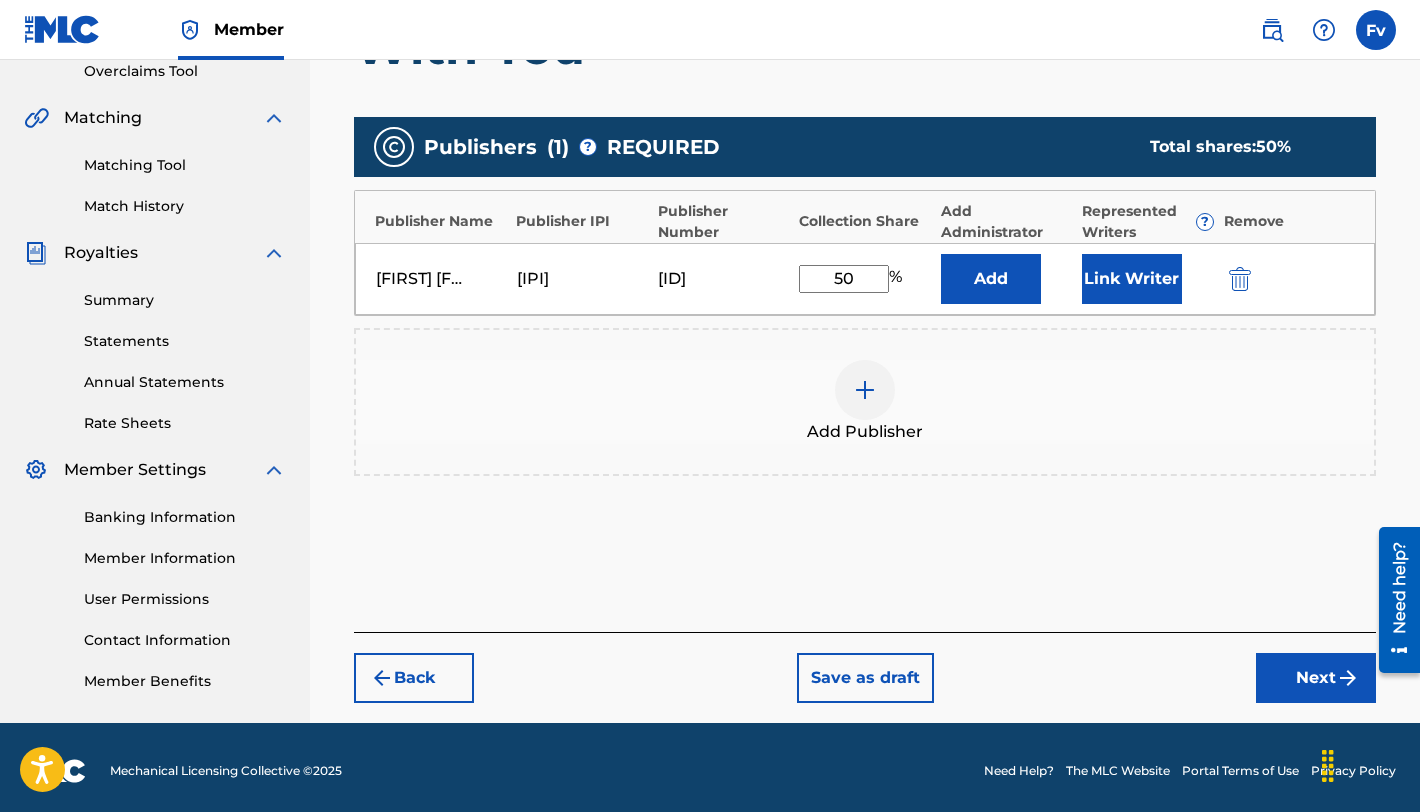 type on "50" 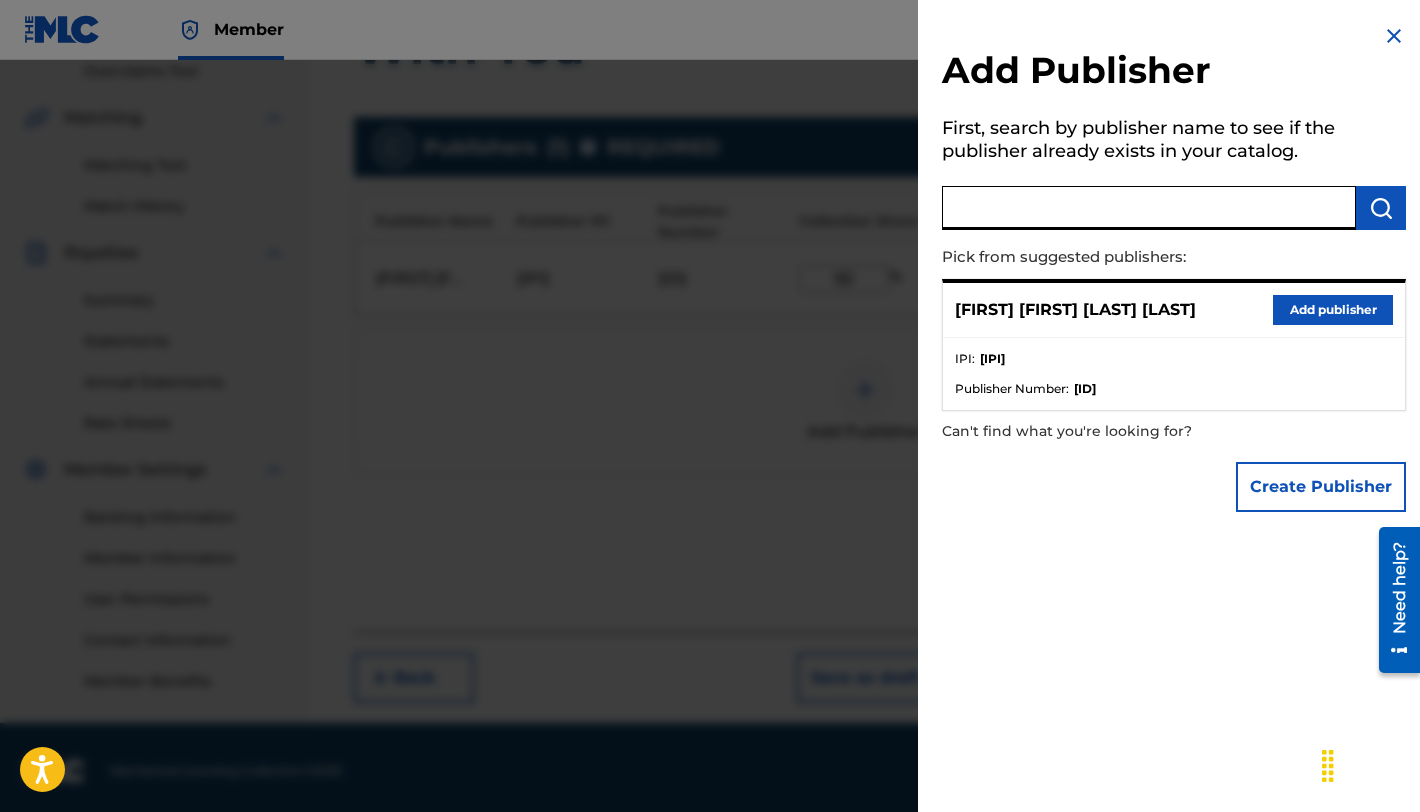 click at bounding box center (1149, 208) 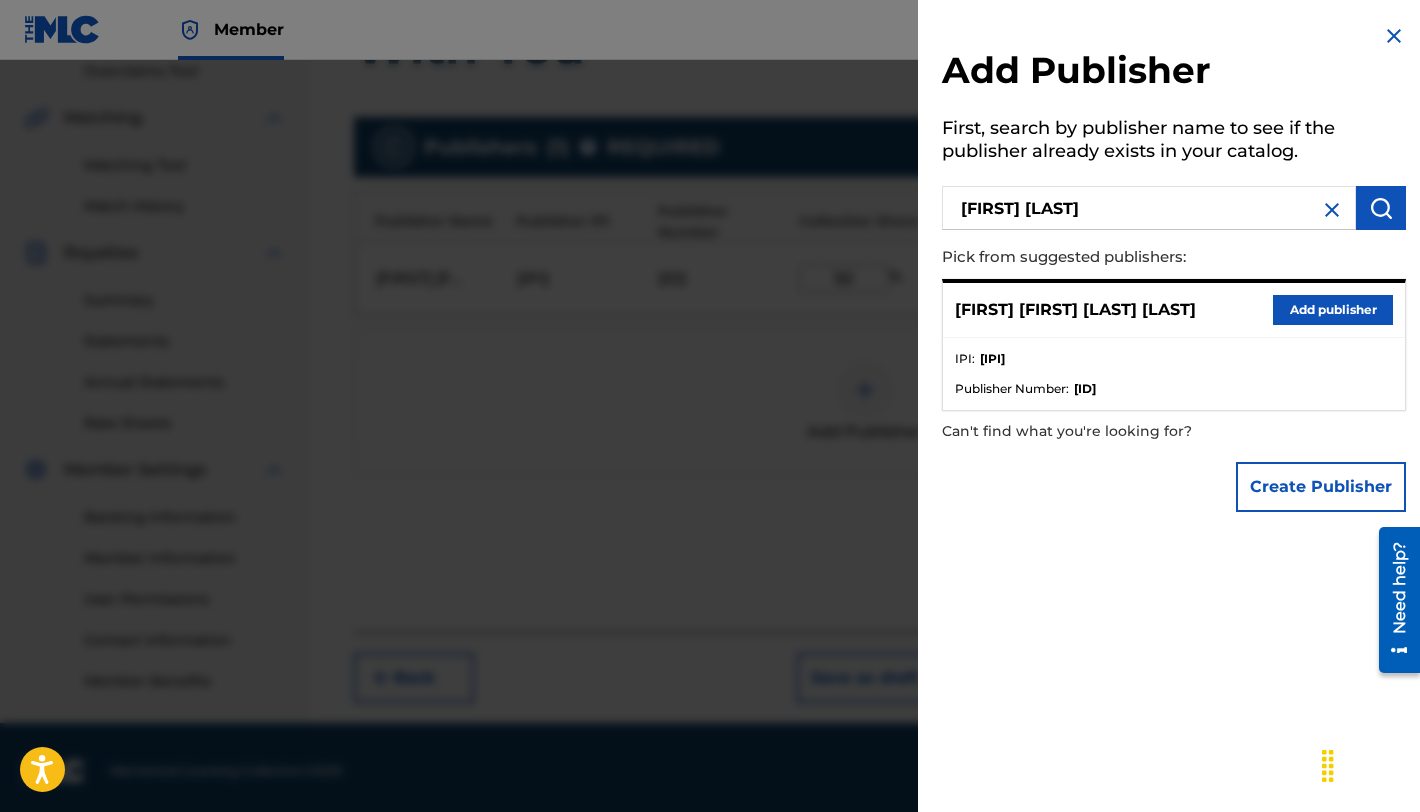 click at bounding box center (1381, 208) 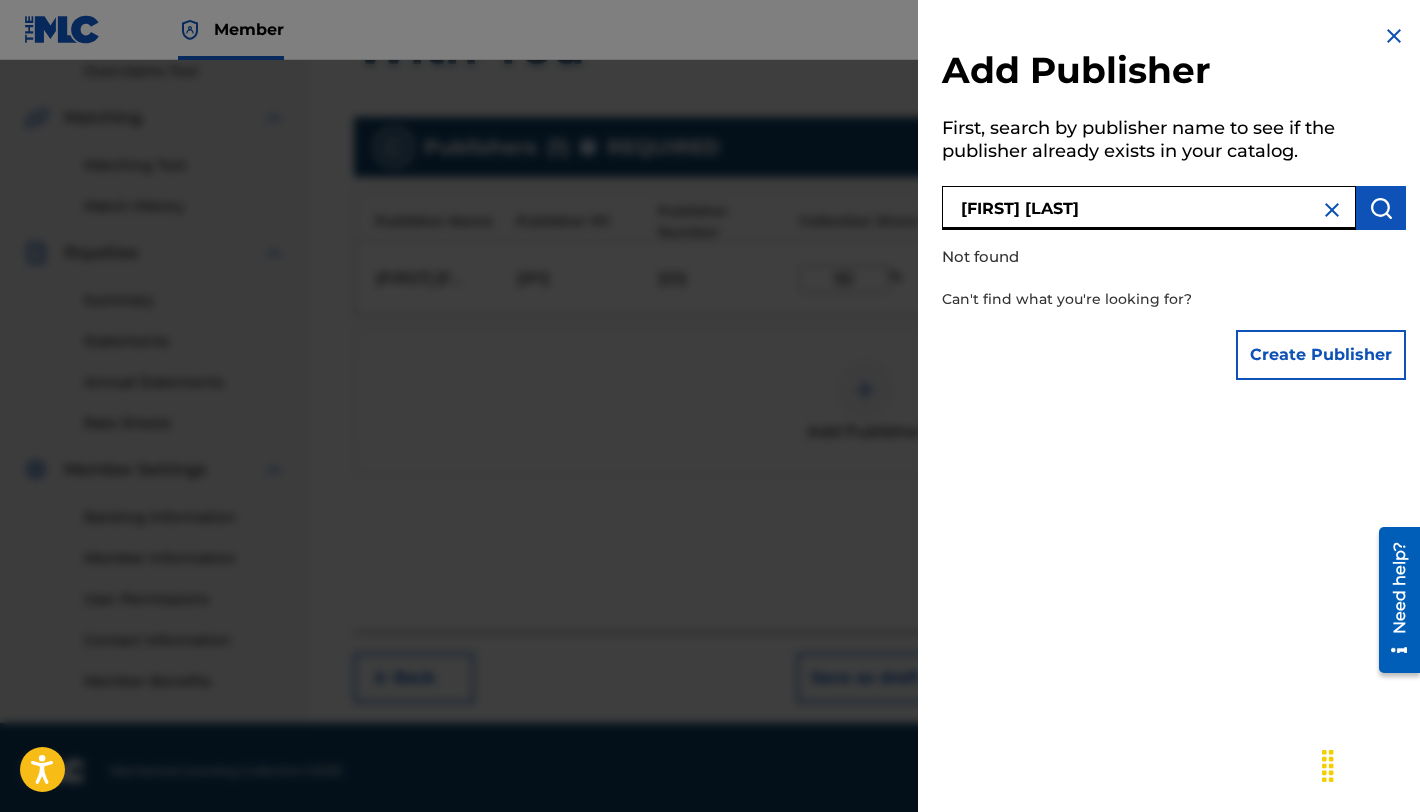 click on "[FIRST] [LAST]" at bounding box center [1149, 208] 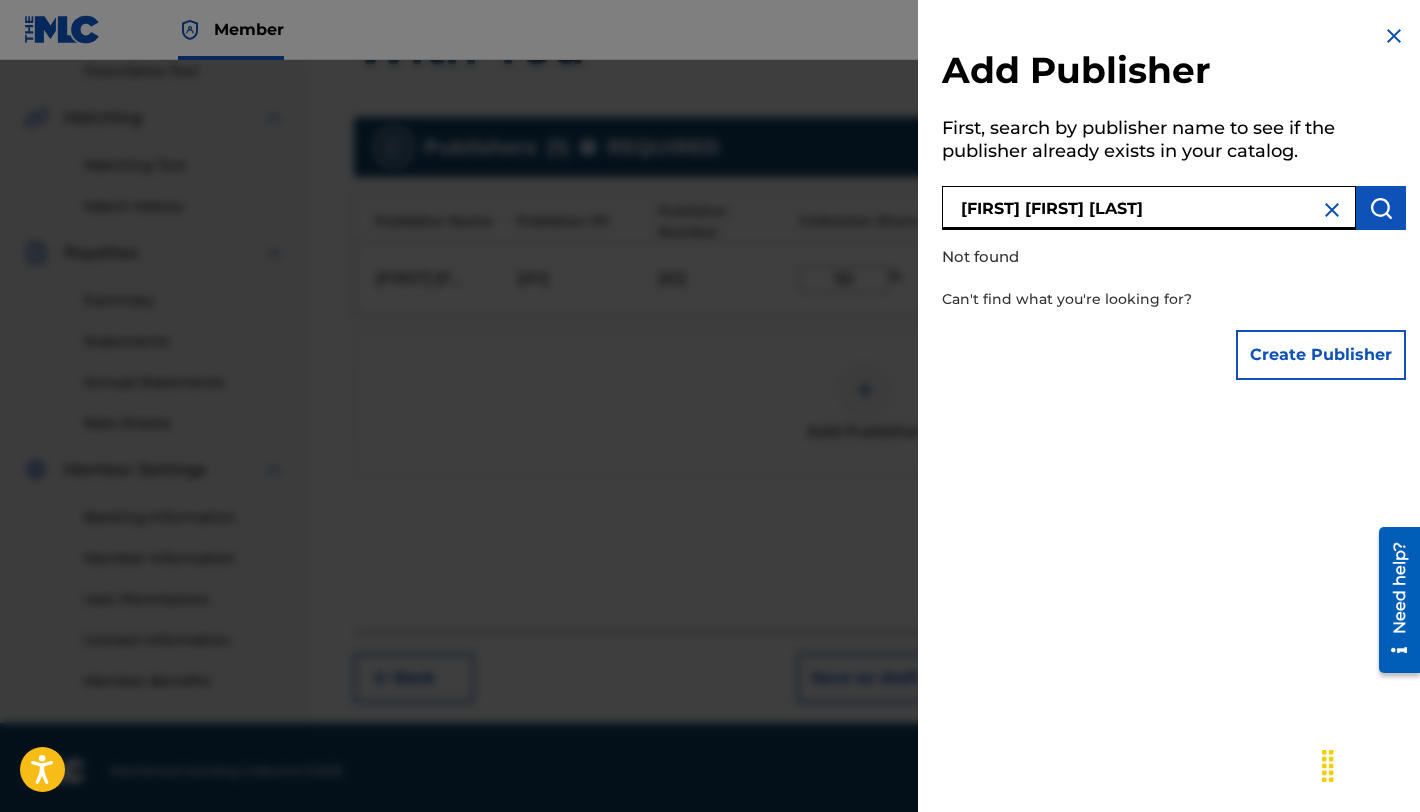 type on "[FIRST] [FIRST] [LAST]" 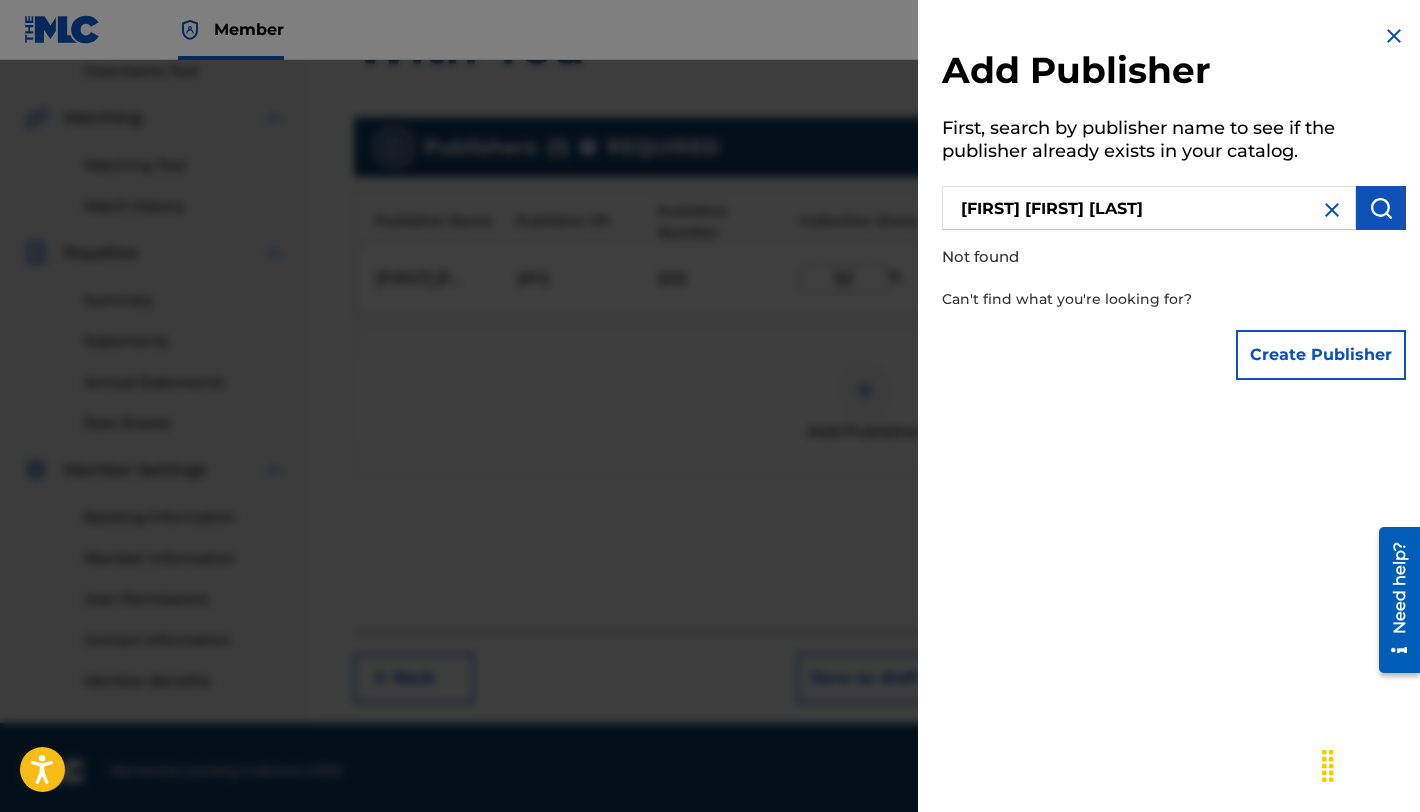 click at bounding box center (1394, 36) 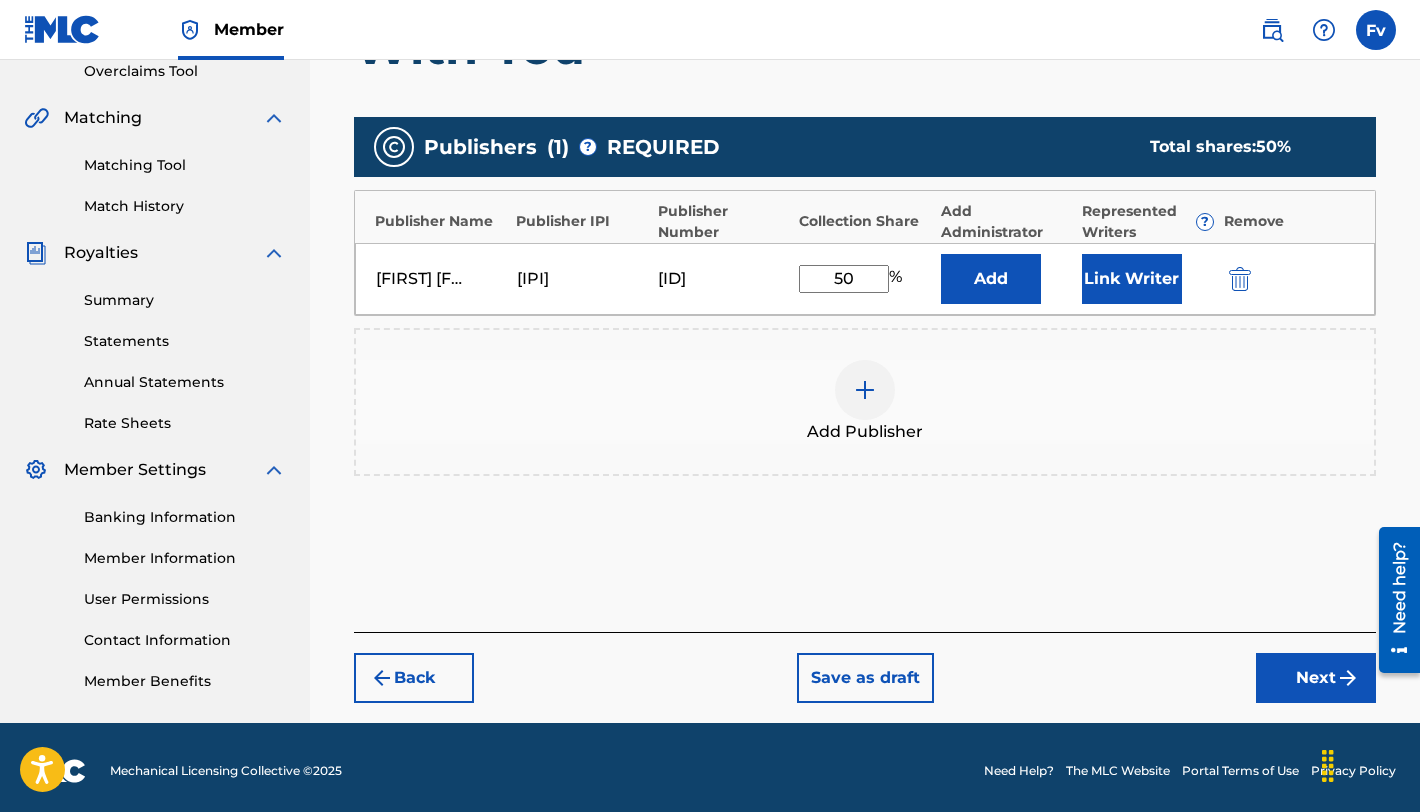 click on "Back" at bounding box center (414, 678) 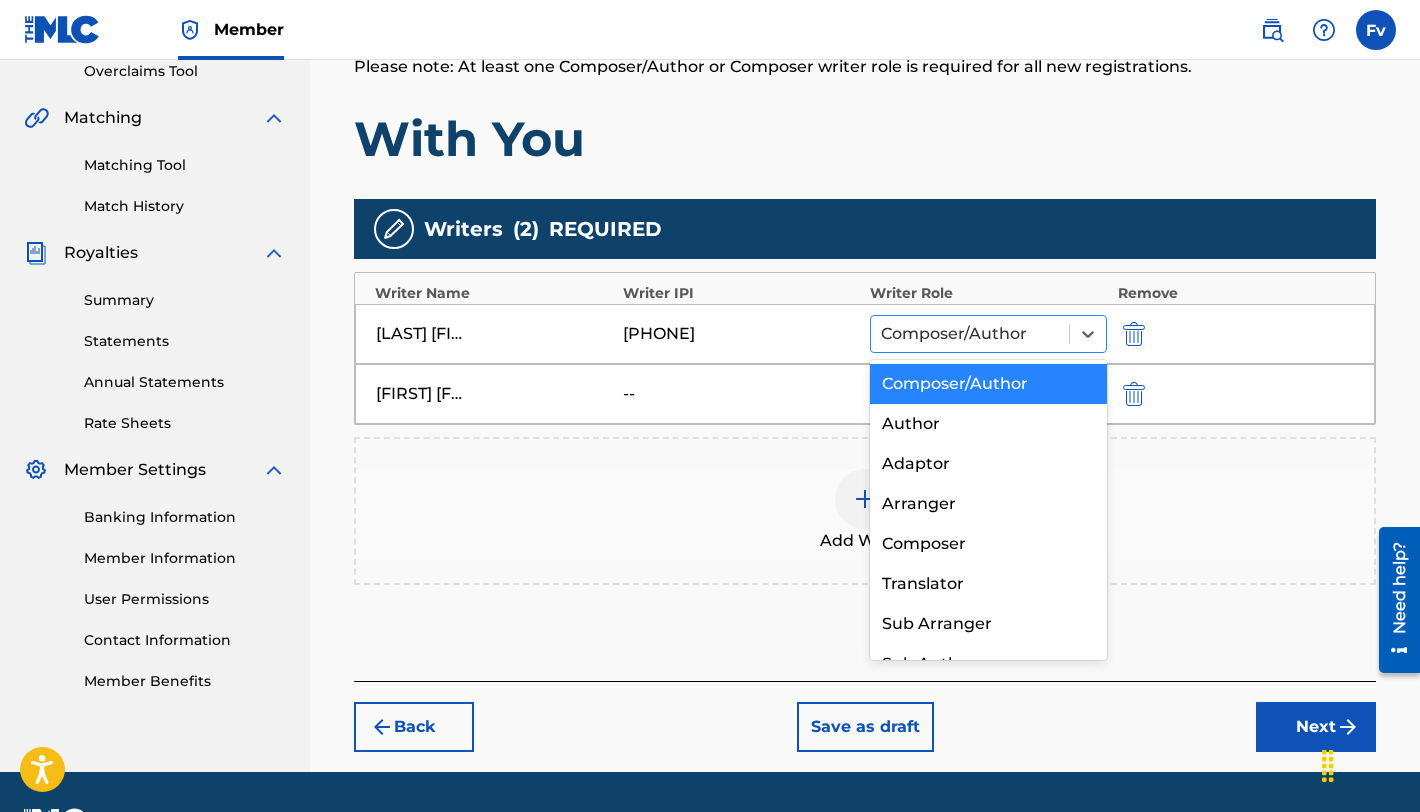 click at bounding box center (970, 334) 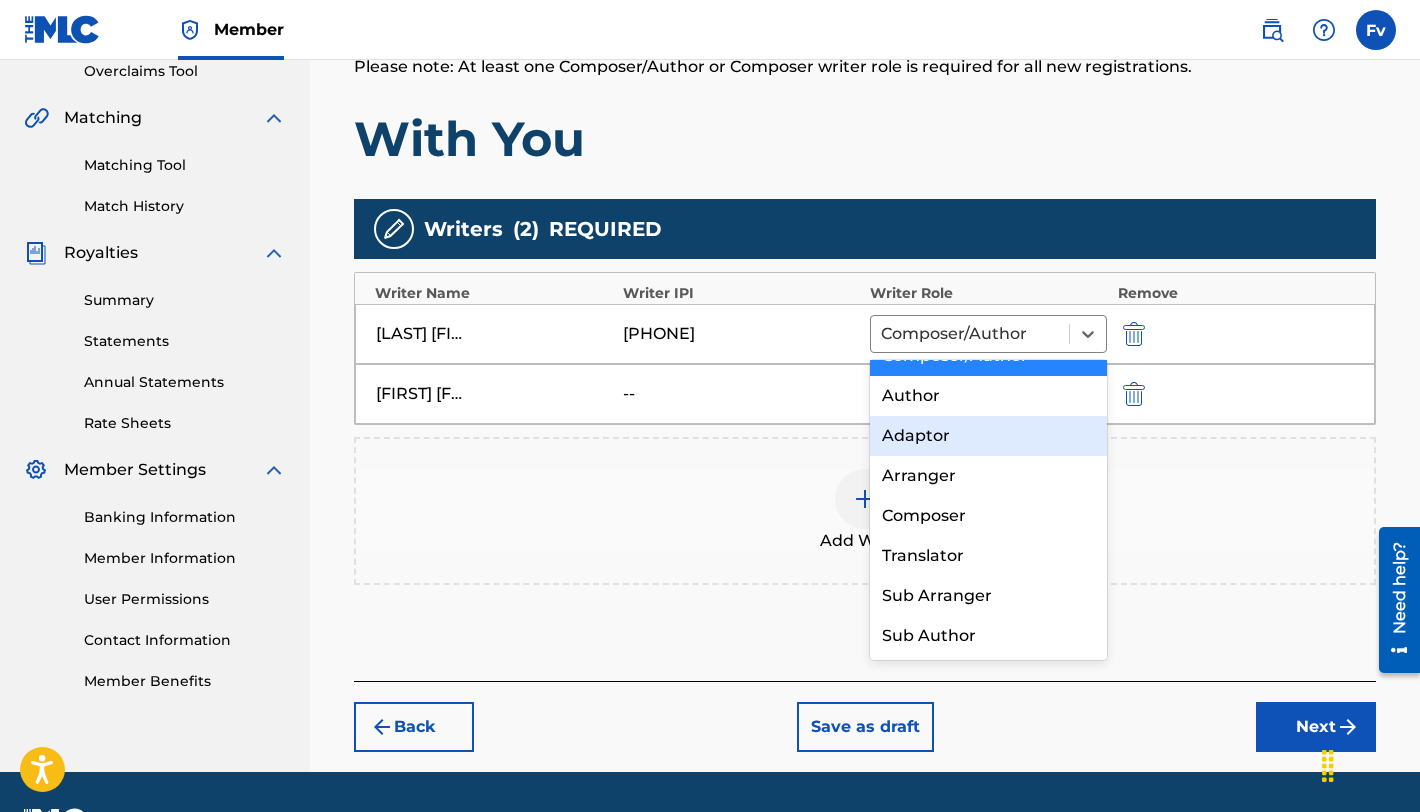 scroll, scrollTop: 0, scrollLeft: 0, axis: both 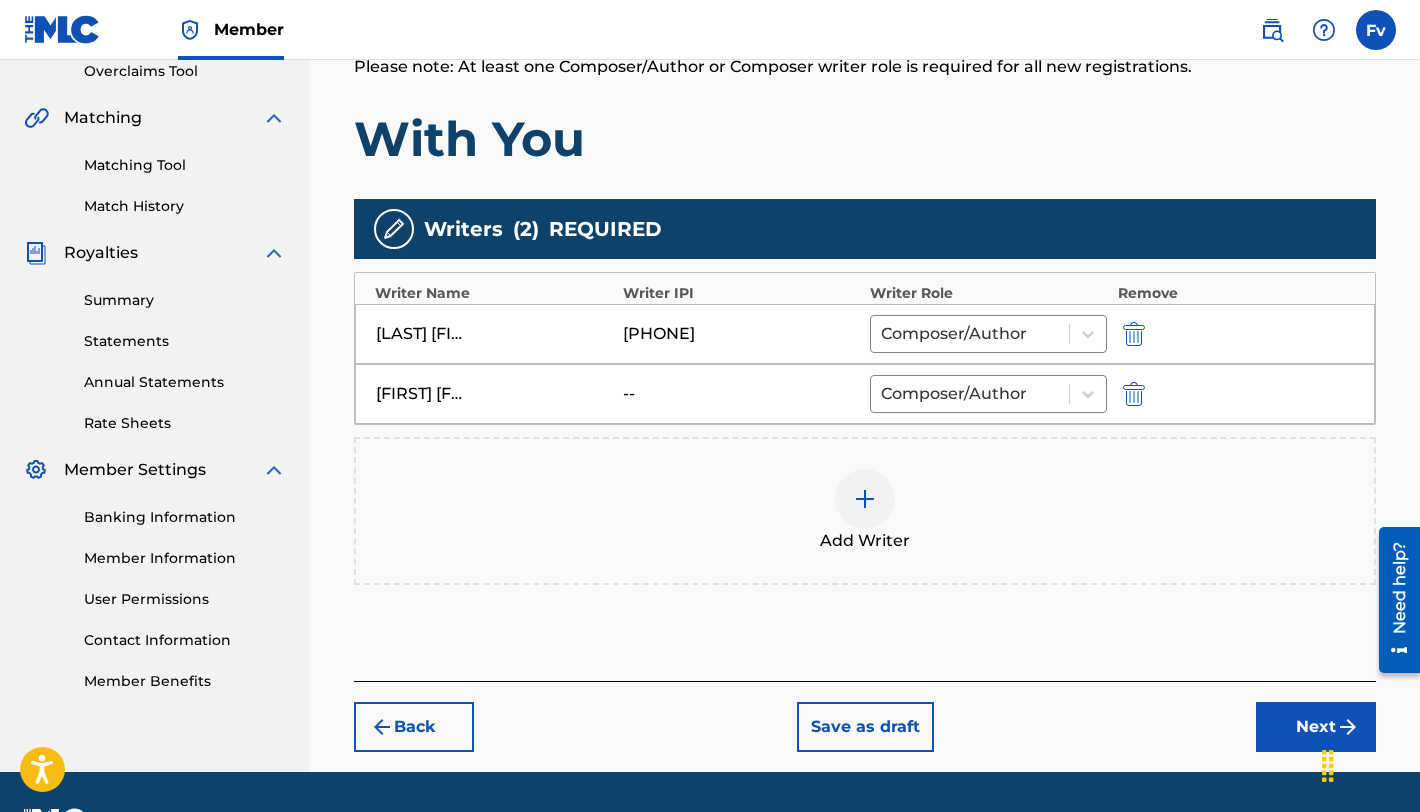 click on "[PHONE]" at bounding box center (741, 334) 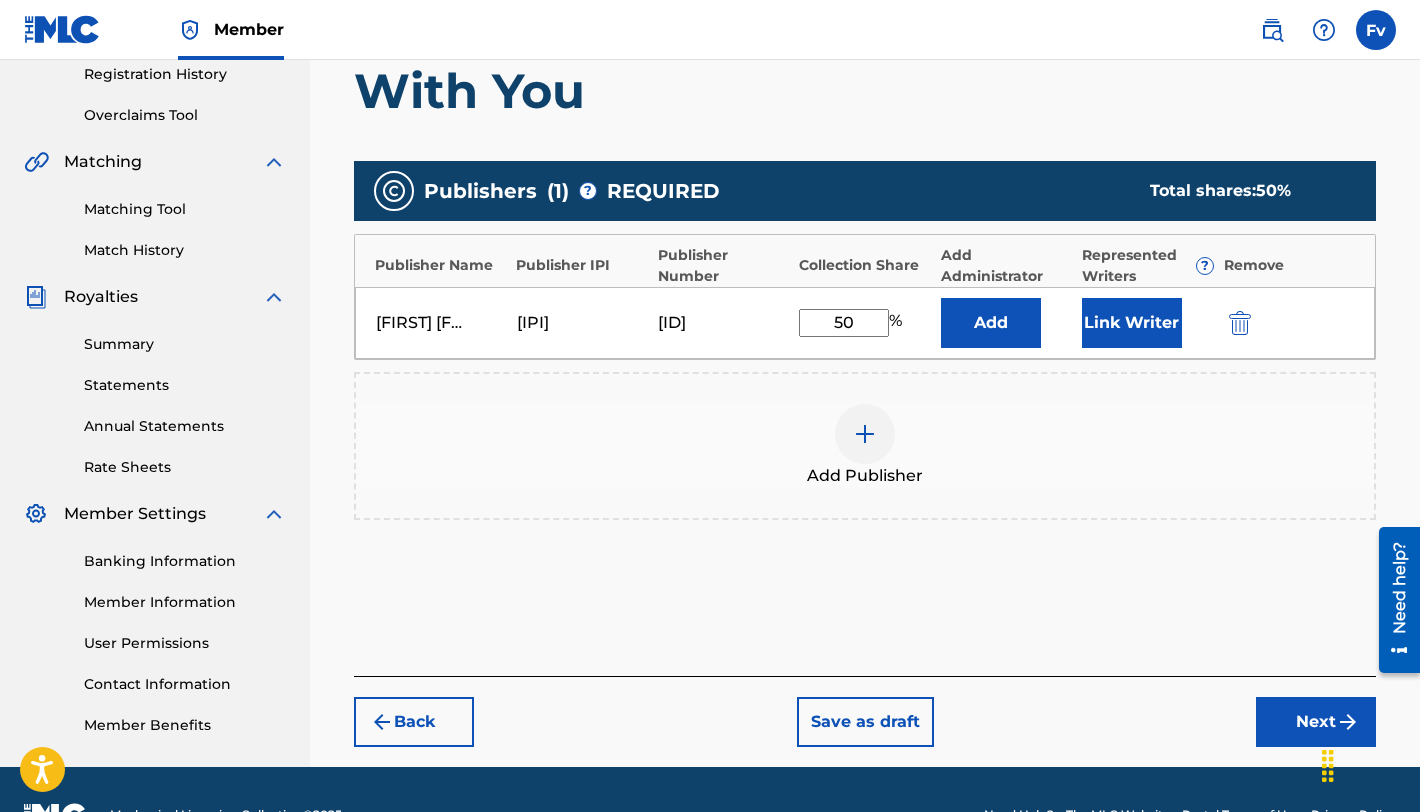 scroll, scrollTop: 435, scrollLeft: 0, axis: vertical 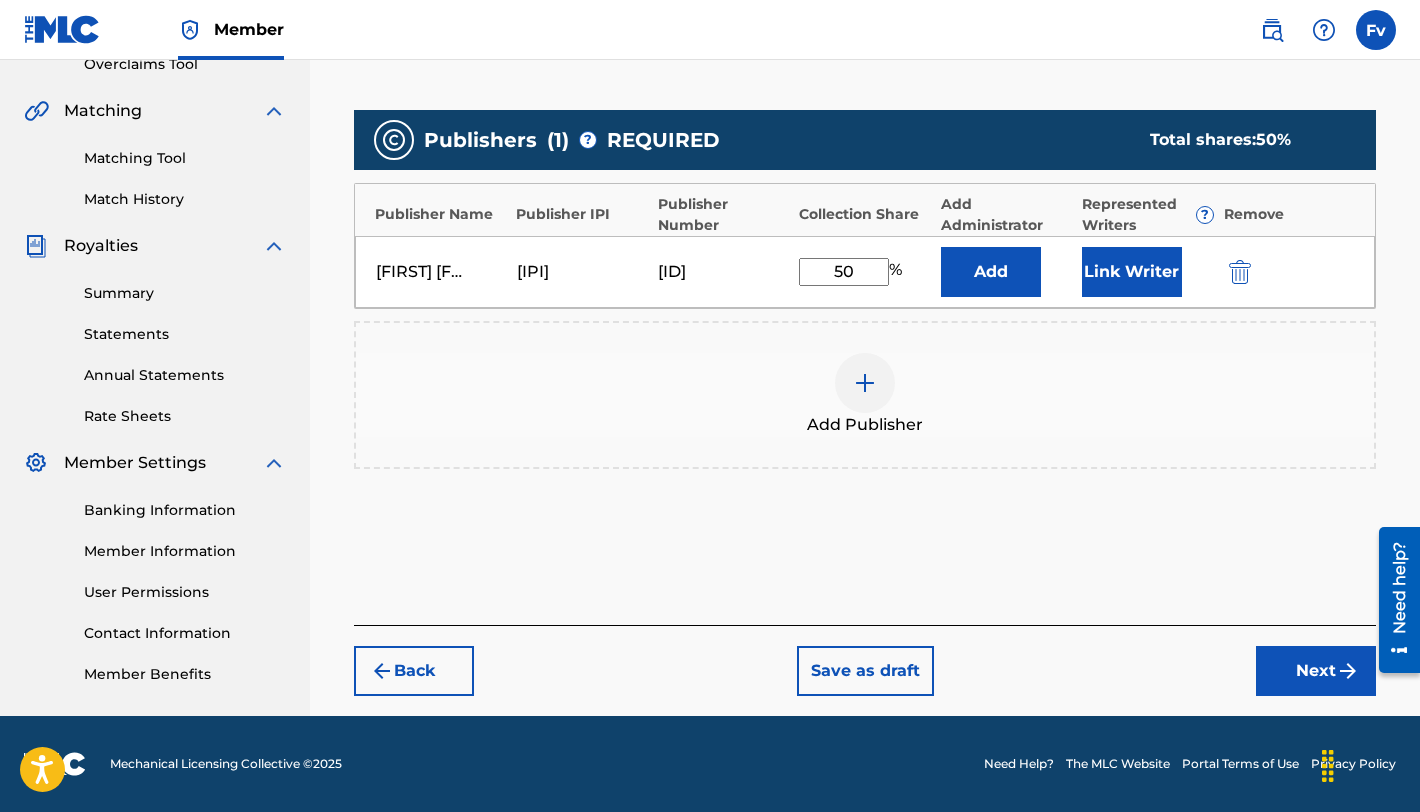 click at bounding box center [865, 383] 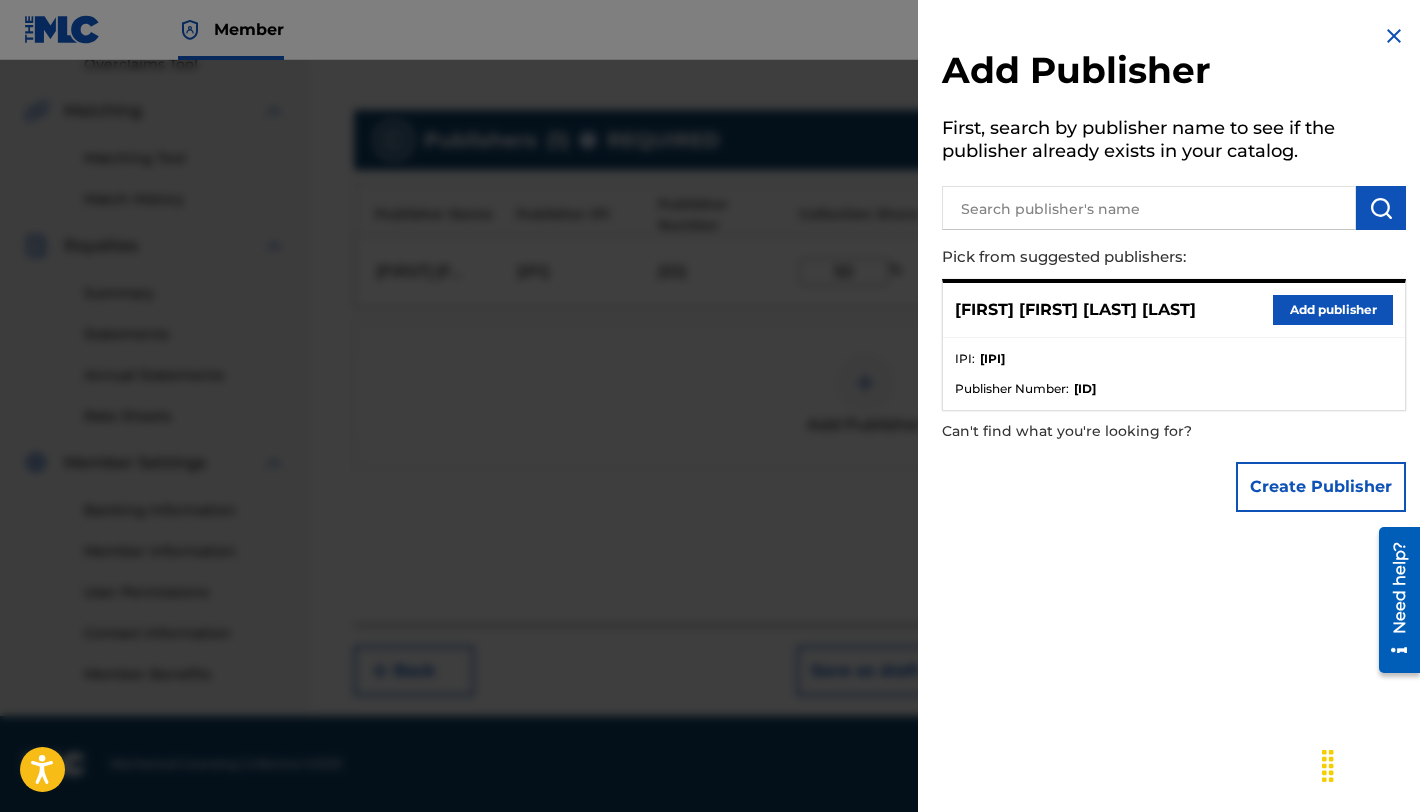 click at bounding box center (1149, 208) 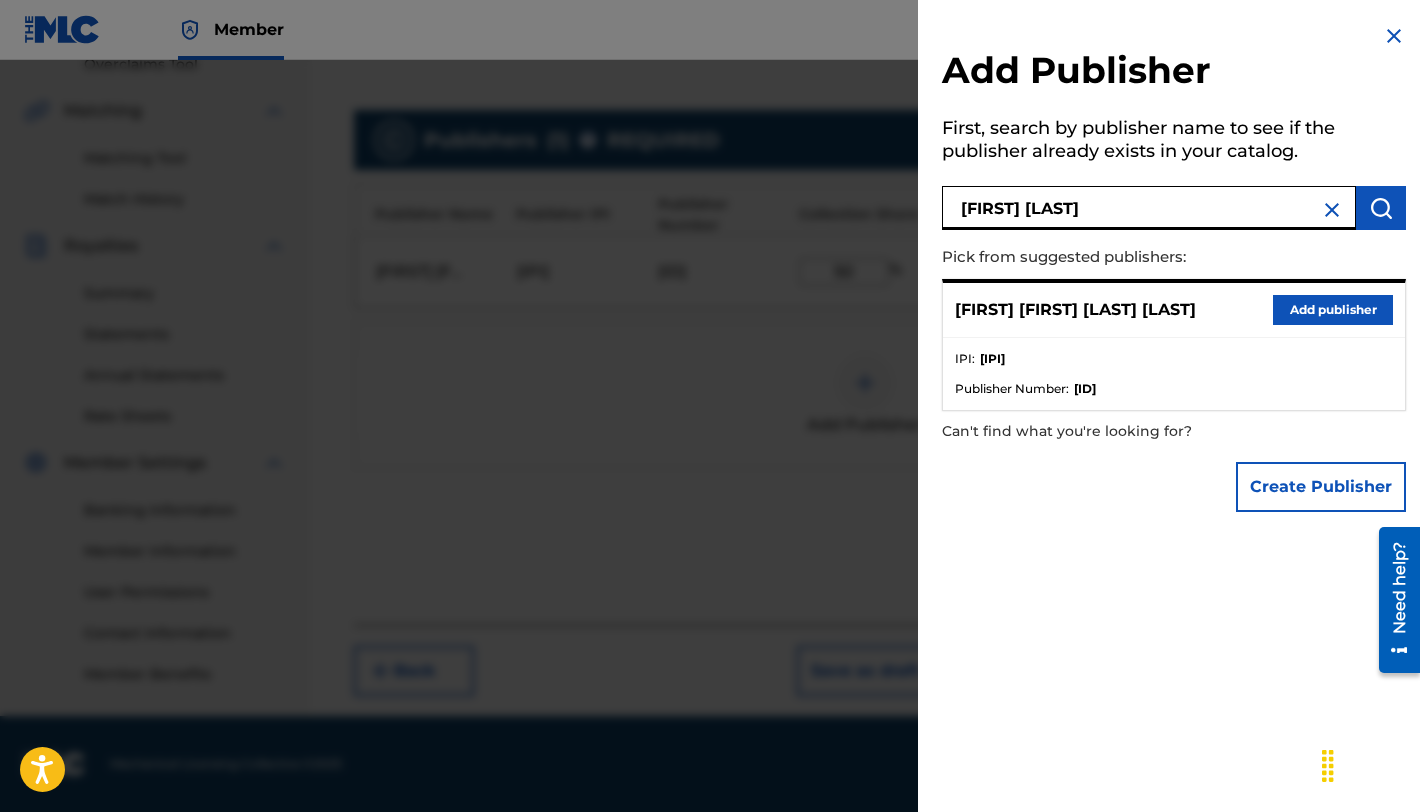 type on "[FIRST] [LAST]" 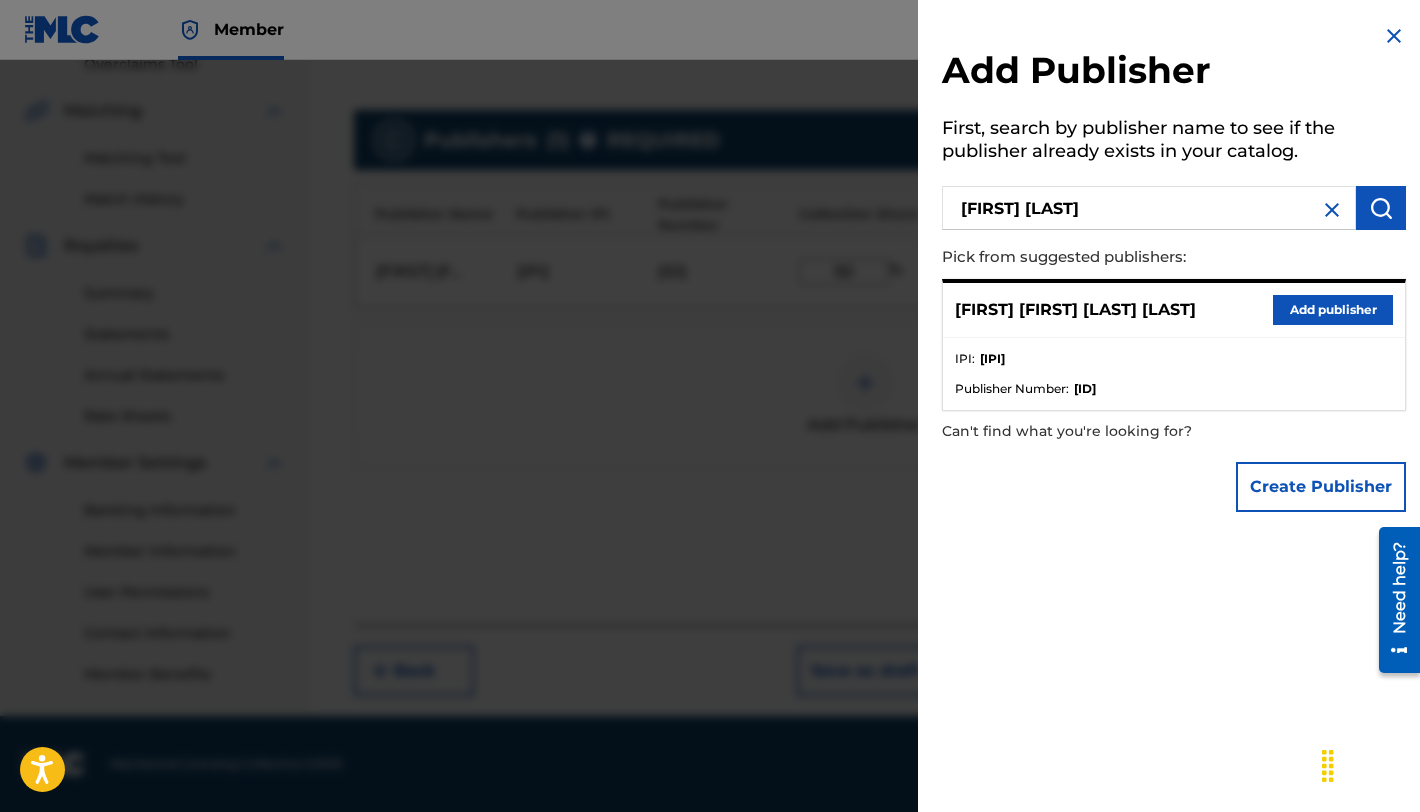 click at bounding box center [1381, 208] 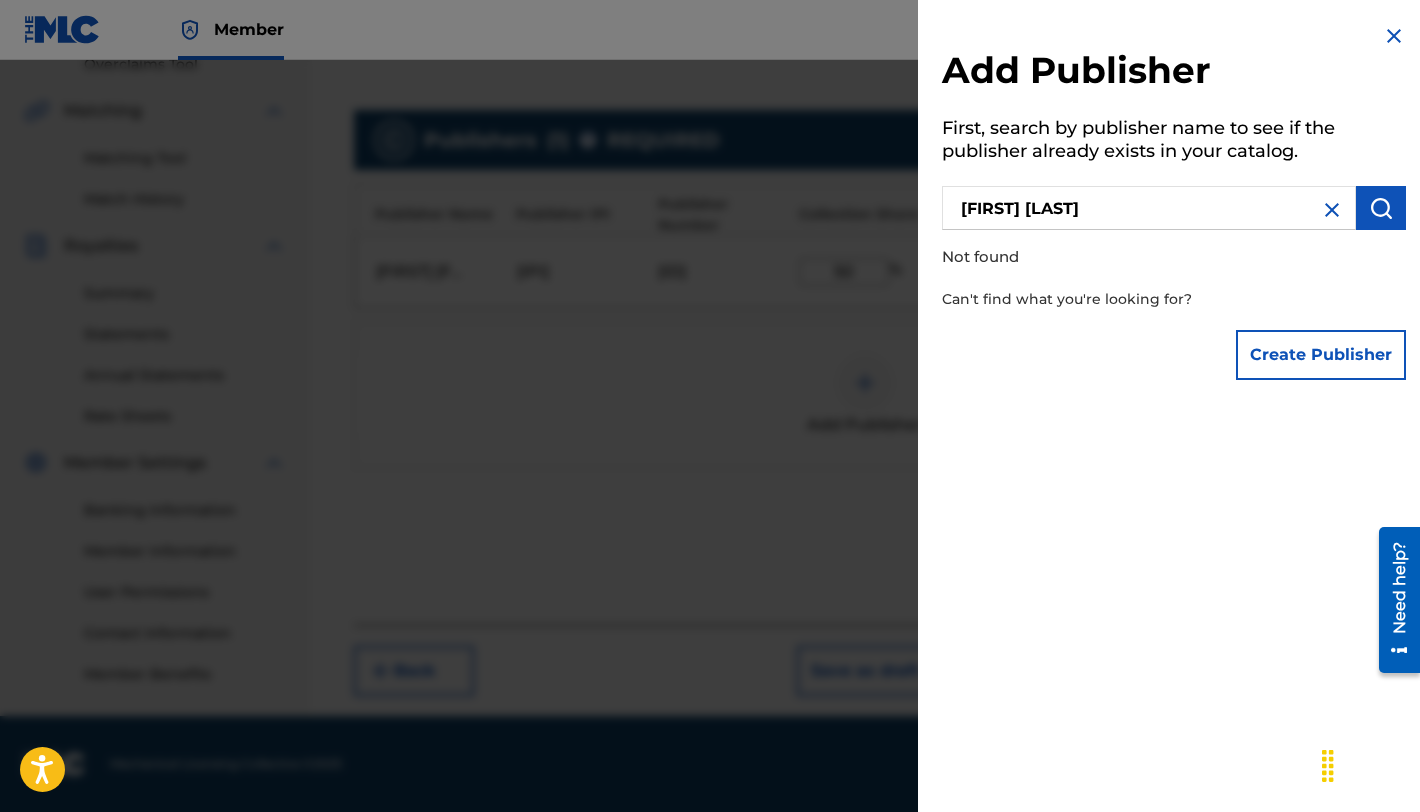 click at bounding box center (1394, 36) 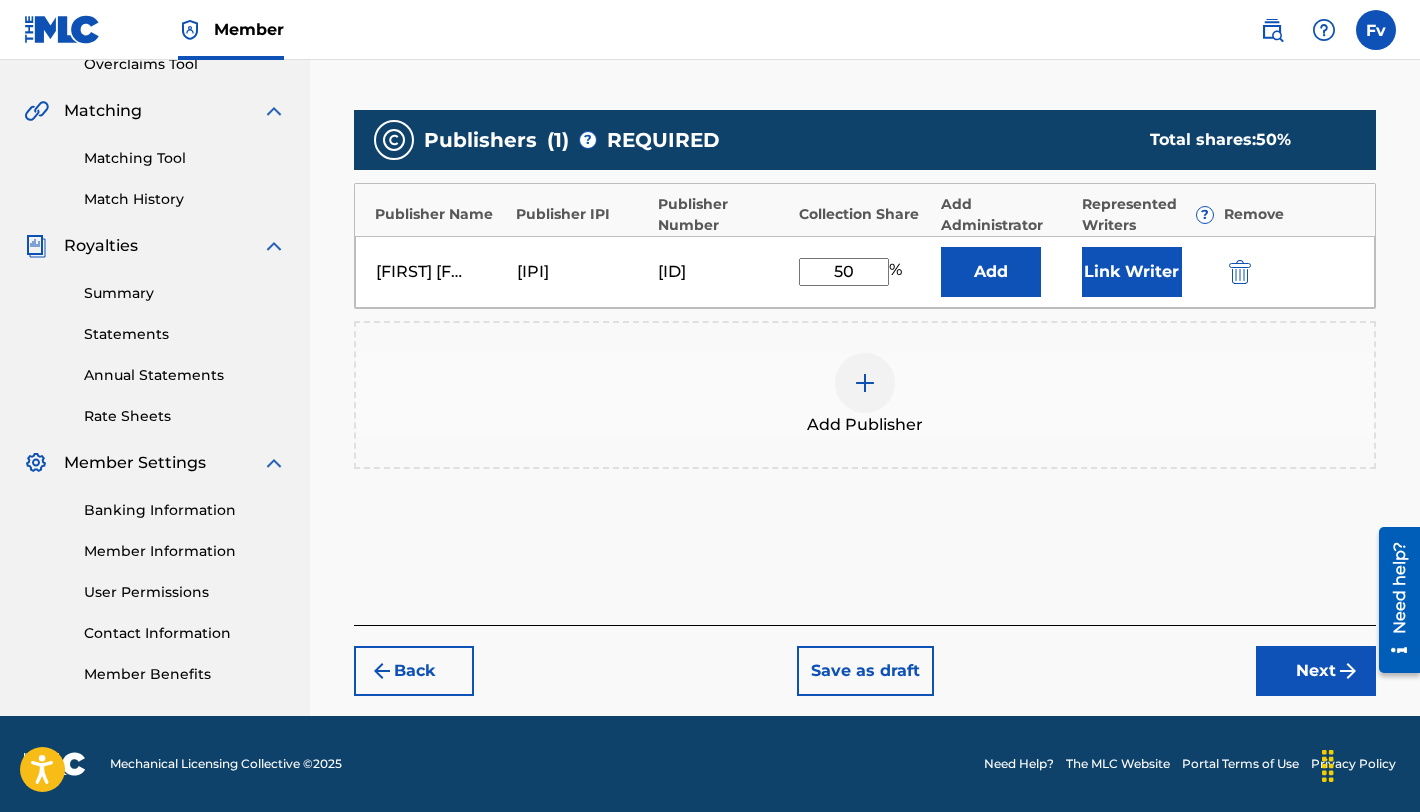 click on "Back" at bounding box center (414, 671) 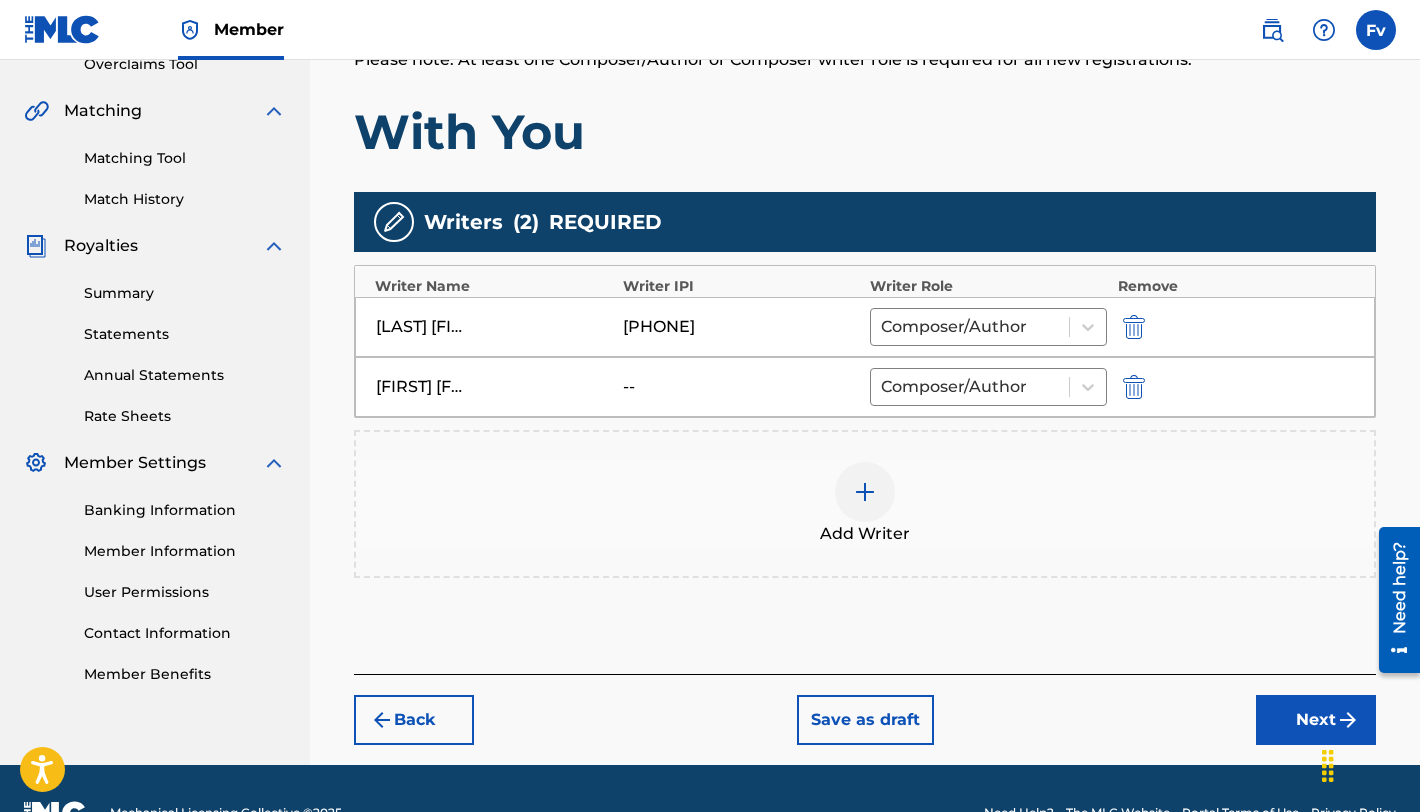 click on "[LAST] [FIRST] [LAST]" at bounding box center [421, 327] 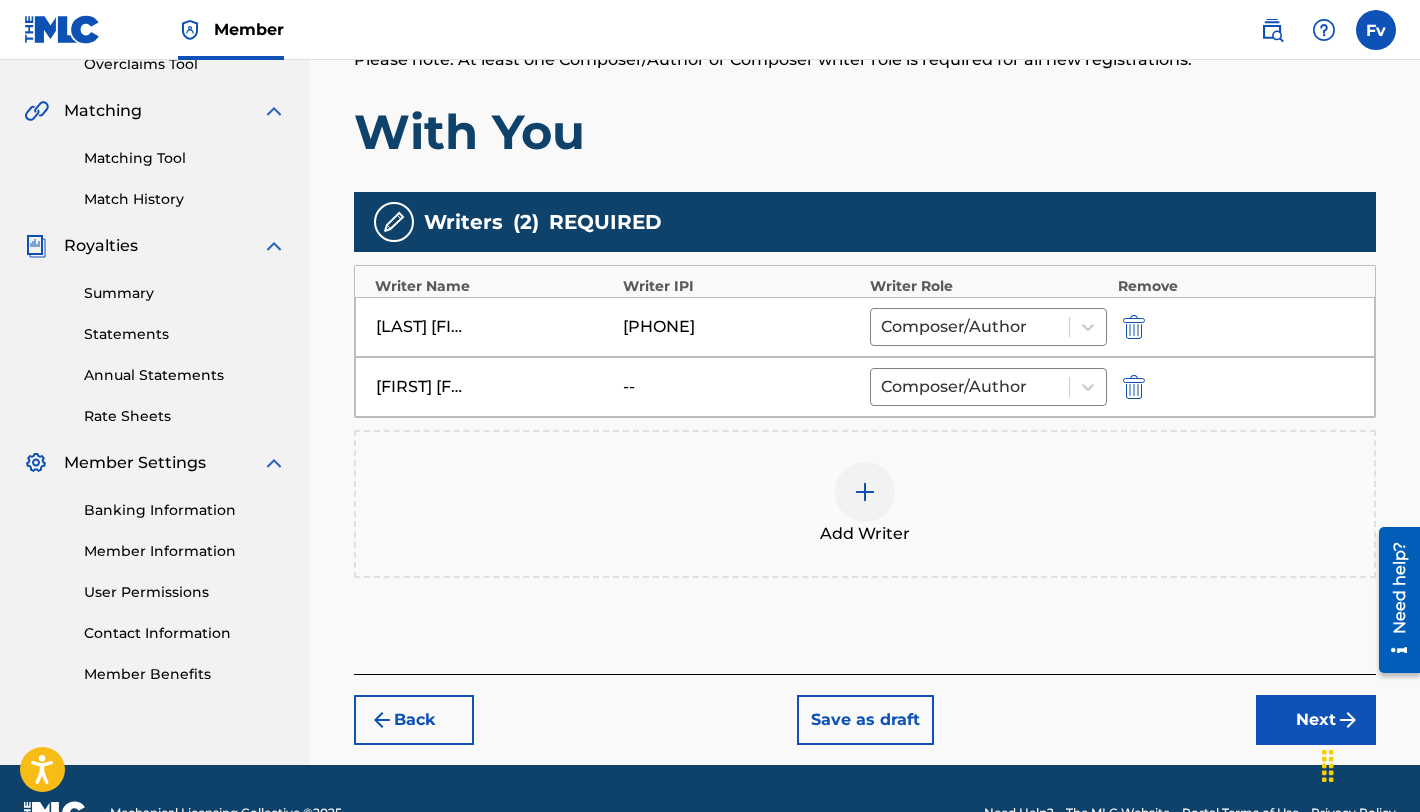 click on "[LAST] [FIRST] [LAST]" at bounding box center (421, 327) 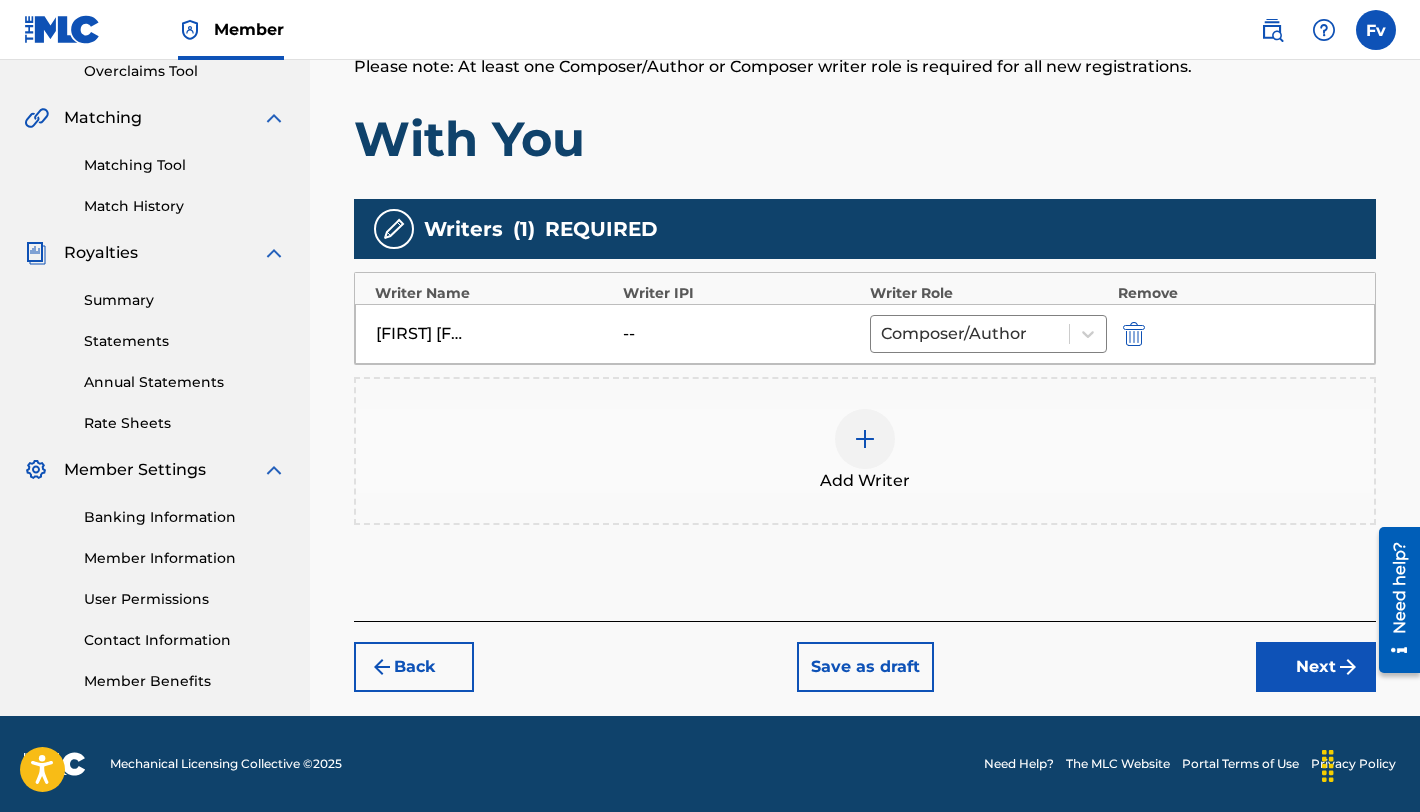 click at bounding box center [865, 439] 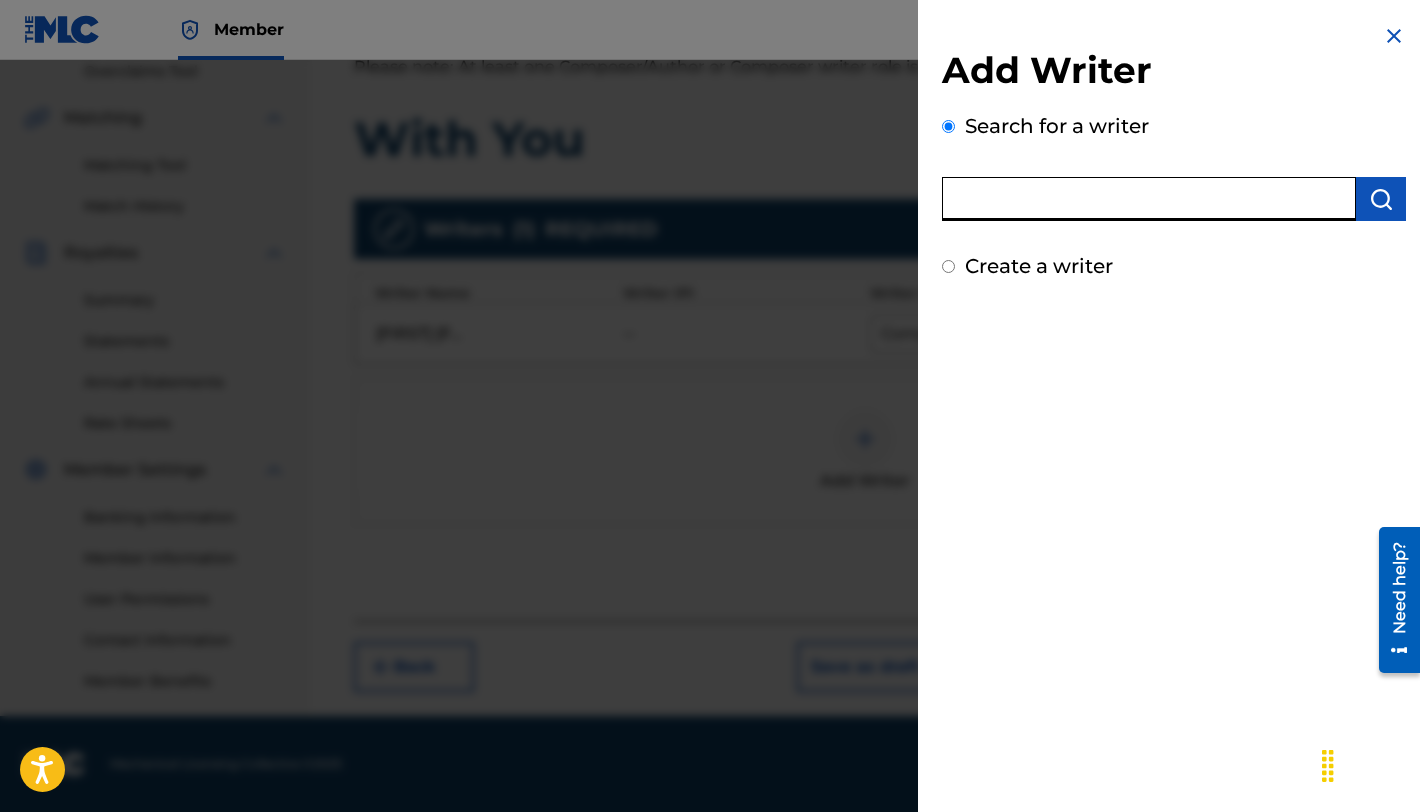 click at bounding box center [1149, 199] 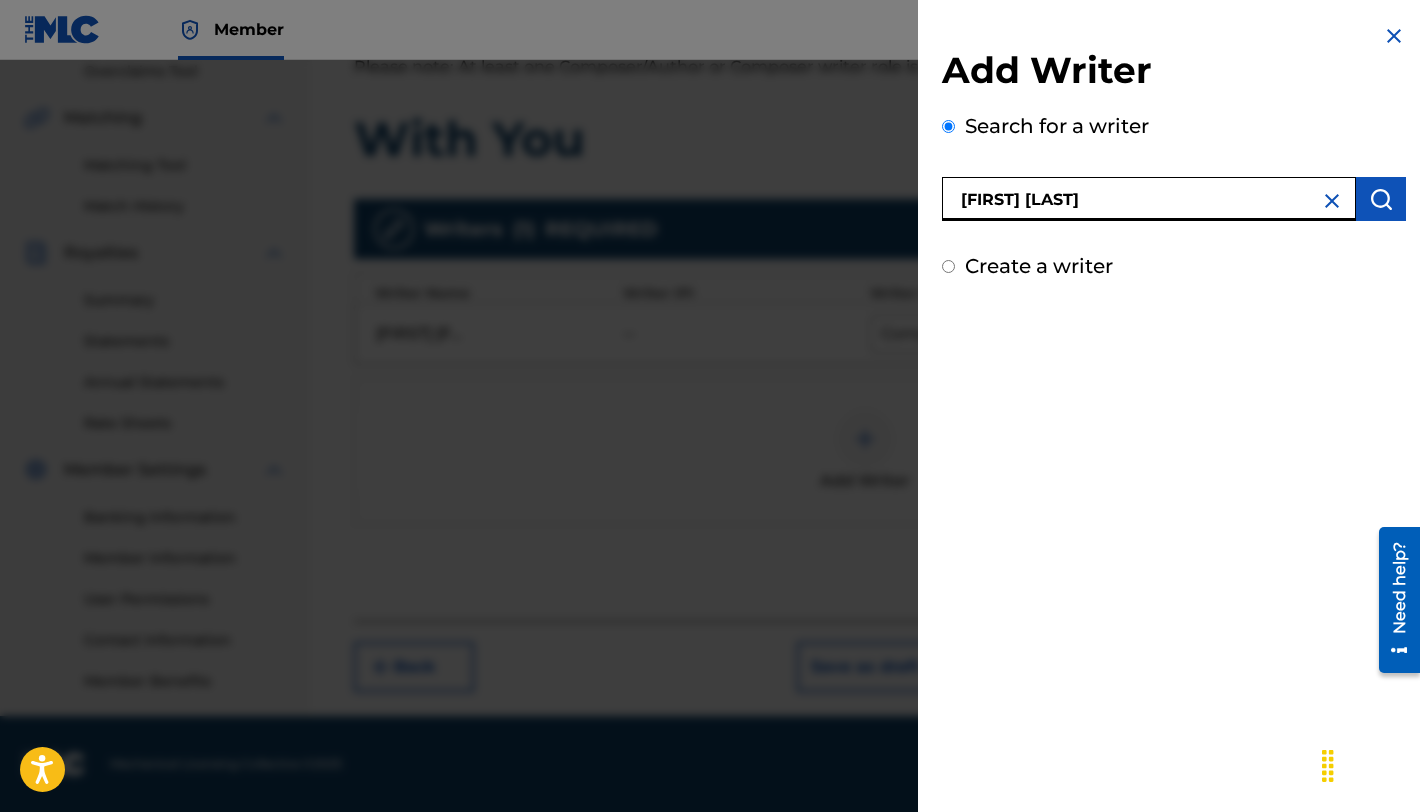 type on "[FIRST] [LAST]" 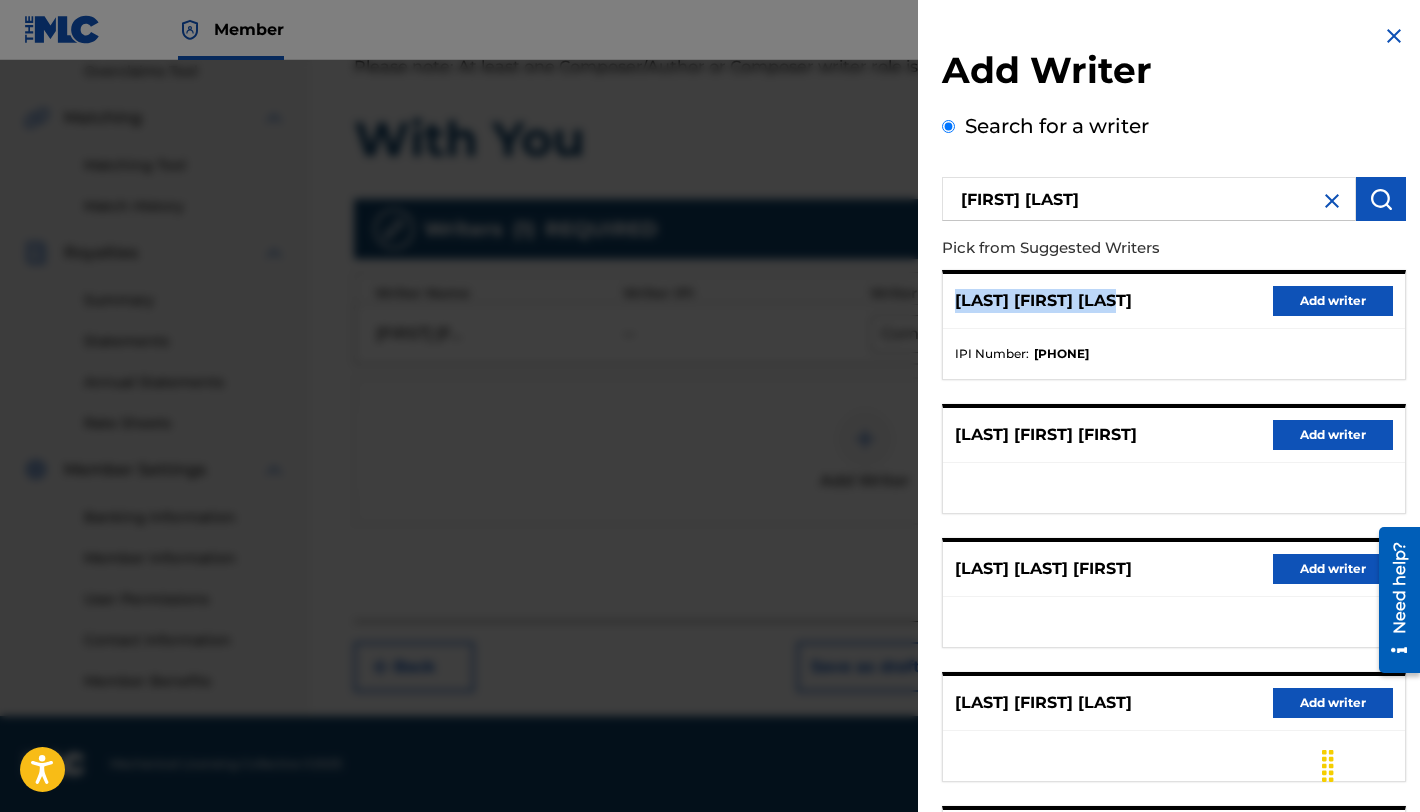 drag, startPoint x: 1045, startPoint y: 302, endPoint x: 948, endPoint y: 302, distance: 97 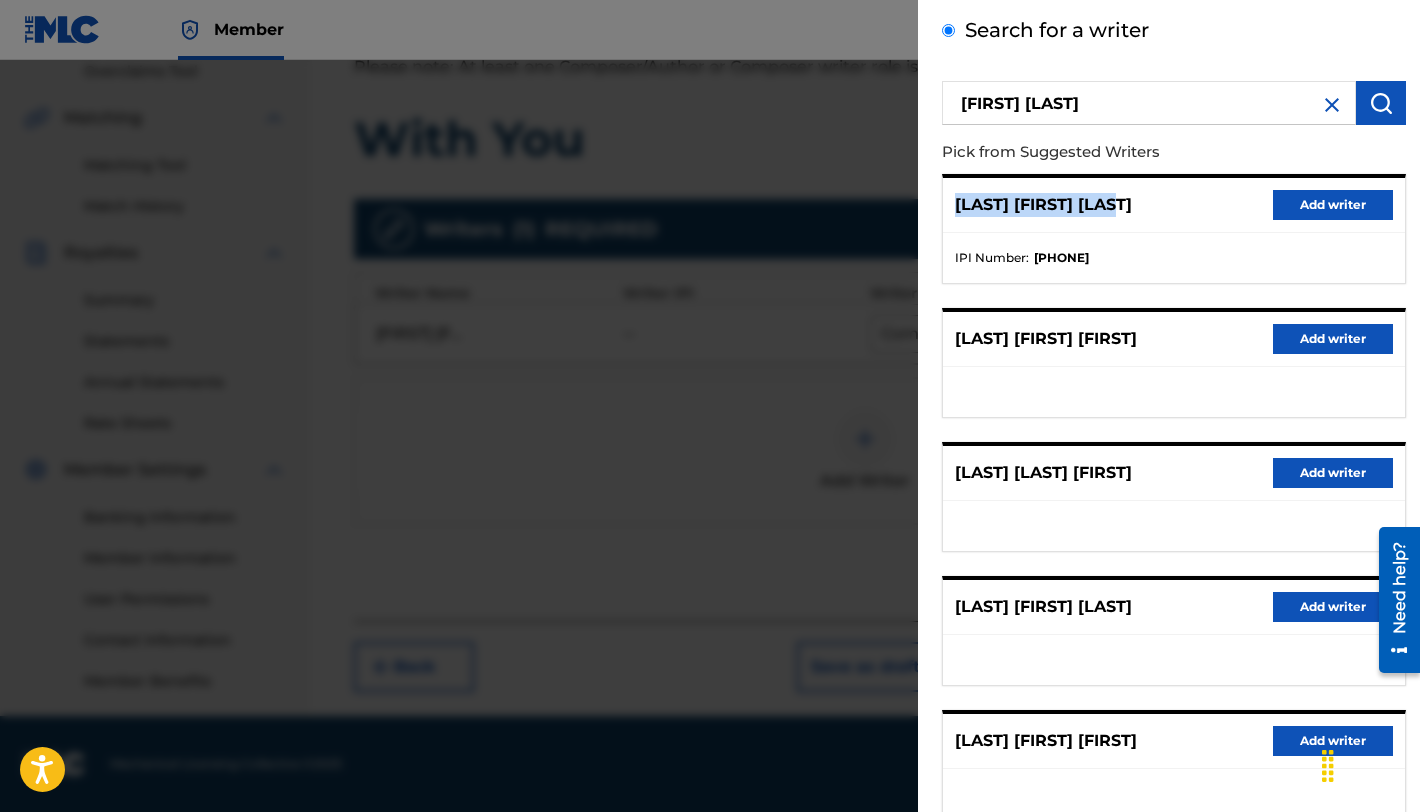 scroll, scrollTop: 0, scrollLeft: 0, axis: both 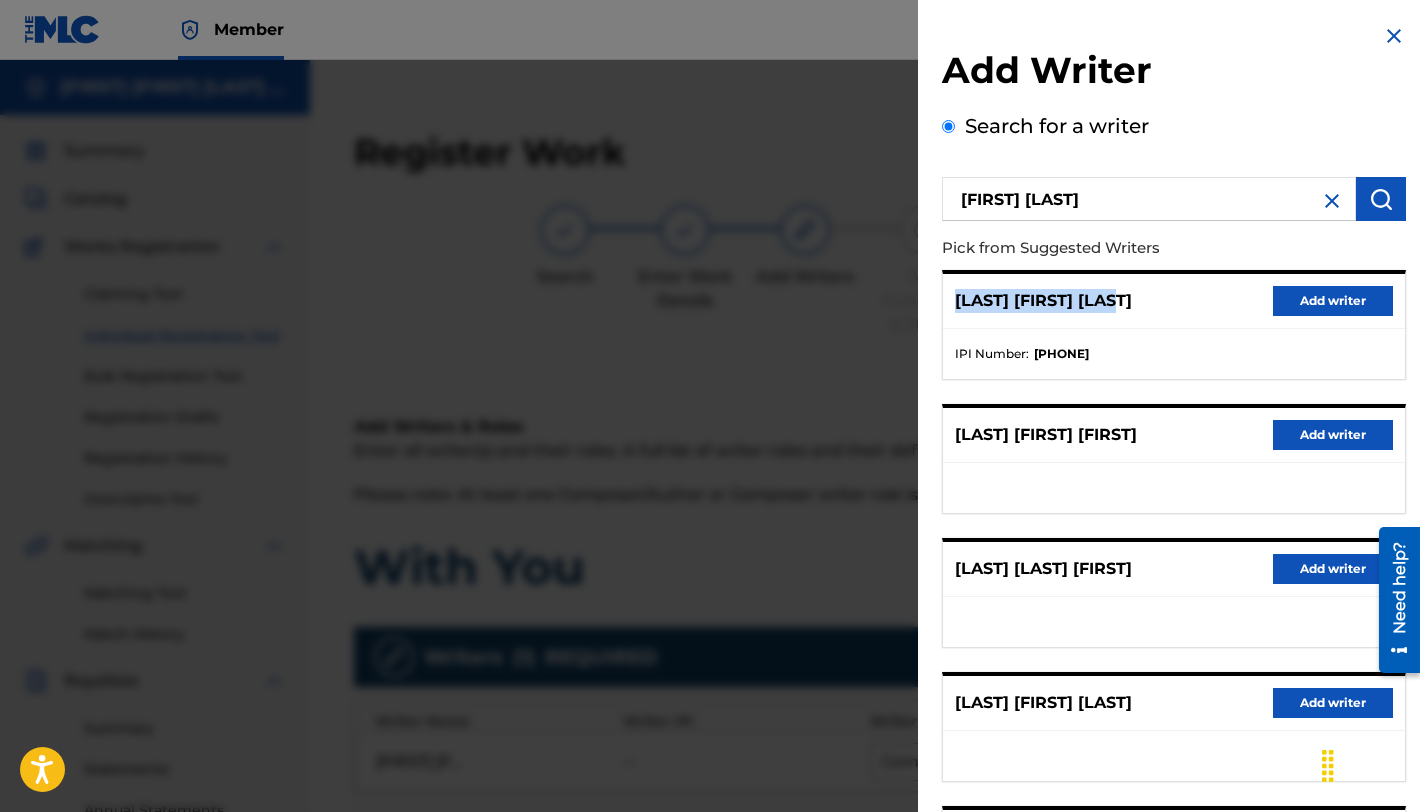 click on "Add writer" at bounding box center (1333, 301) 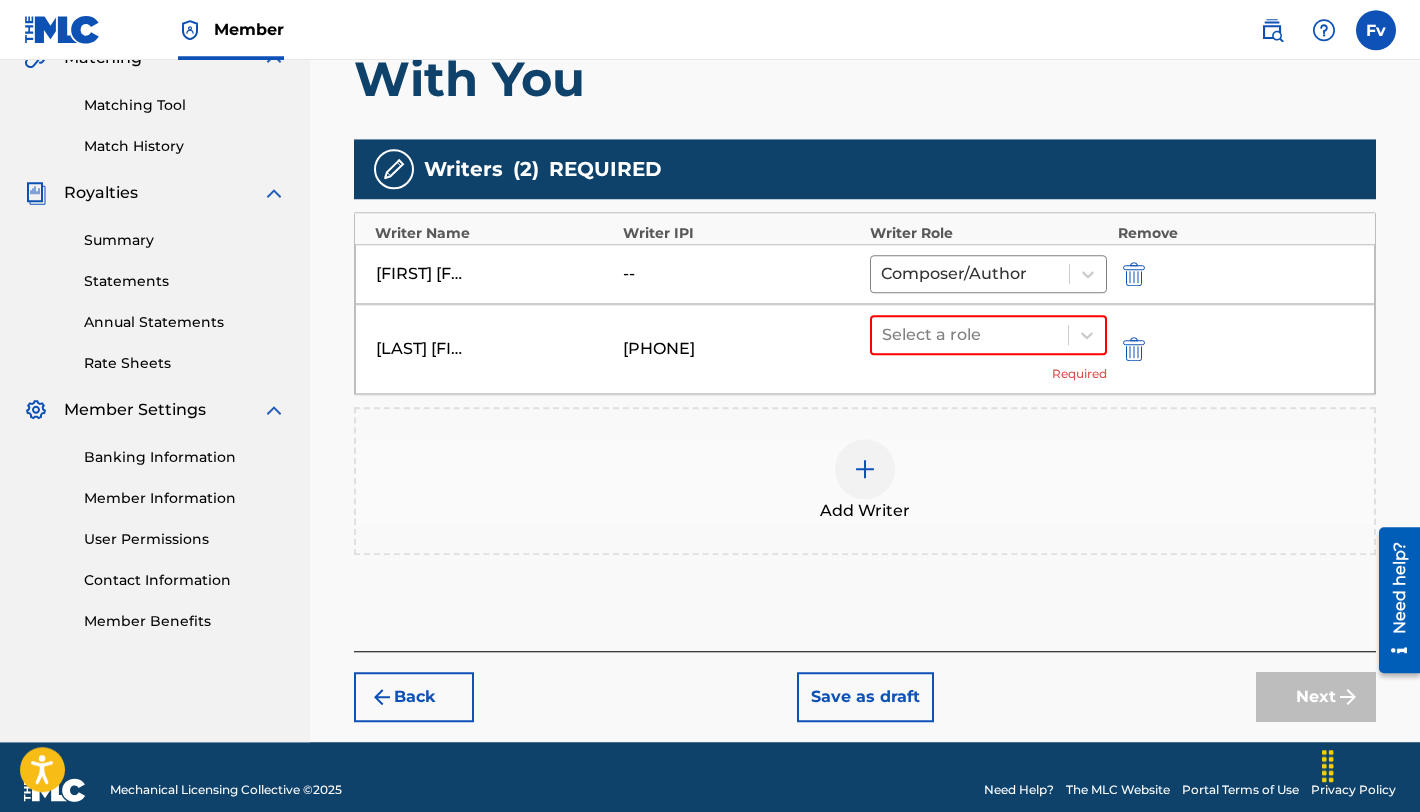 scroll, scrollTop: 514, scrollLeft: 0, axis: vertical 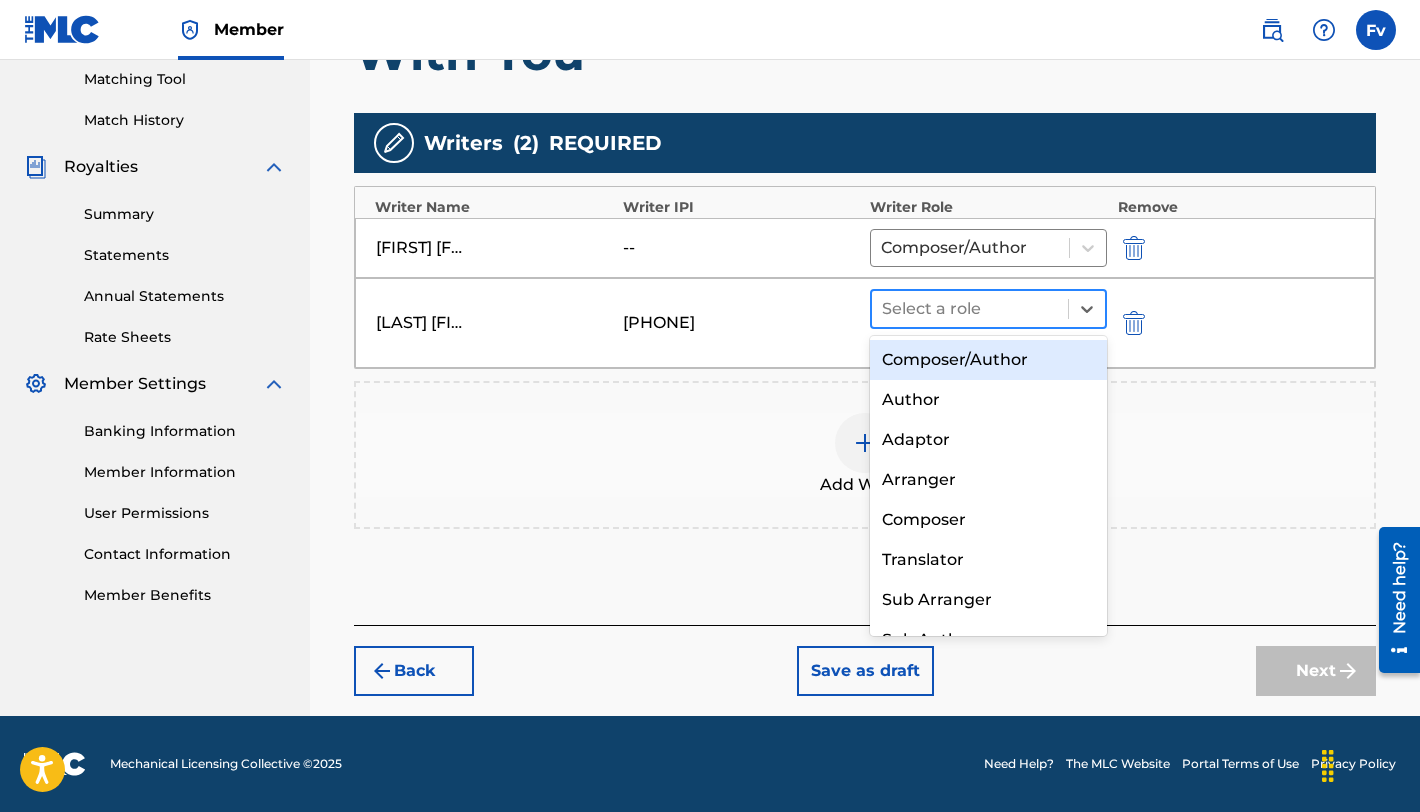 click at bounding box center [970, 309] 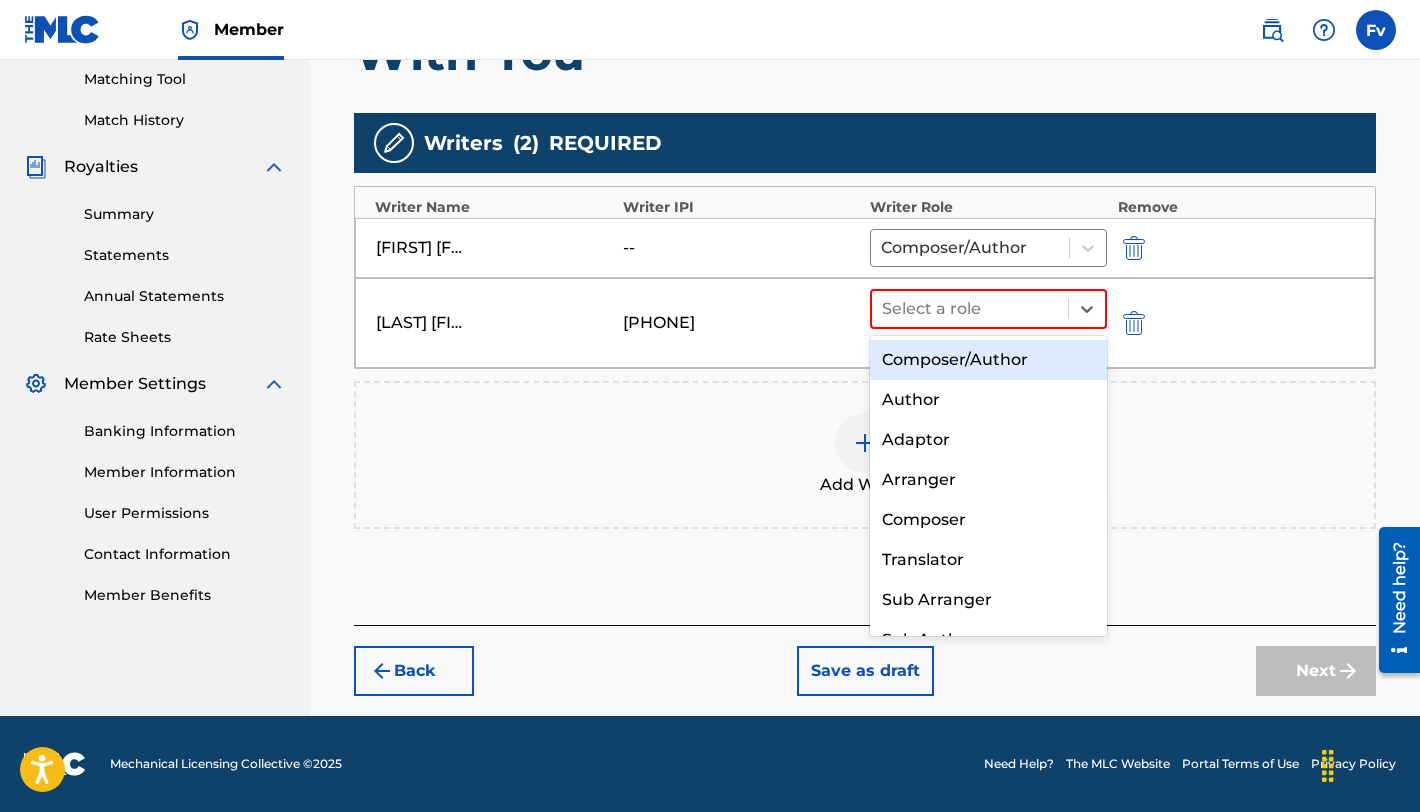 click on "Composer/Author" at bounding box center (988, 360) 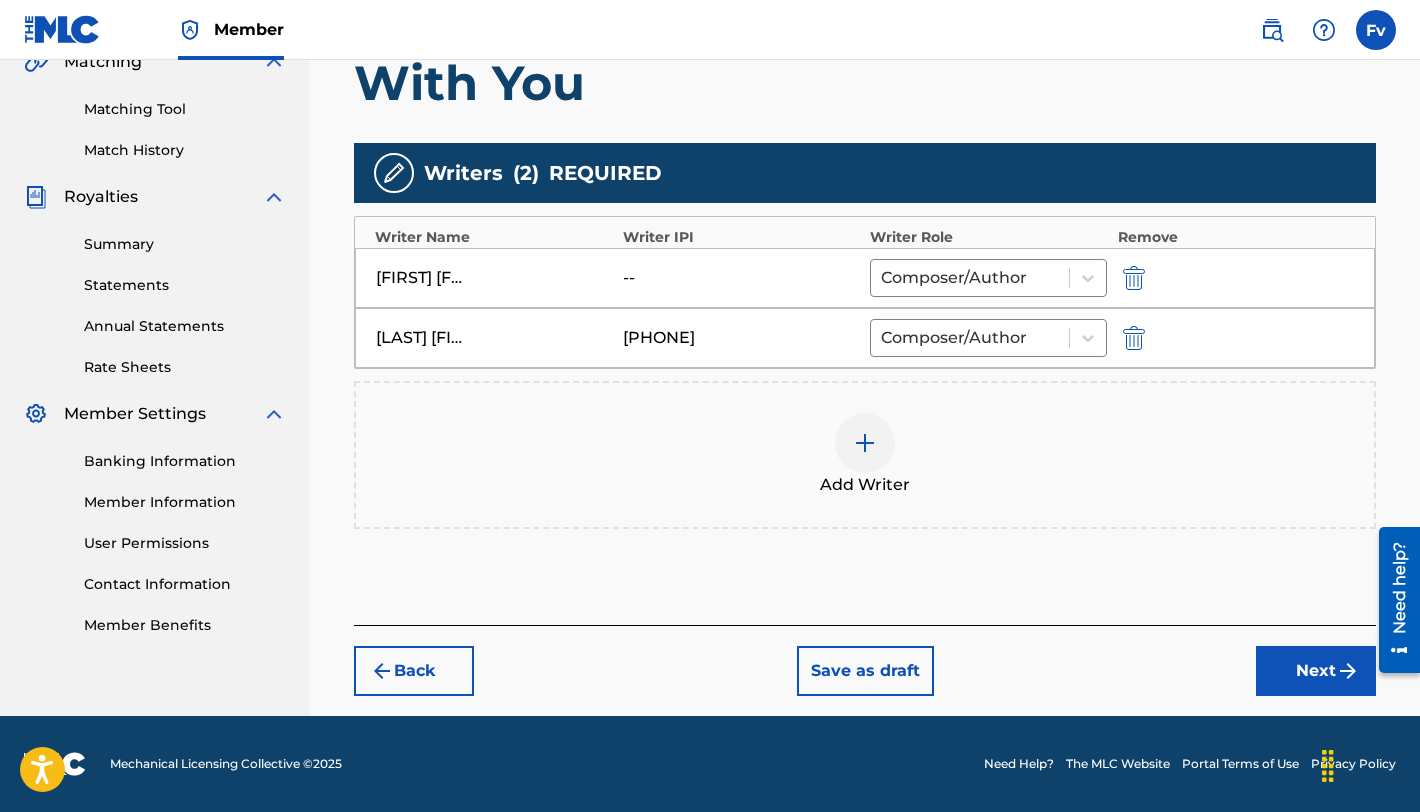 click on "Next" at bounding box center [1316, 671] 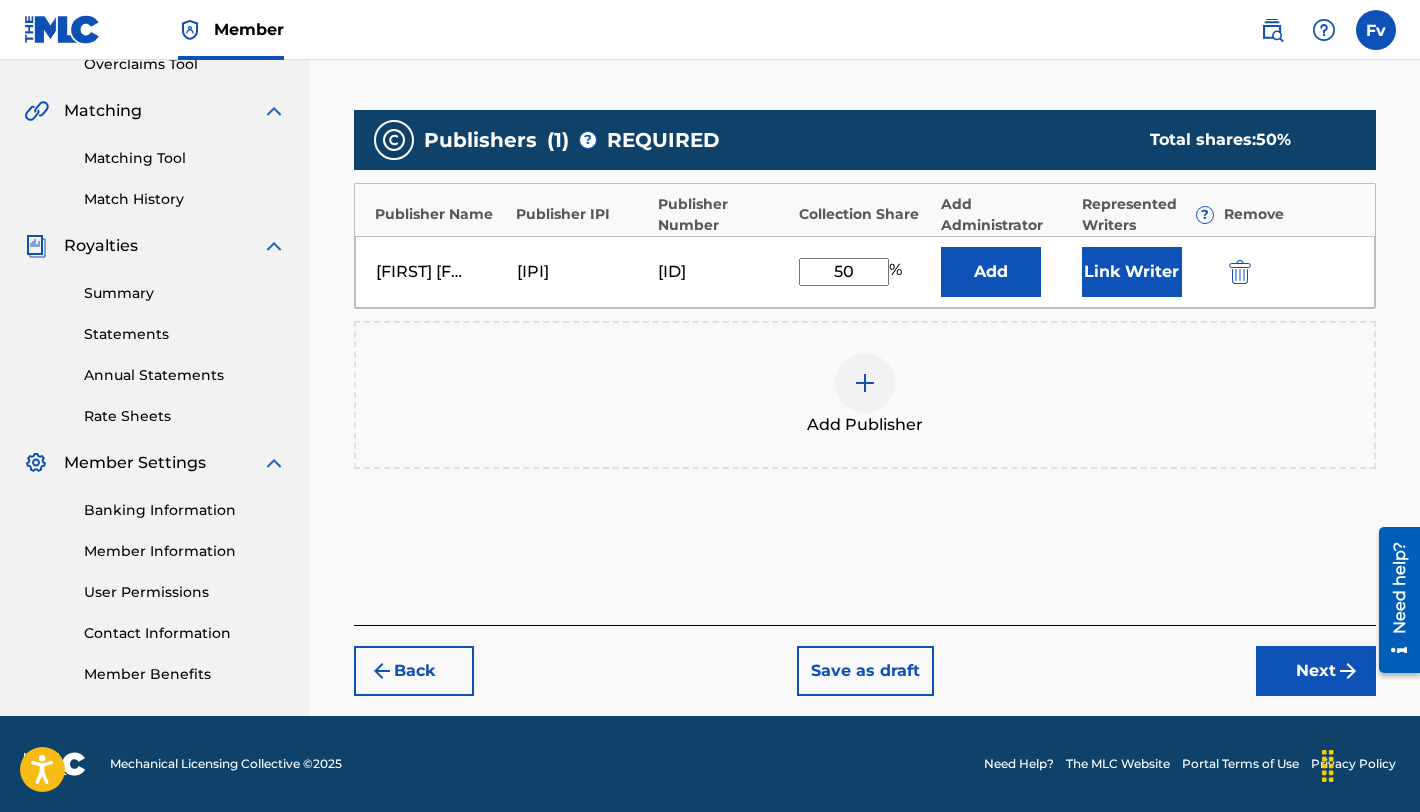 click at bounding box center (865, 383) 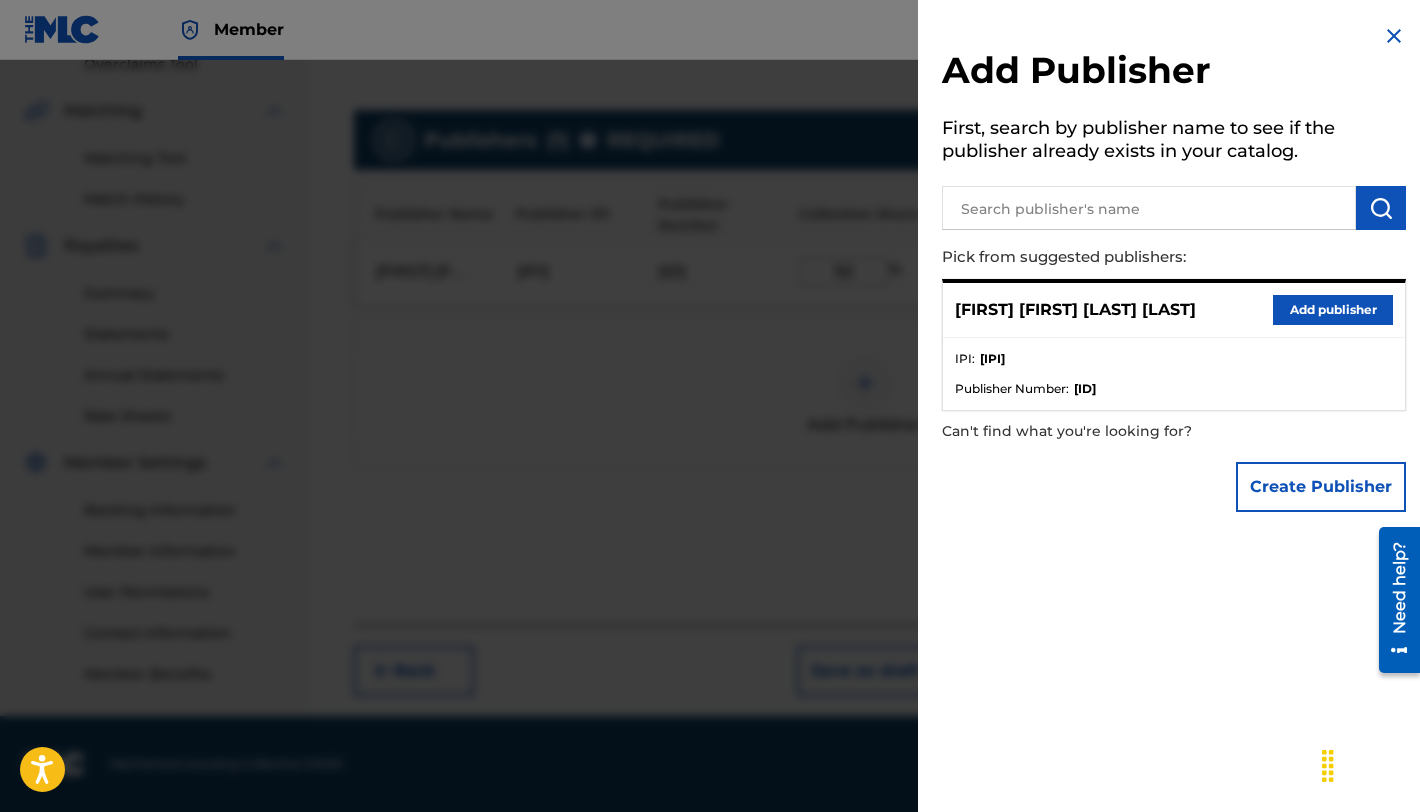 click on "Create Publisher" at bounding box center [1321, 487] 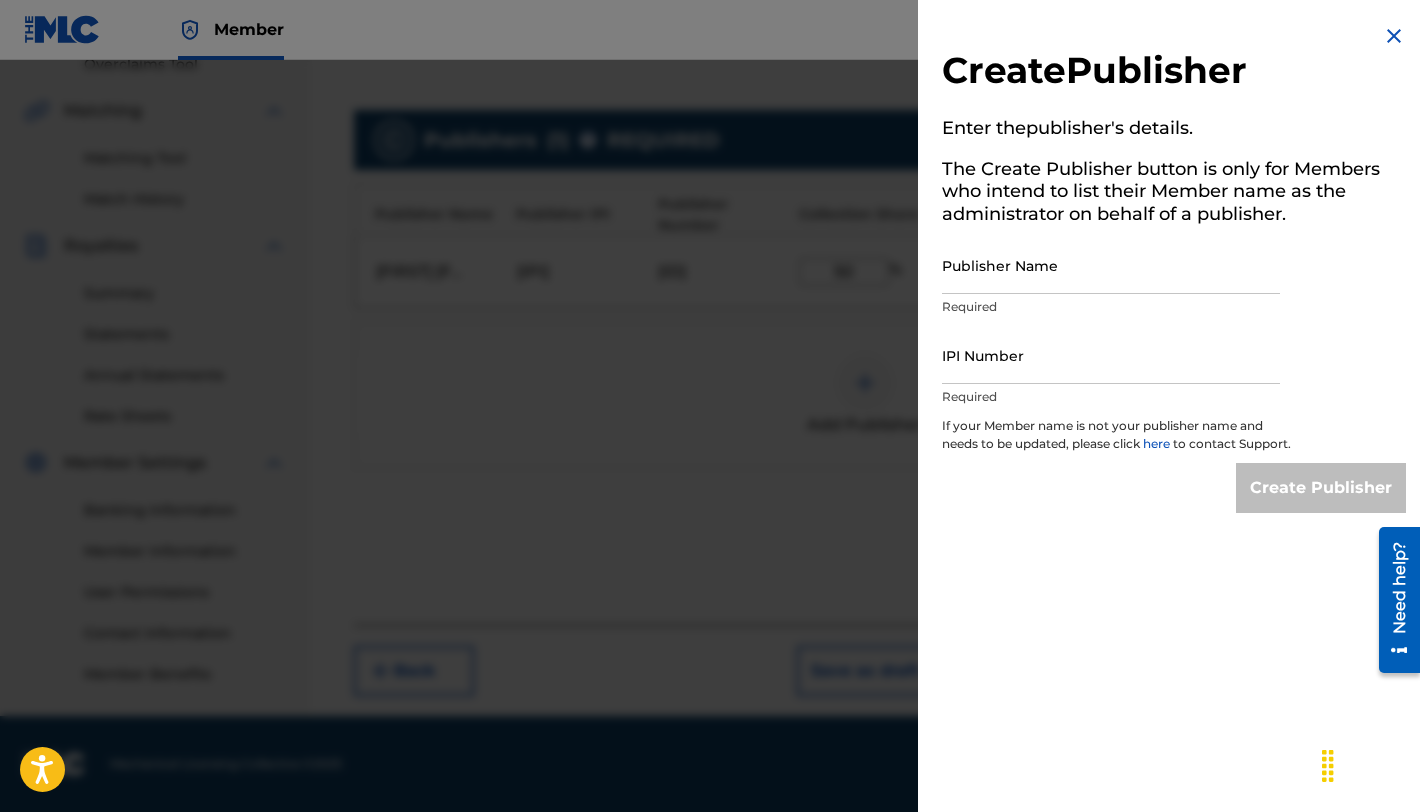 click on "Publisher Name" at bounding box center (1111, 265) 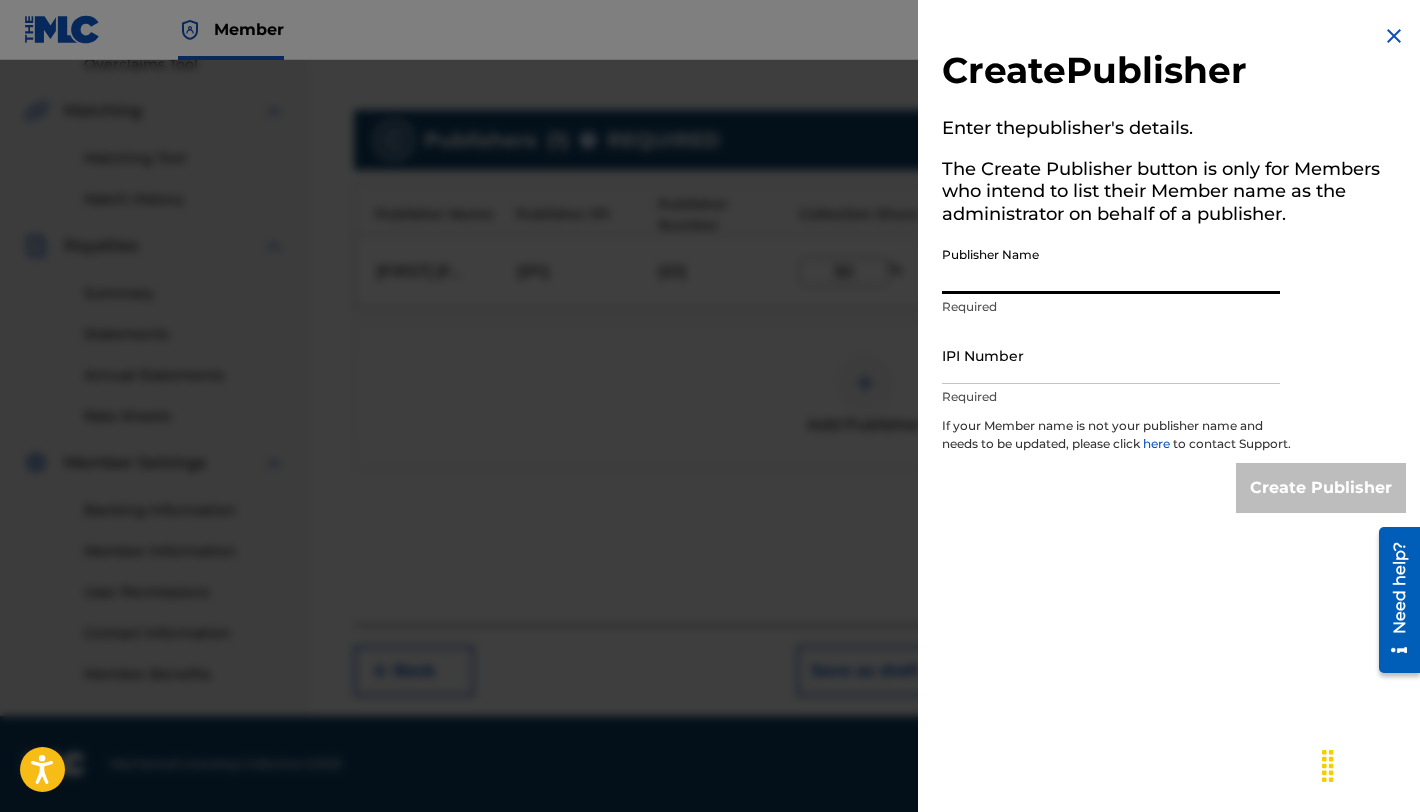 paste on "[LAST] [FIRST] [LAST]" 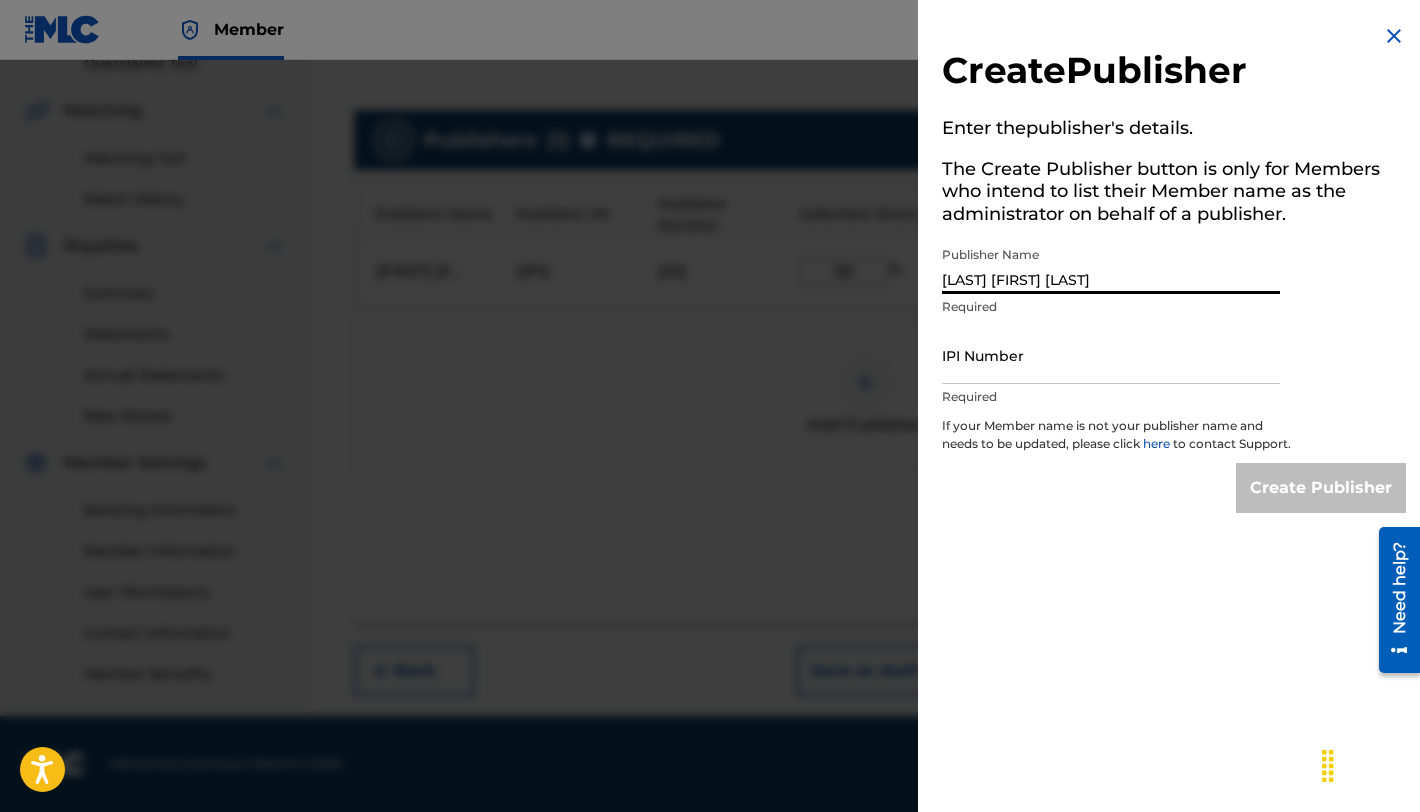 type on "[LAST] [FIRST] [LAST]" 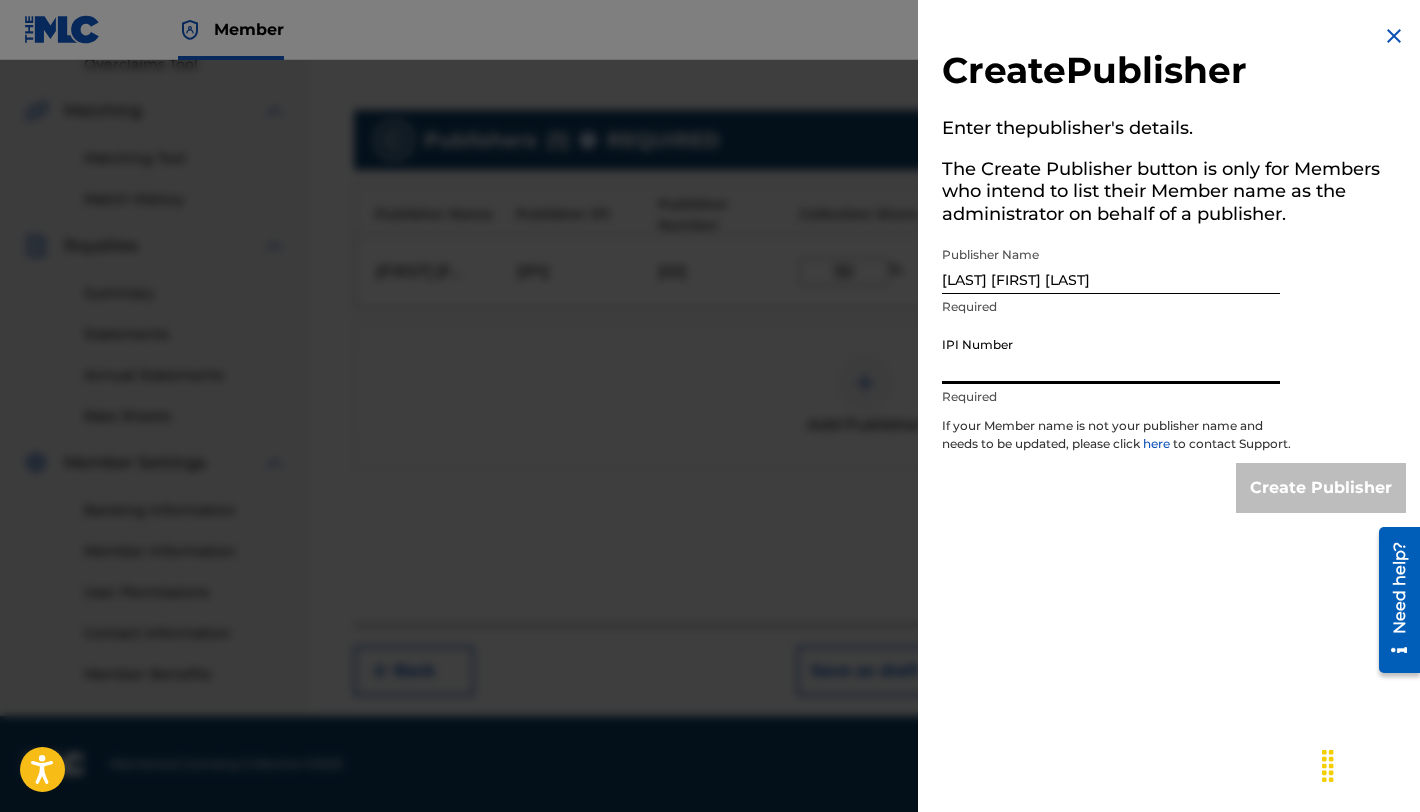 click on "IPI Number" at bounding box center (1111, 355) 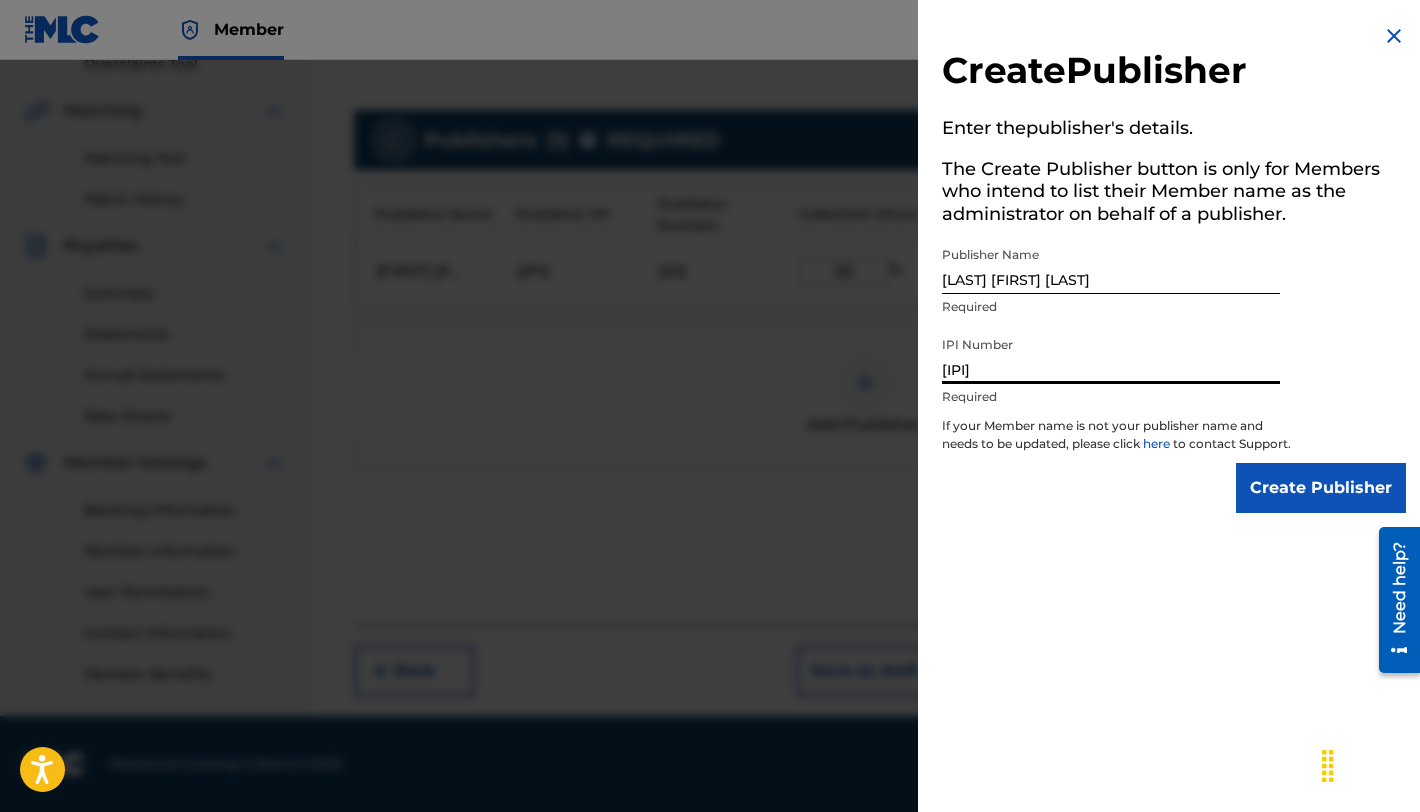 type on "[IPI]" 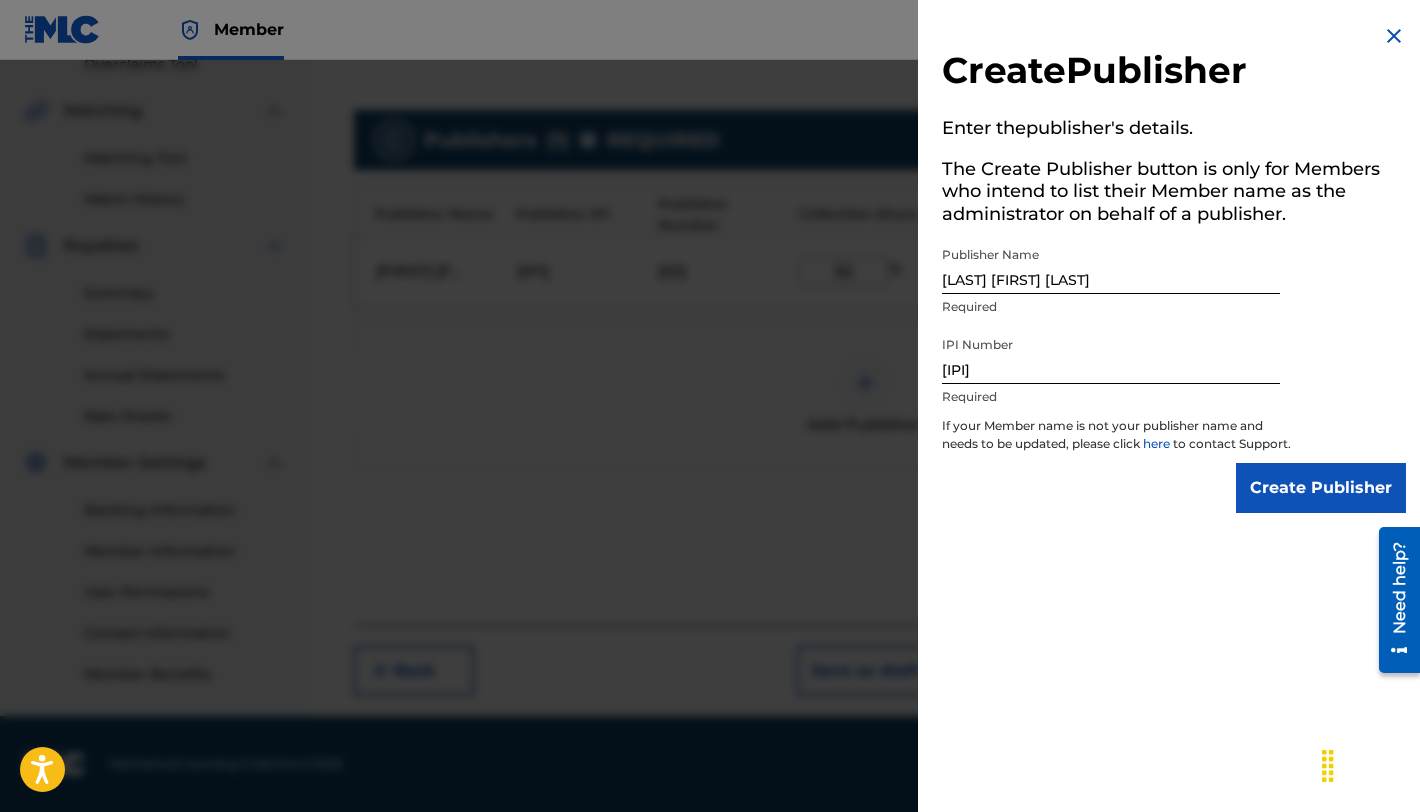 click on "Create Publisher" at bounding box center [1321, 488] 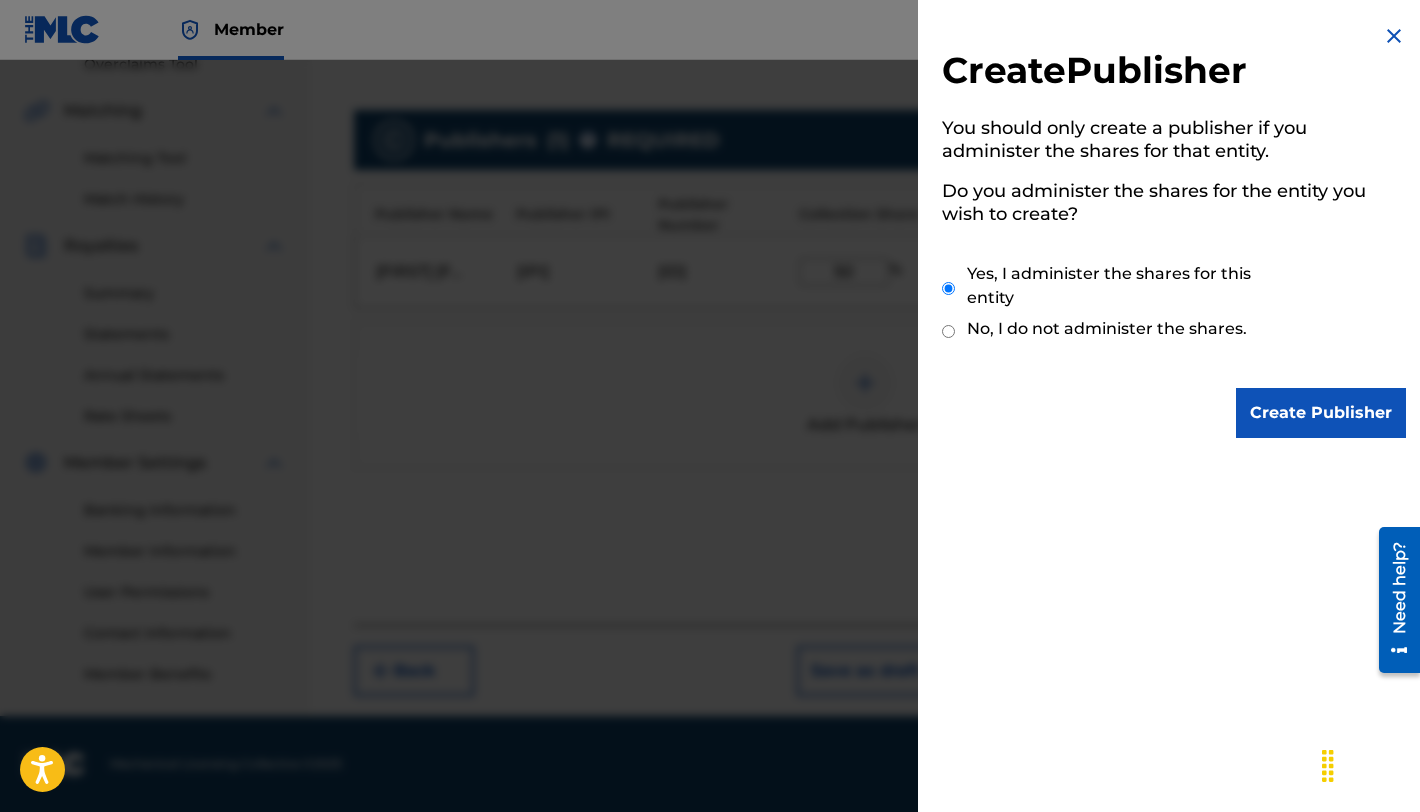 click on "No, I do not administer the shares." at bounding box center (948, 331) 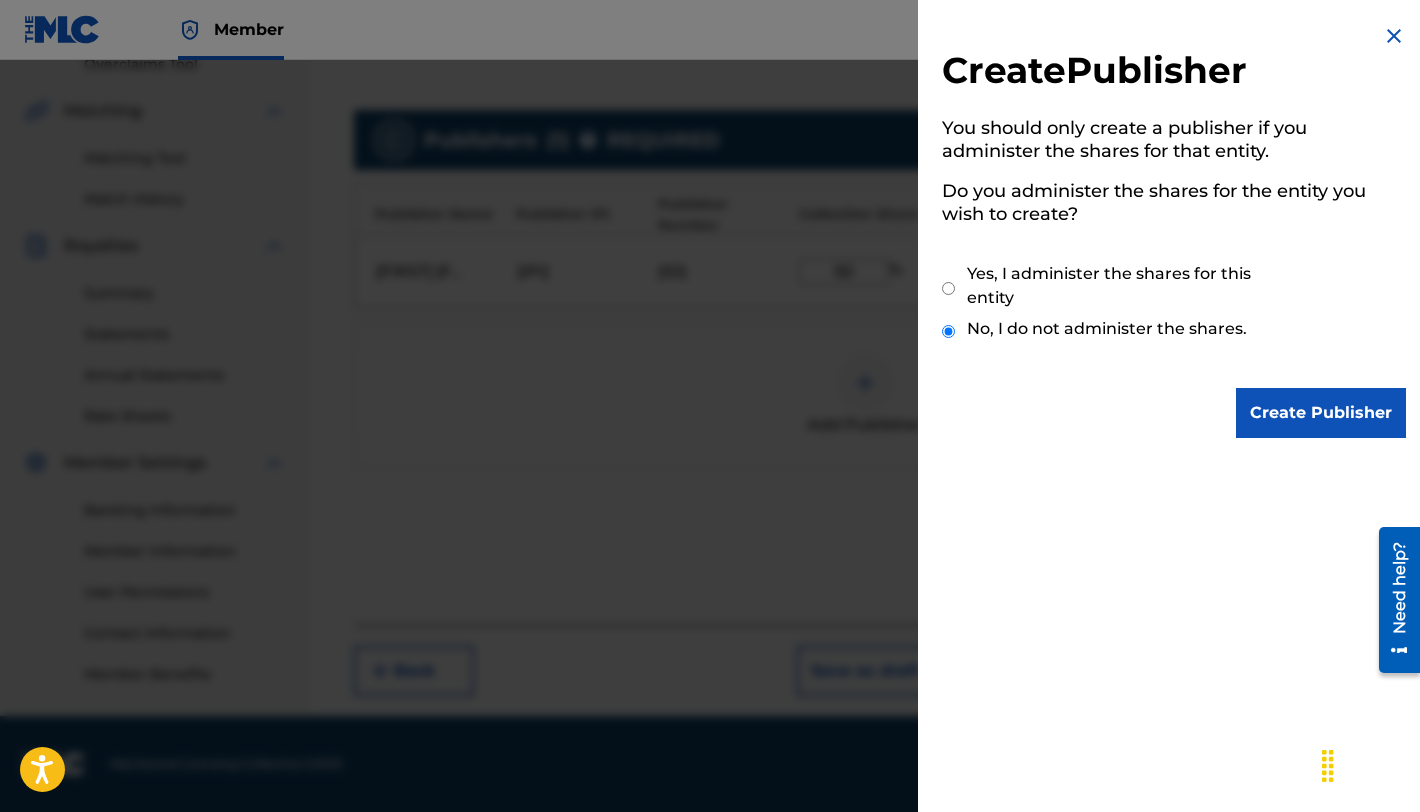 scroll, scrollTop: 428, scrollLeft: 0, axis: vertical 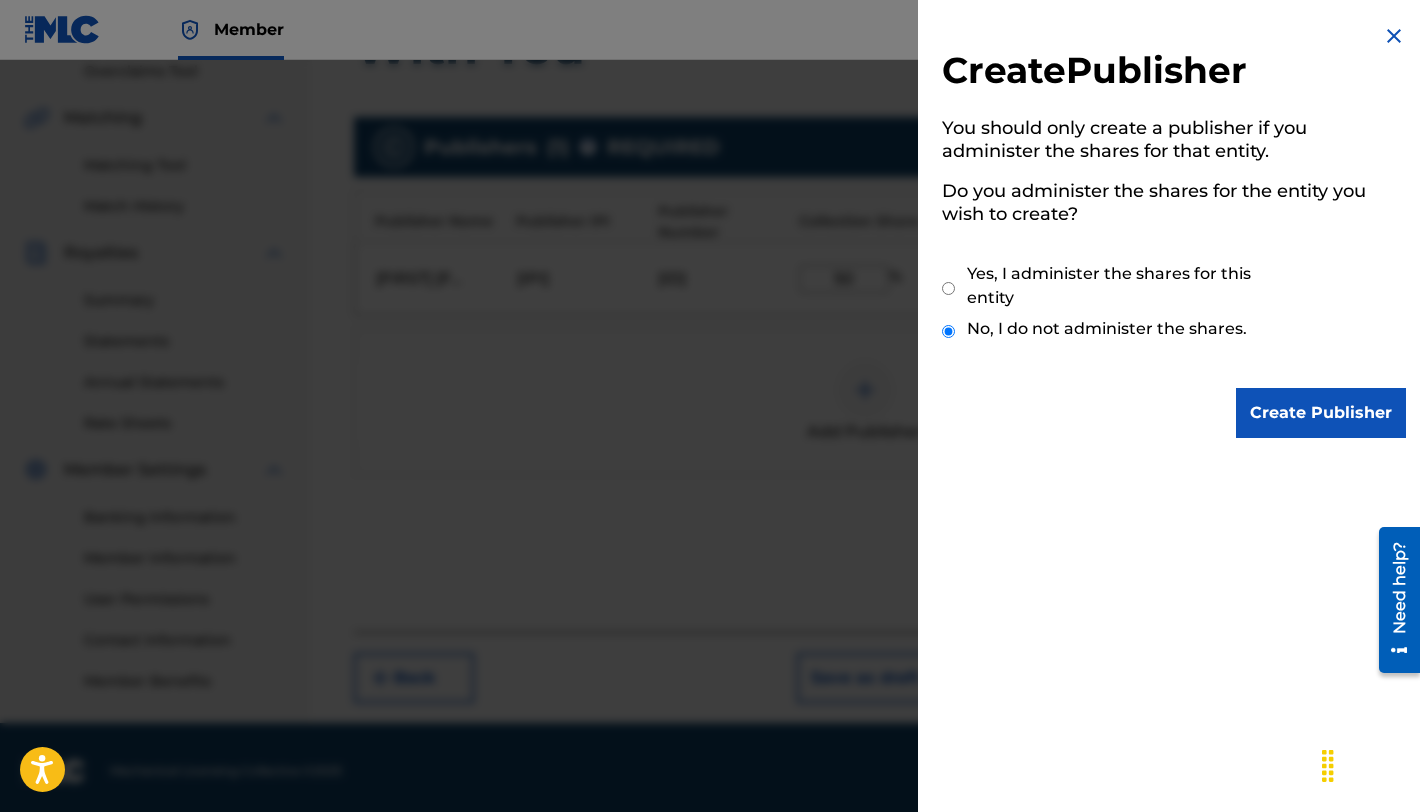 click on "Create Publisher" at bounding box center (1321, 413) 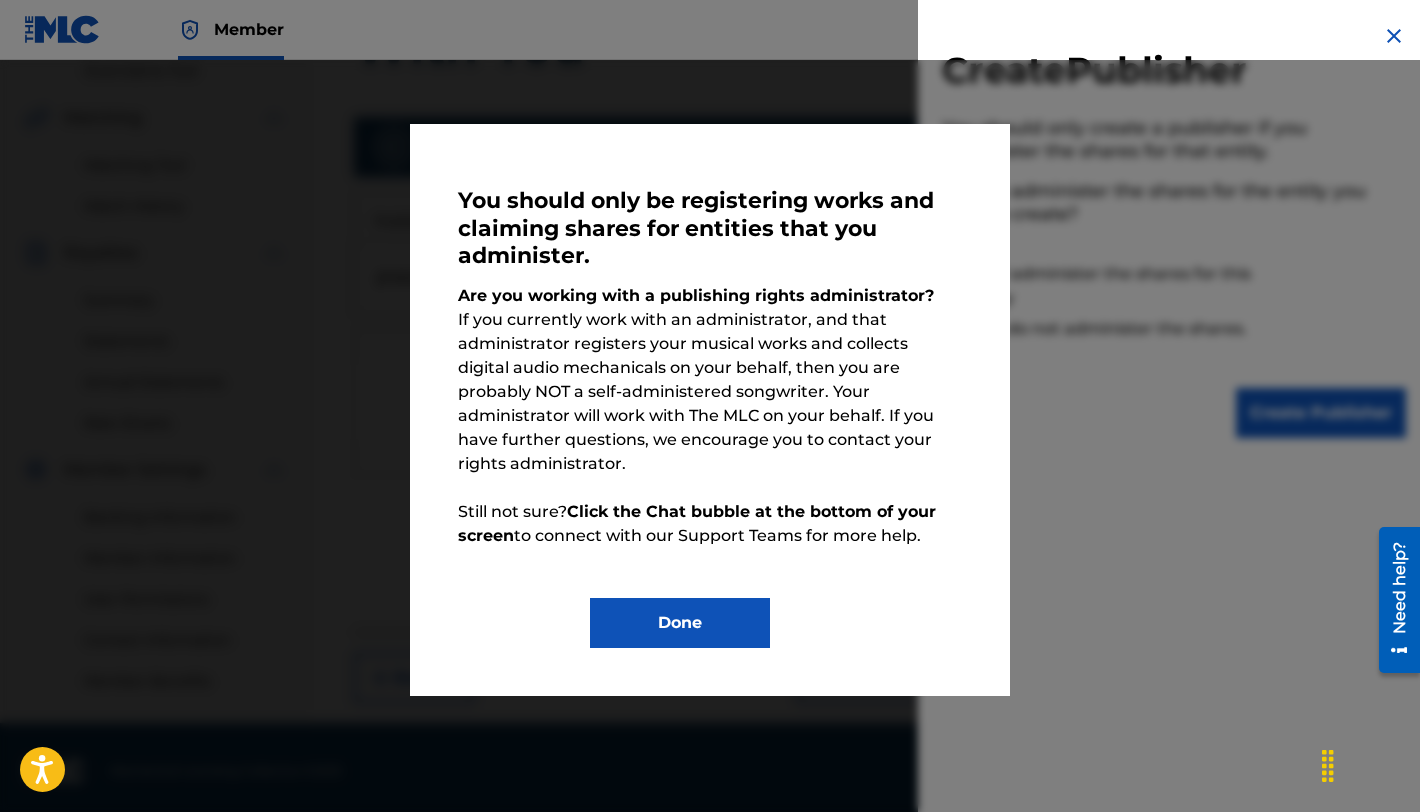 scroll, scrollTop: 424, scrollLeft: 0, axis: vertical 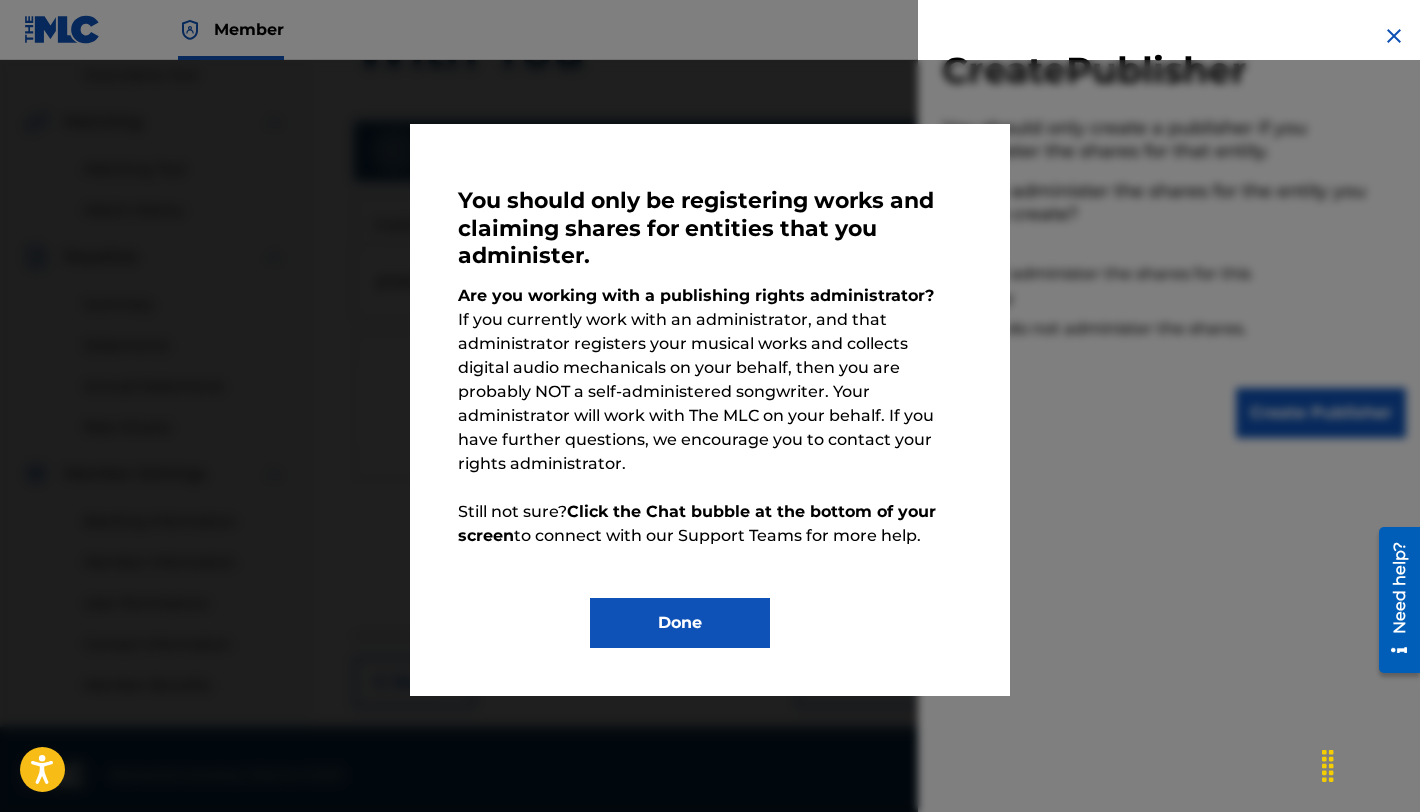click on "Done" at bounding box center [680, 623] 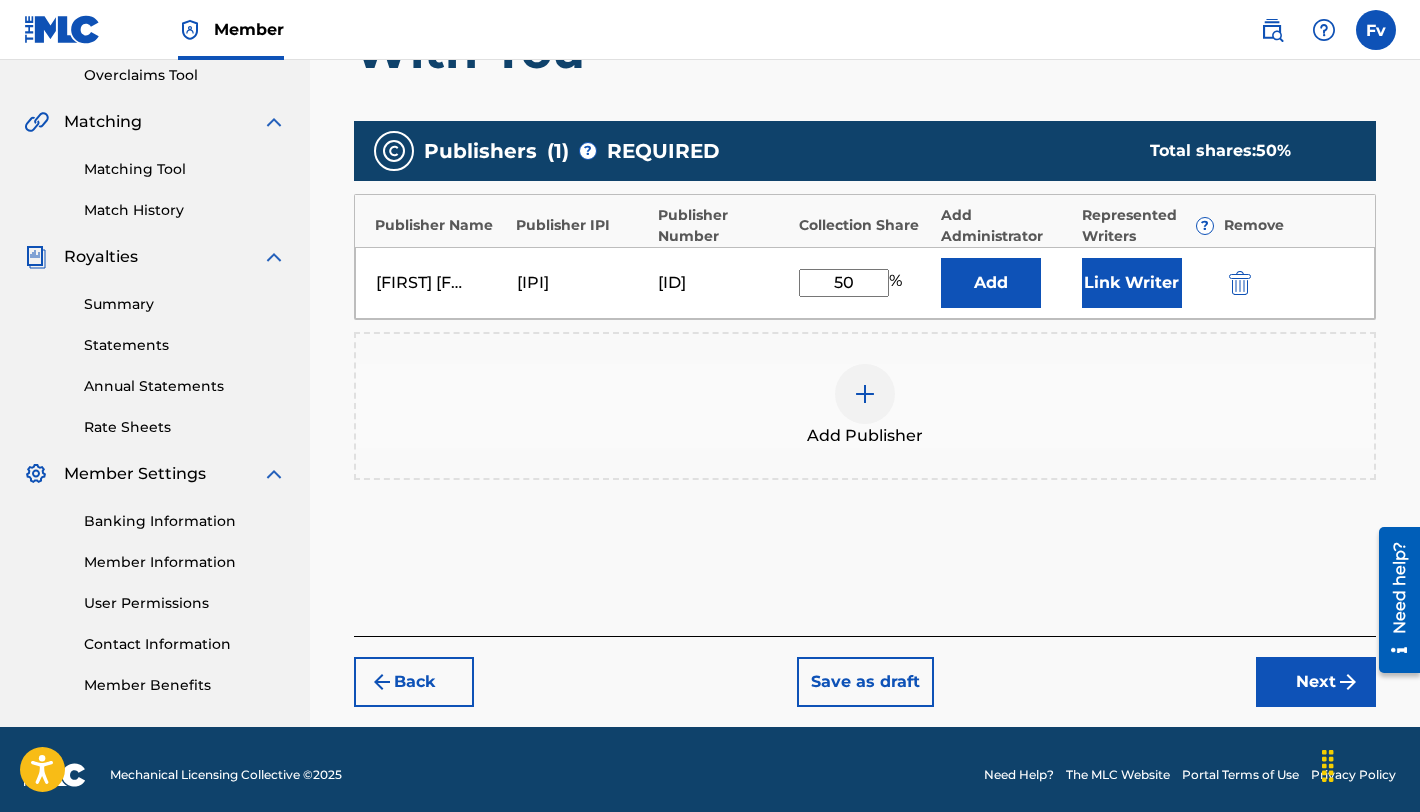 click on "Member Fv Fv [FIRST]   [LAST] [EMAIL] Profile Log out" at bounding box center [710, 30] 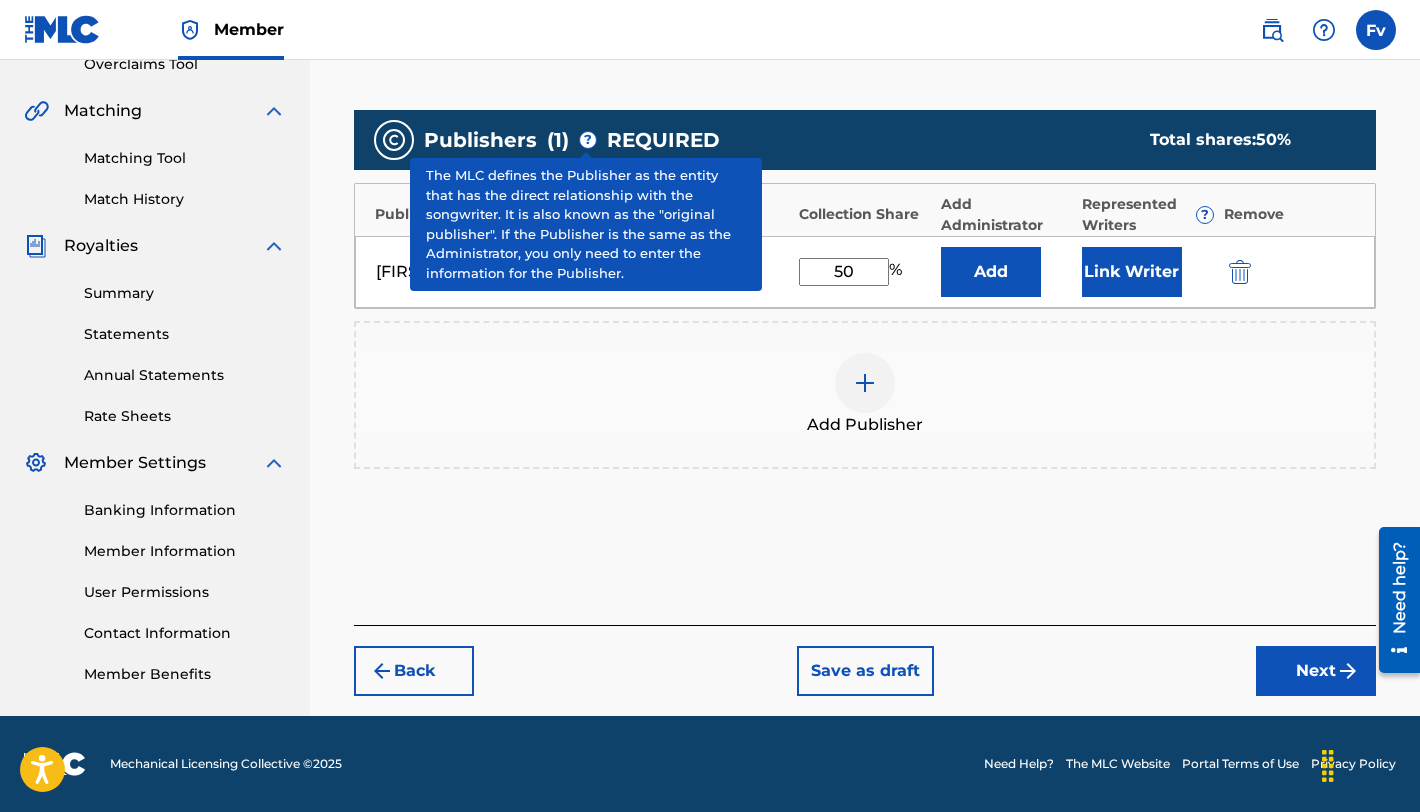 scroll, scrollTop: 434, scrollLeft: 0, axis: vertical 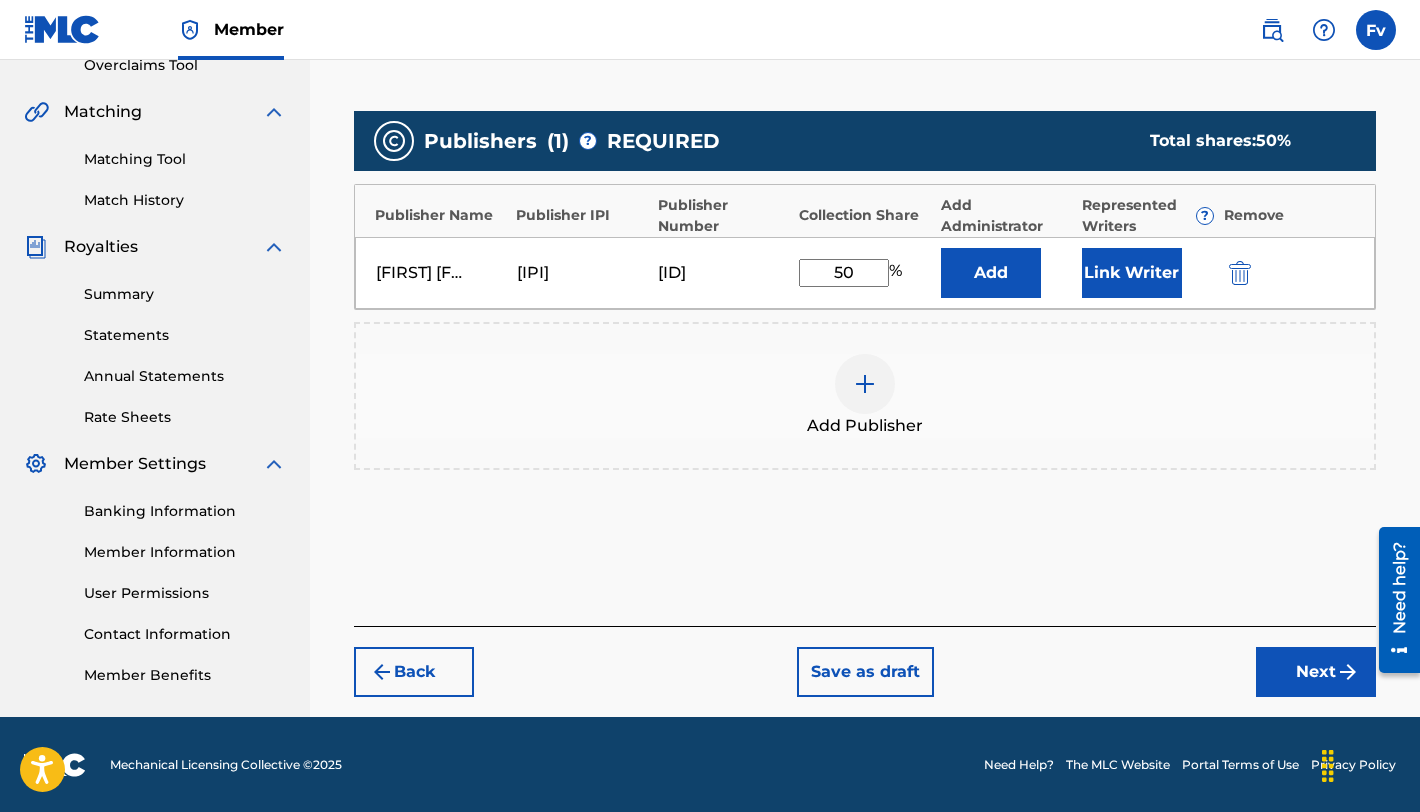 click on "Add Publishers & Shares Enter your publisher(s)/administrator(s). With You Publishers ( 1 ) ? REQUIRED Total shares:  50 % Publisher Name Publisher IPI Publisher Number Collection Share Add Administrator Represented Writers ? Remove [FIRST] [FIRST] [LAST] [IPI] [ID] 50 % Add Link Writer Add Publisher" at bounding box center (865, 279) 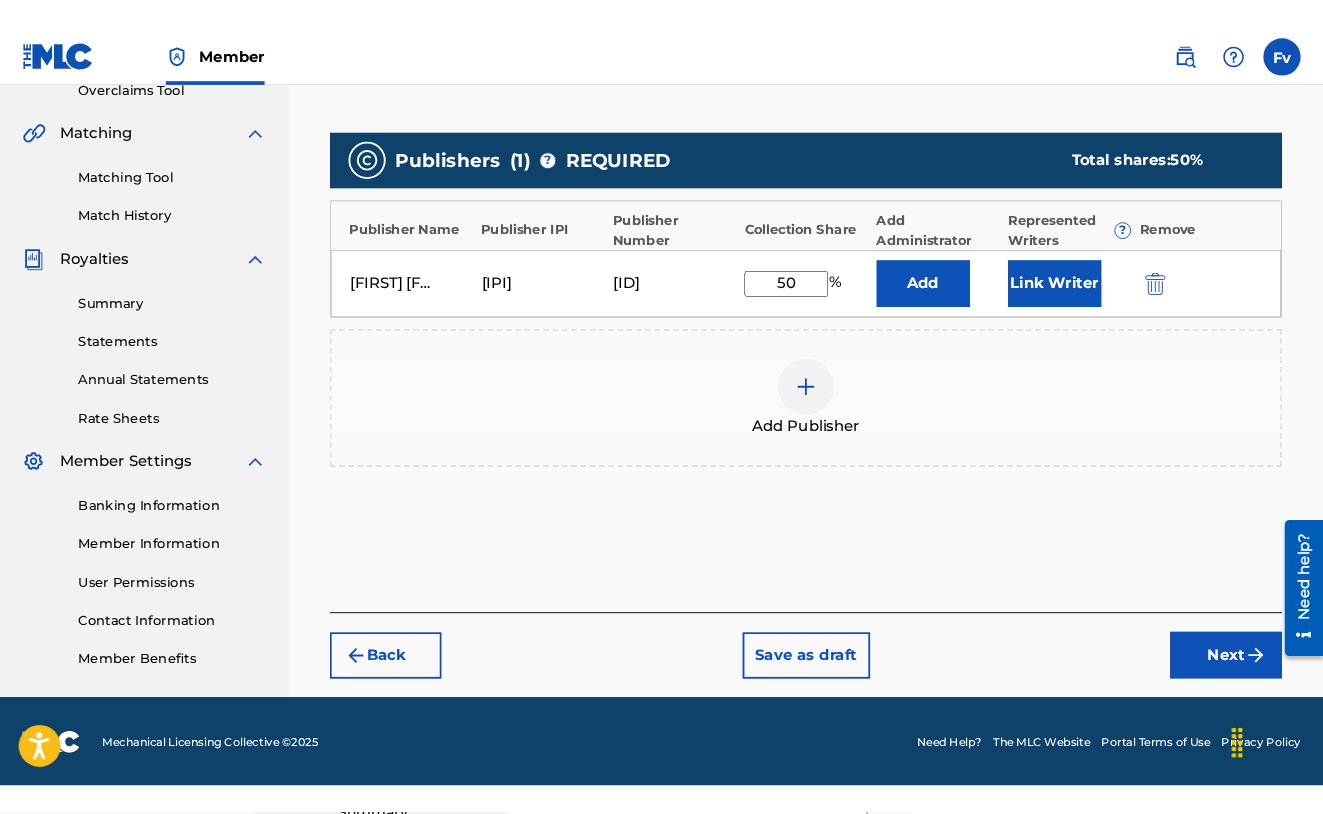 scroll, scrollTop: 0, scrollLeft: 0, axis: both 